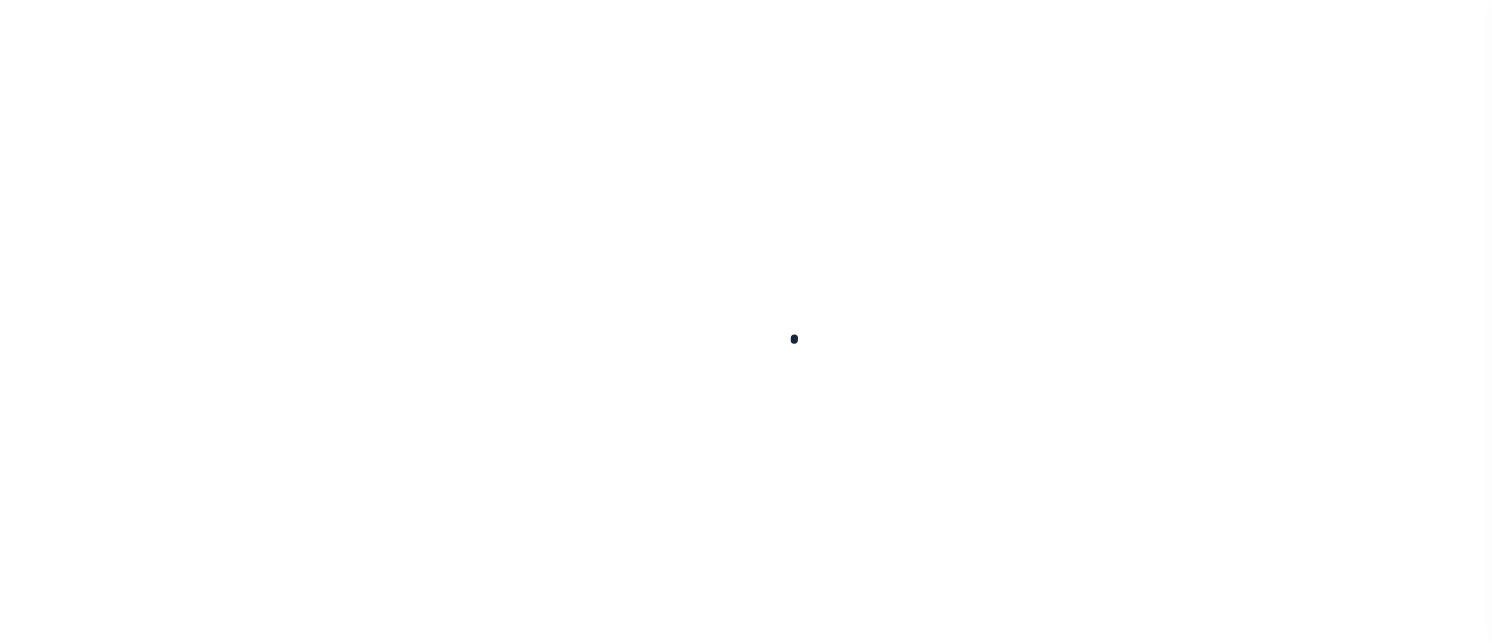 scroll, scrollTop: 0, scrollLeft: 0, axis: both 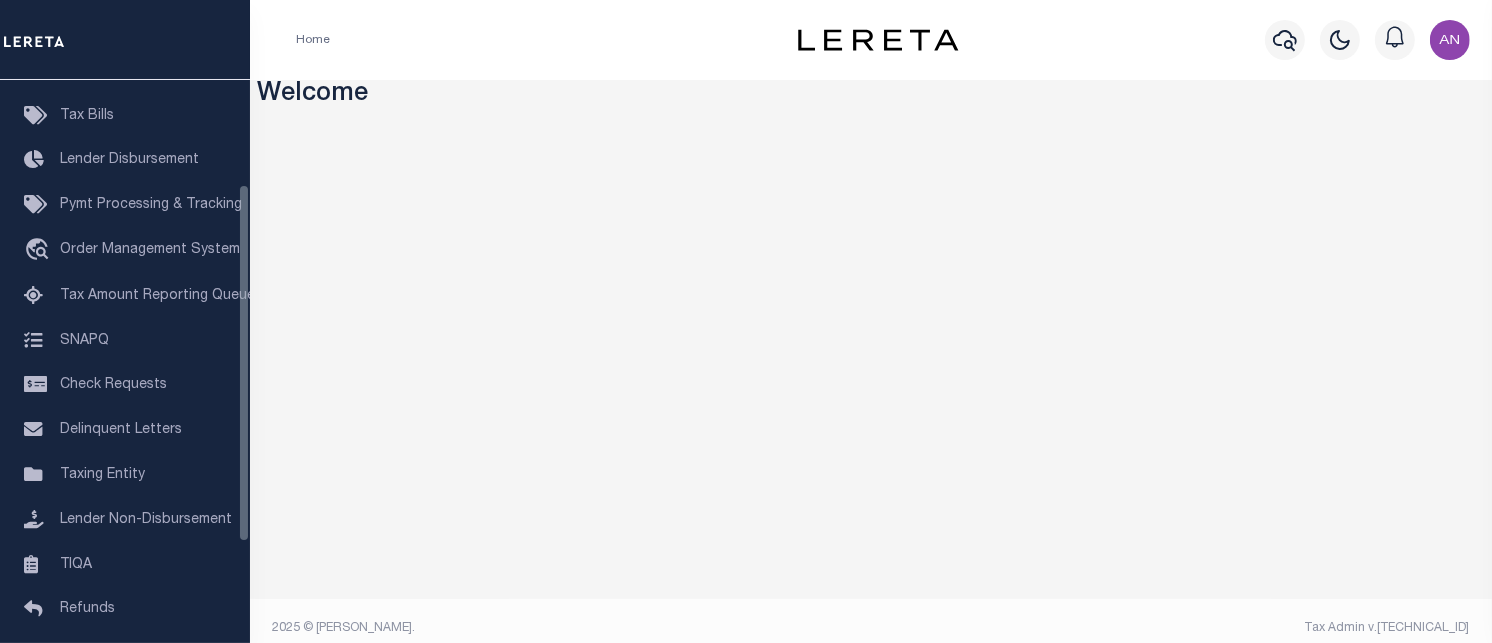 drag, startPoint x: 241, startPoint y: 287, endPoint x: 246, endPoint y: 392, distance: 105.11898 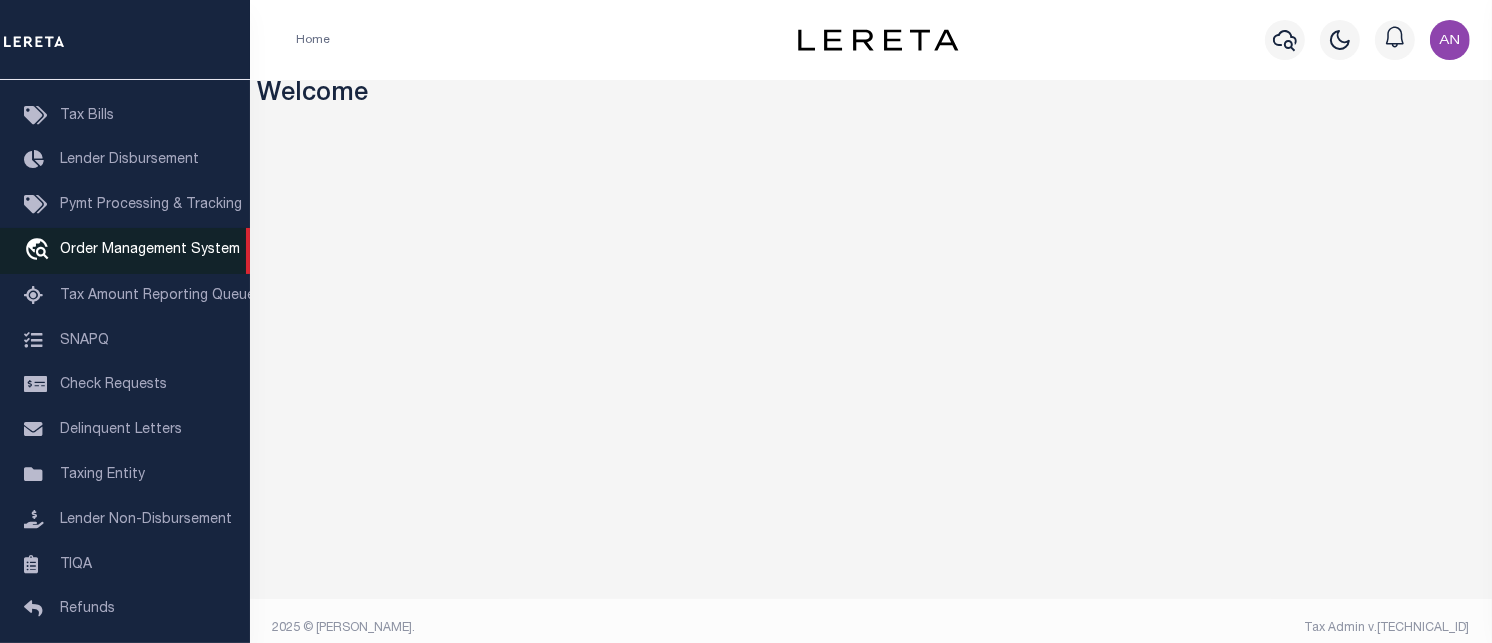 click on "Order Management System" at bounding box center (150, 250) 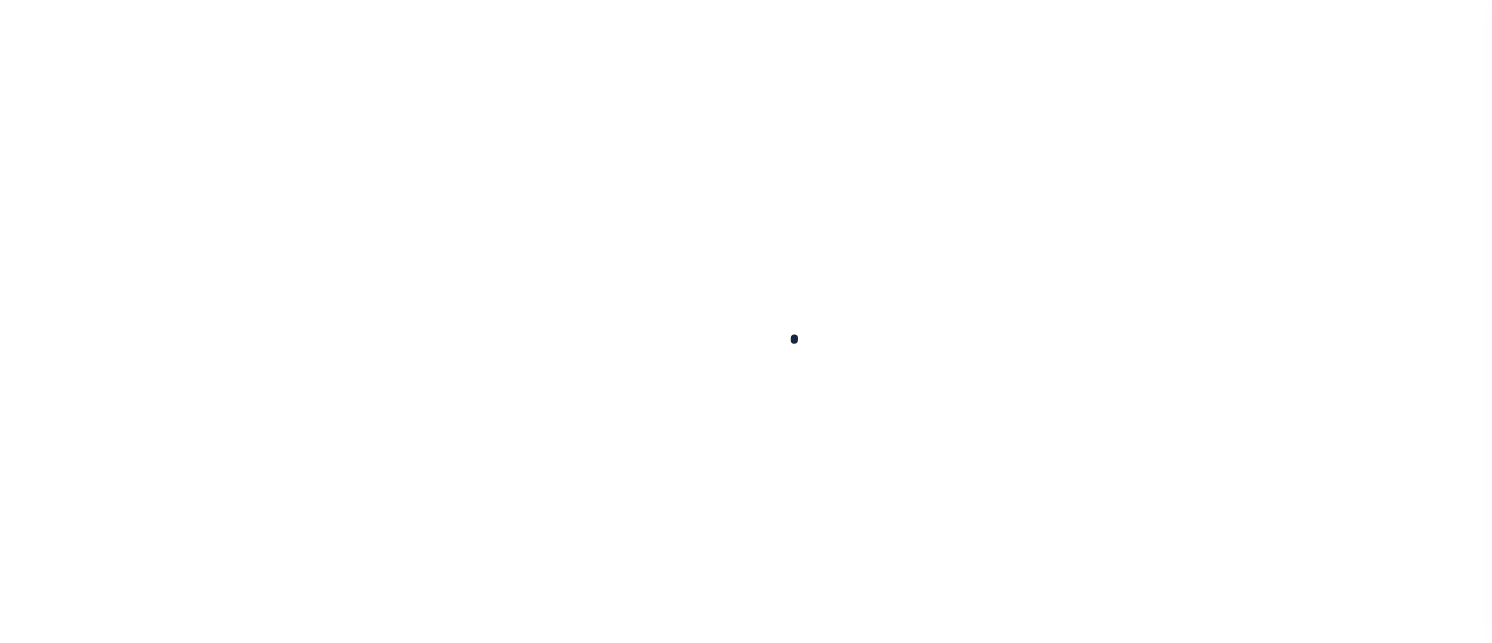 scroll, scrollTop: 0, scrollLeft: 0, axis: both 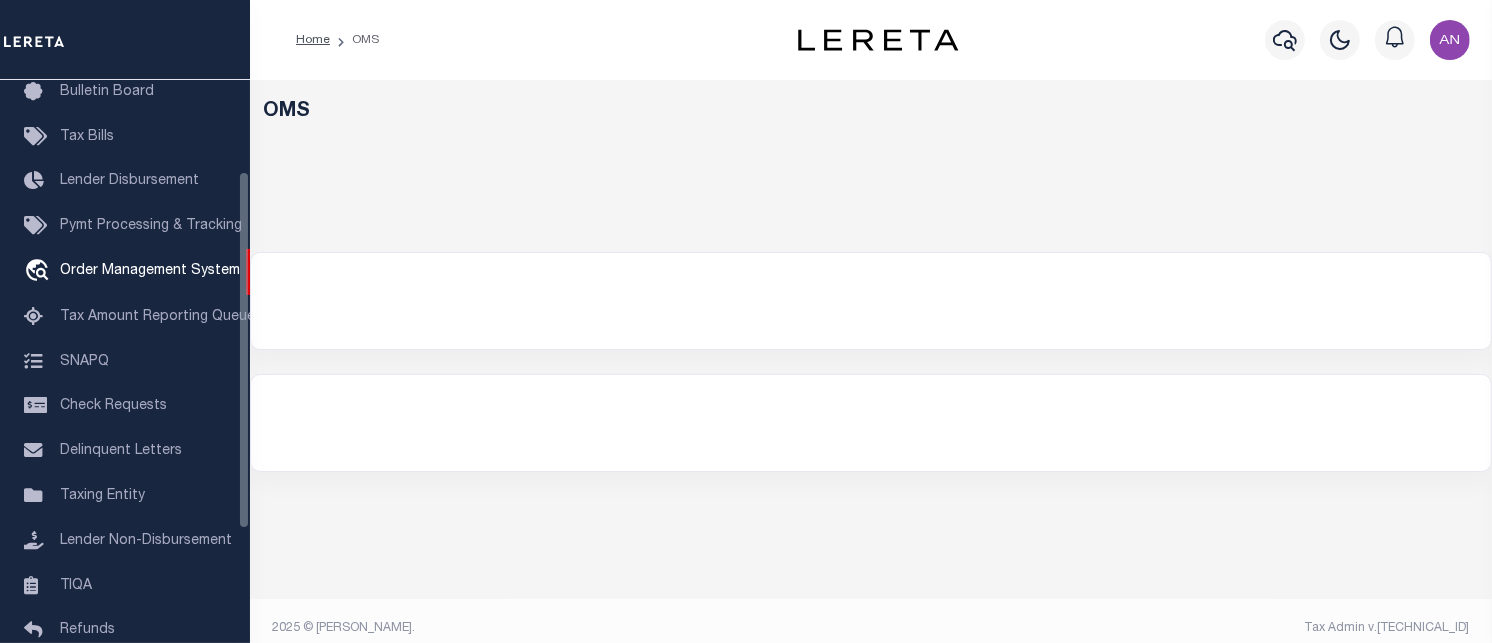 select on "200" 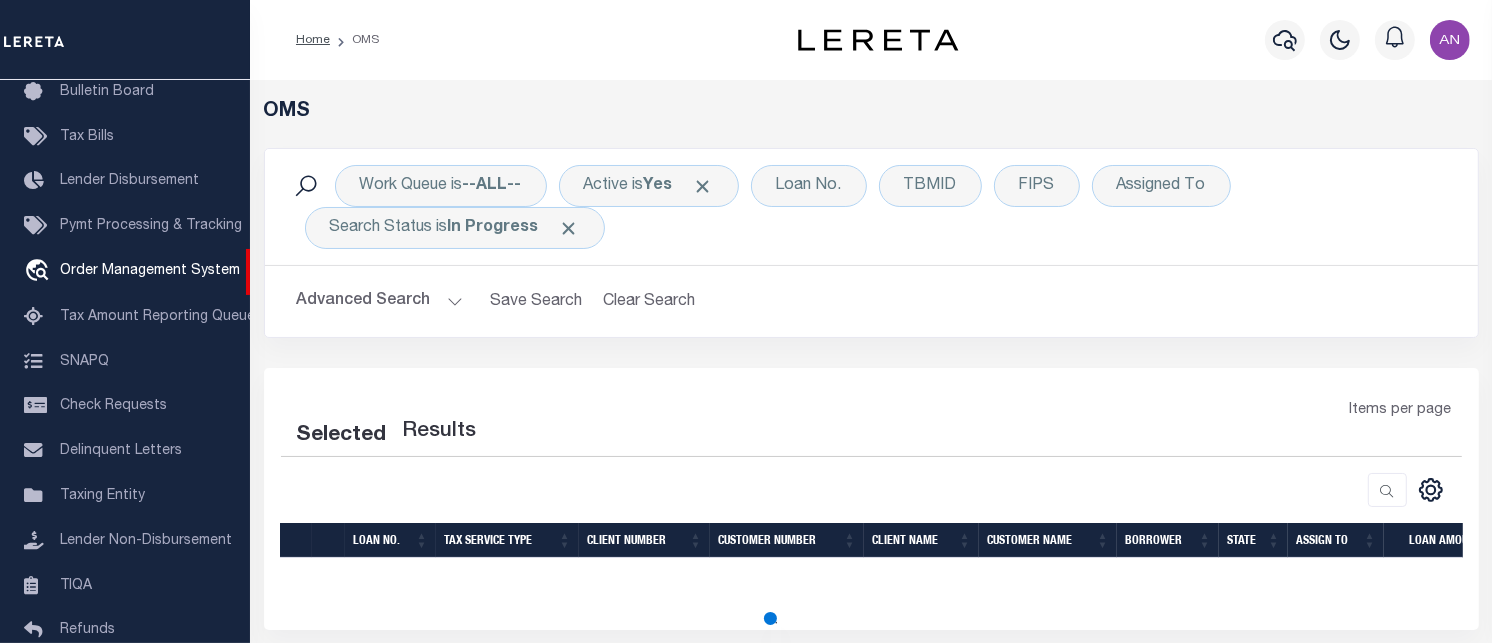 select on "200" 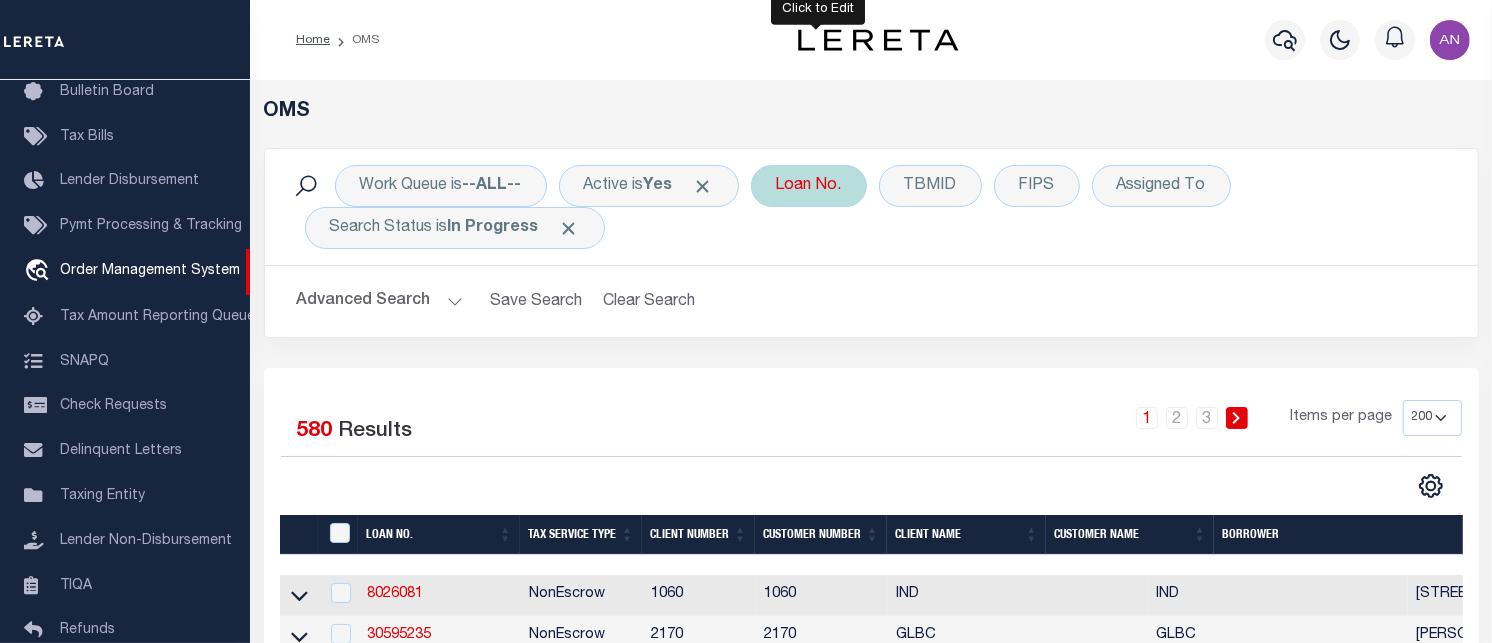 click on "Loan No." at bounding box center (809, 186) 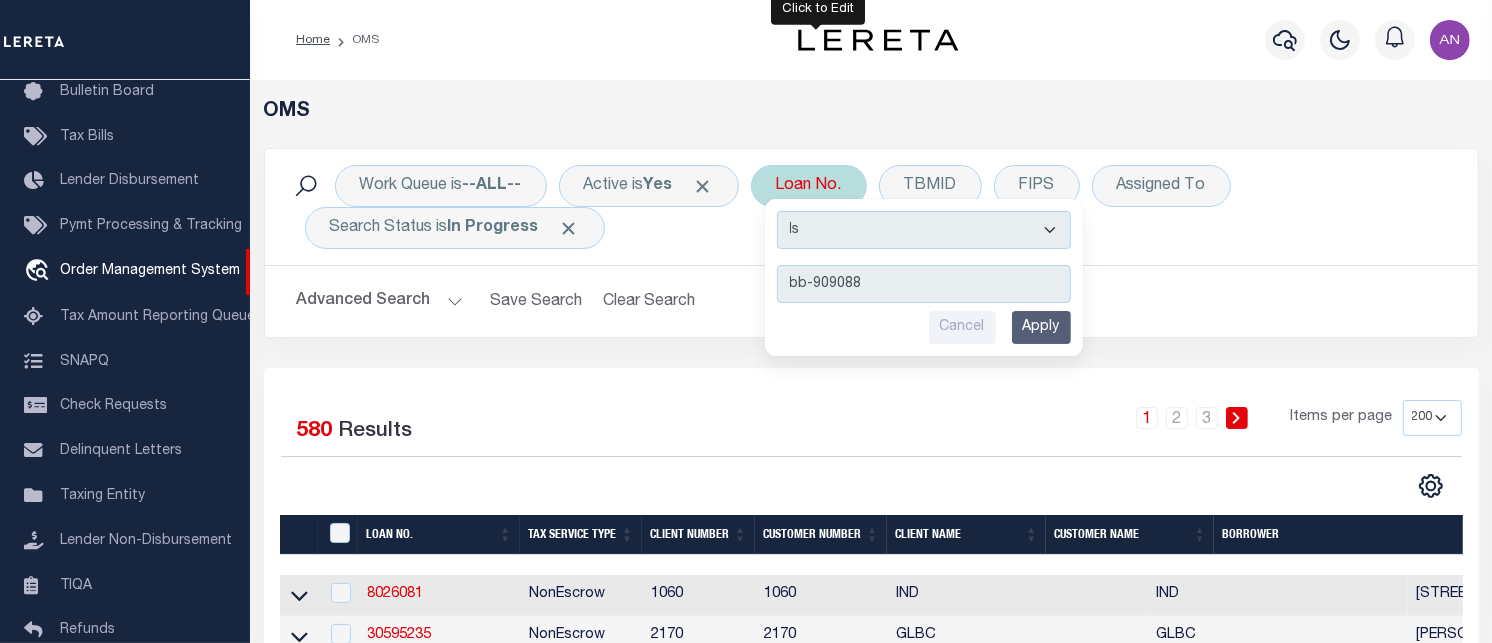 type on "bb-909088" 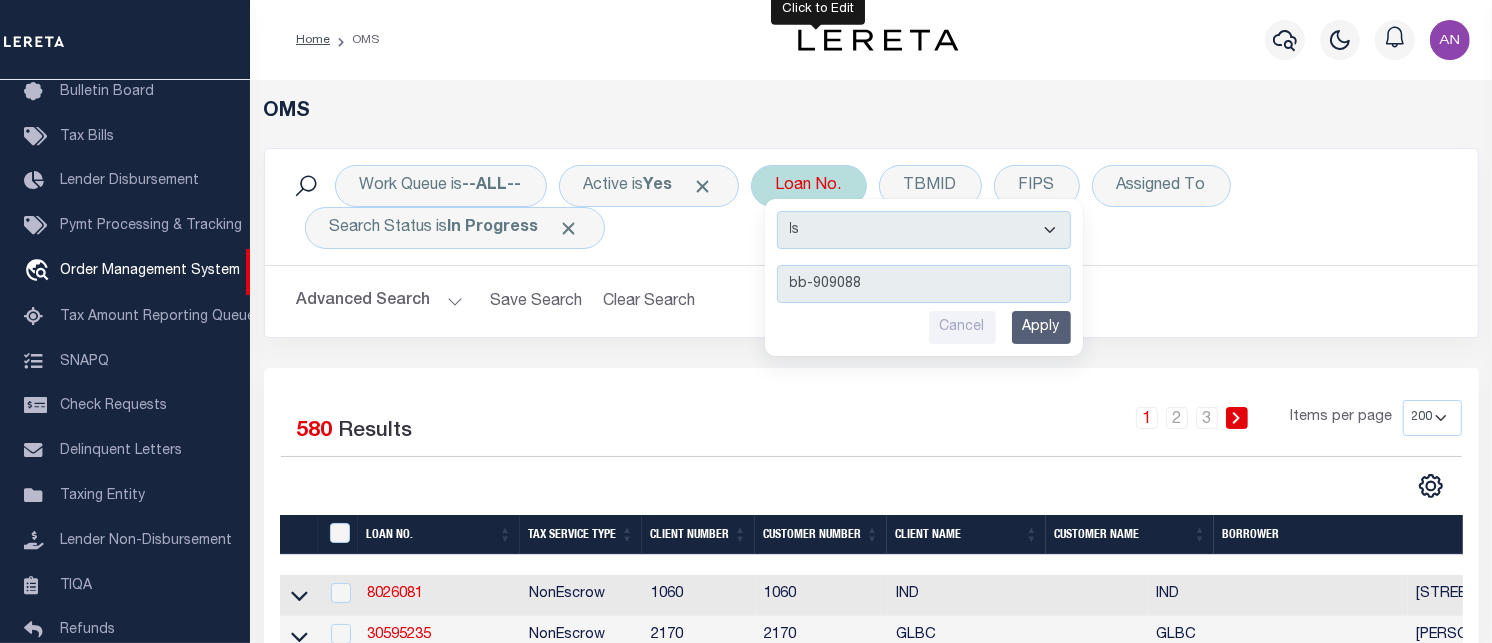 click on "Apply" at bounding box center [1041, 327] 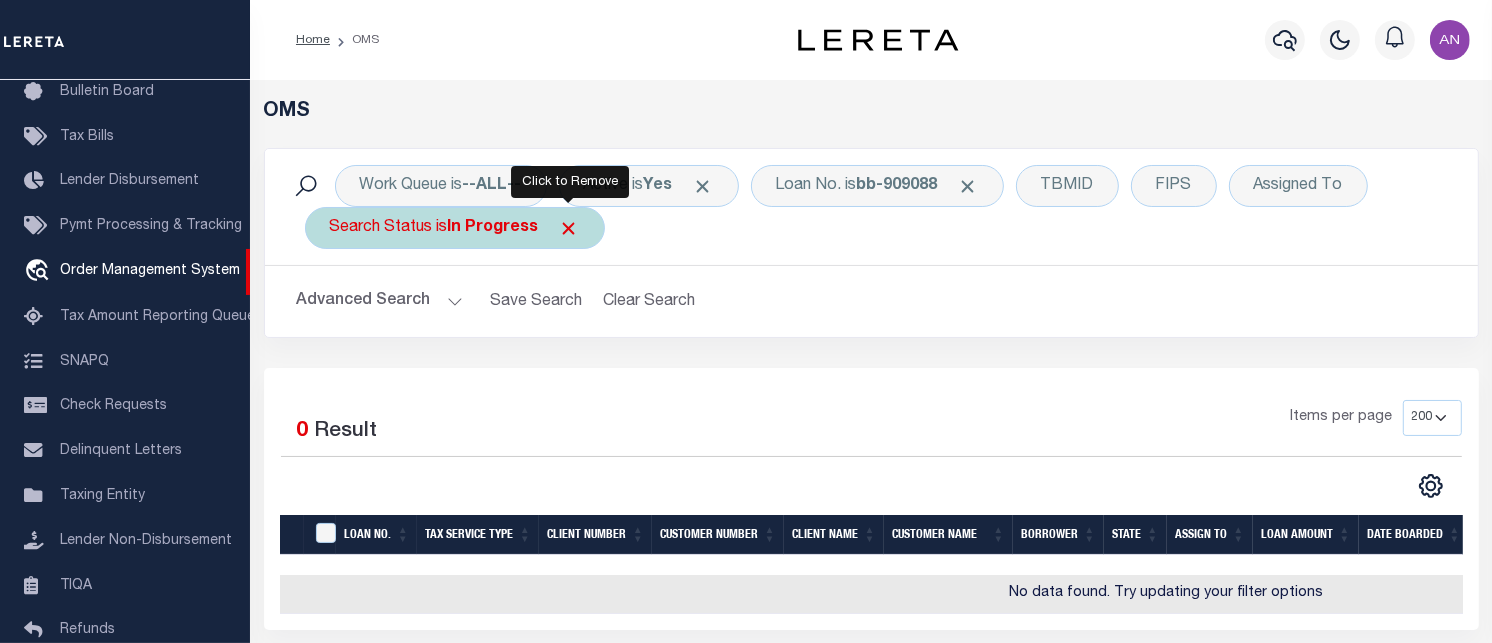 click at bounding box center (569, 228) 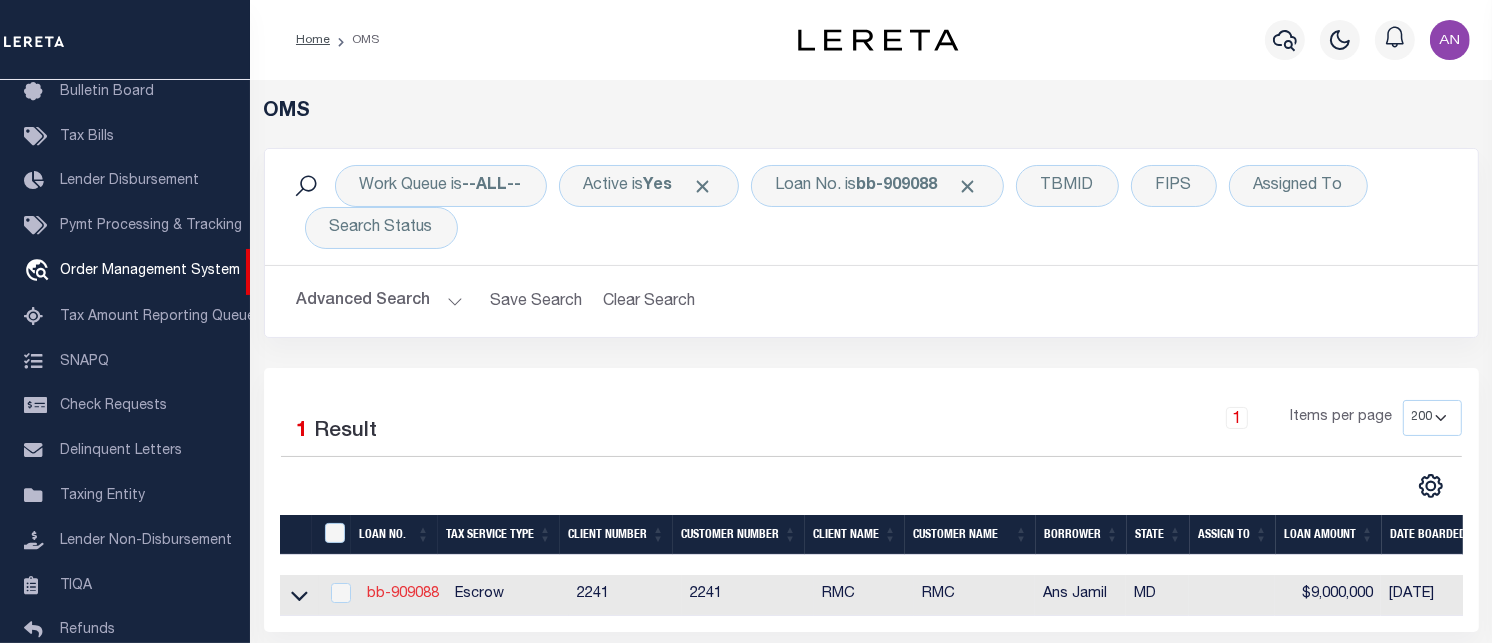 click on "bb-909088" at bounding box center [403, 594] 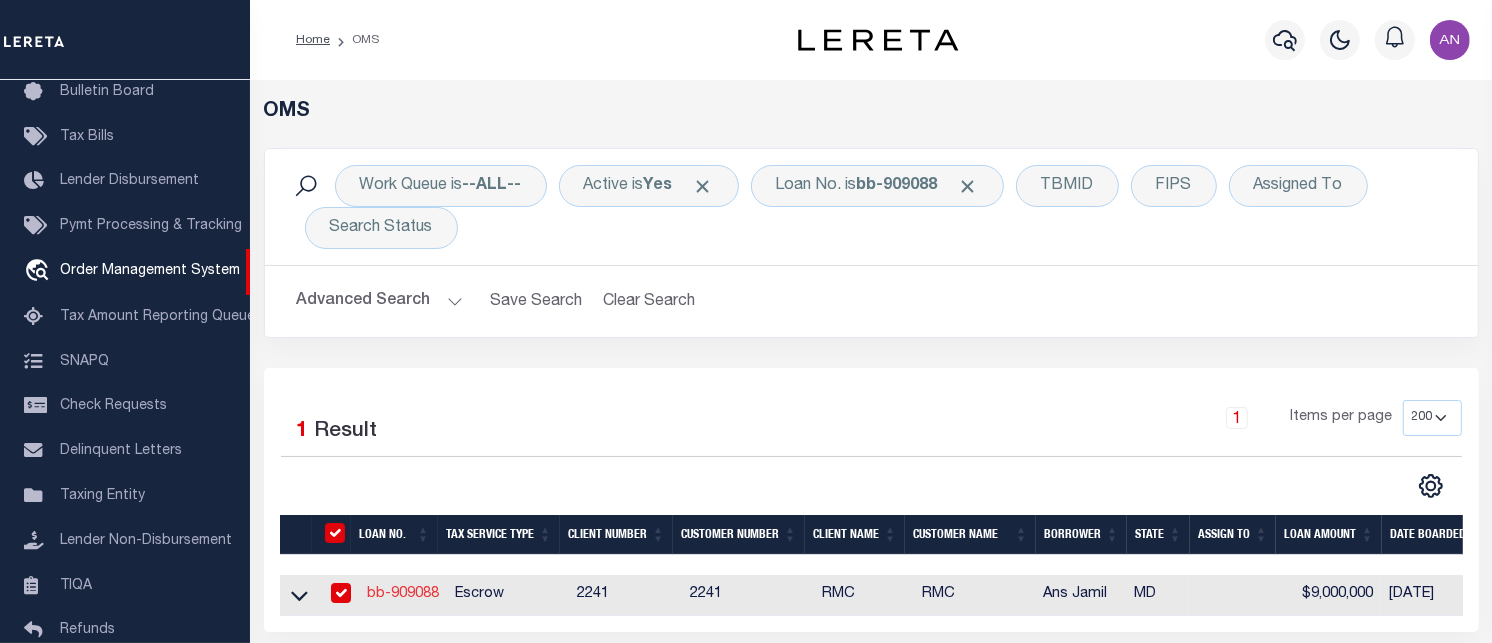 type on "bb-909088" 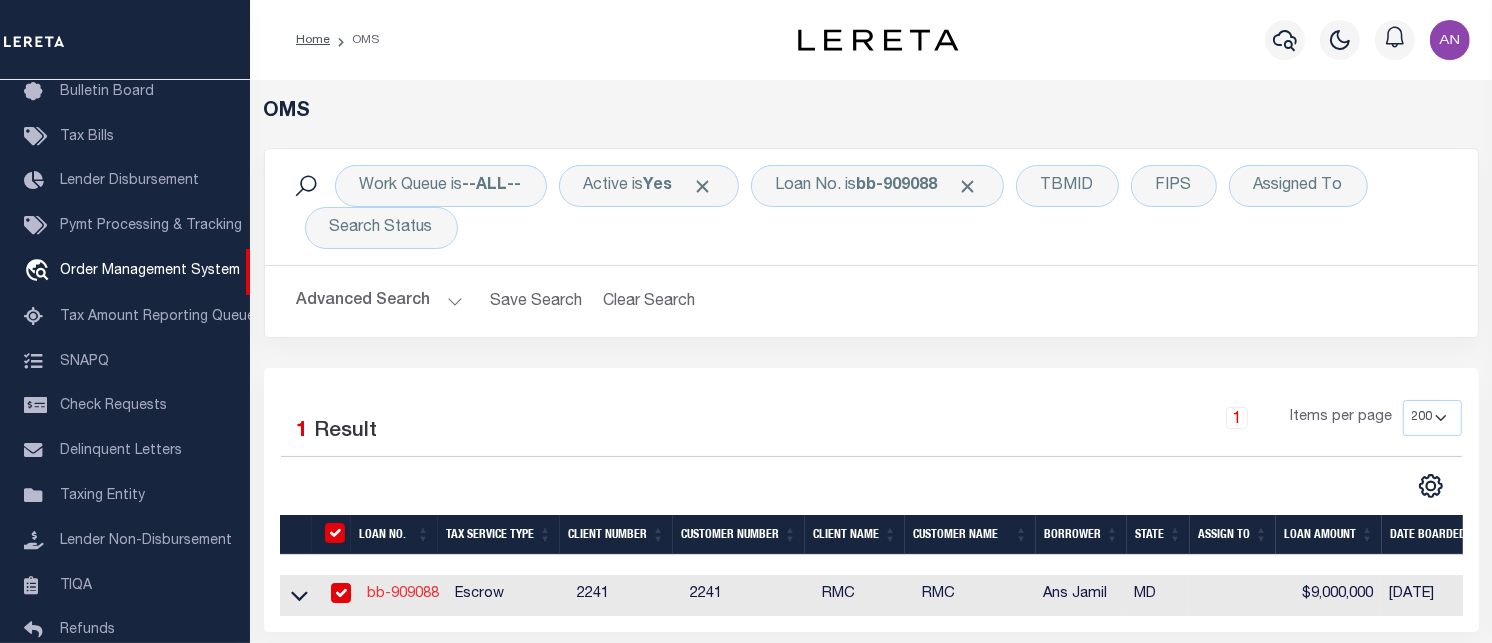 type on "Ans Jamil" 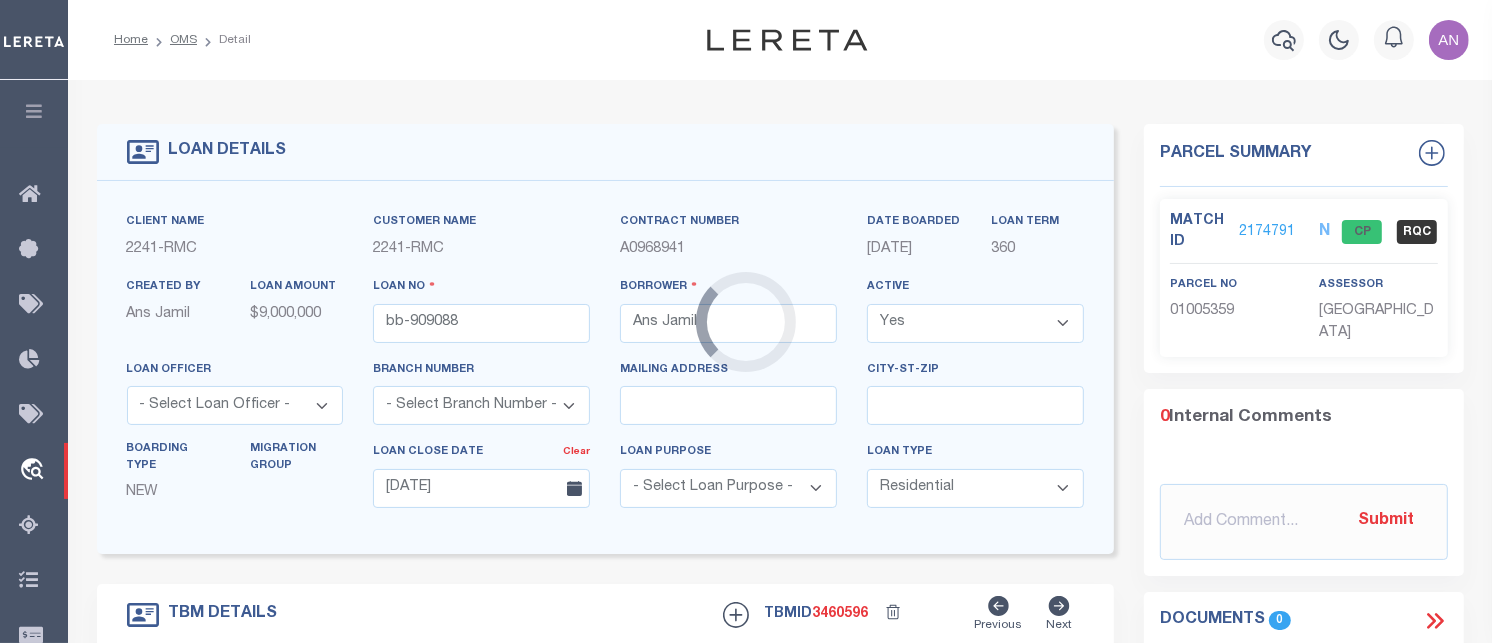type on "[STREET_ADDRESS]" 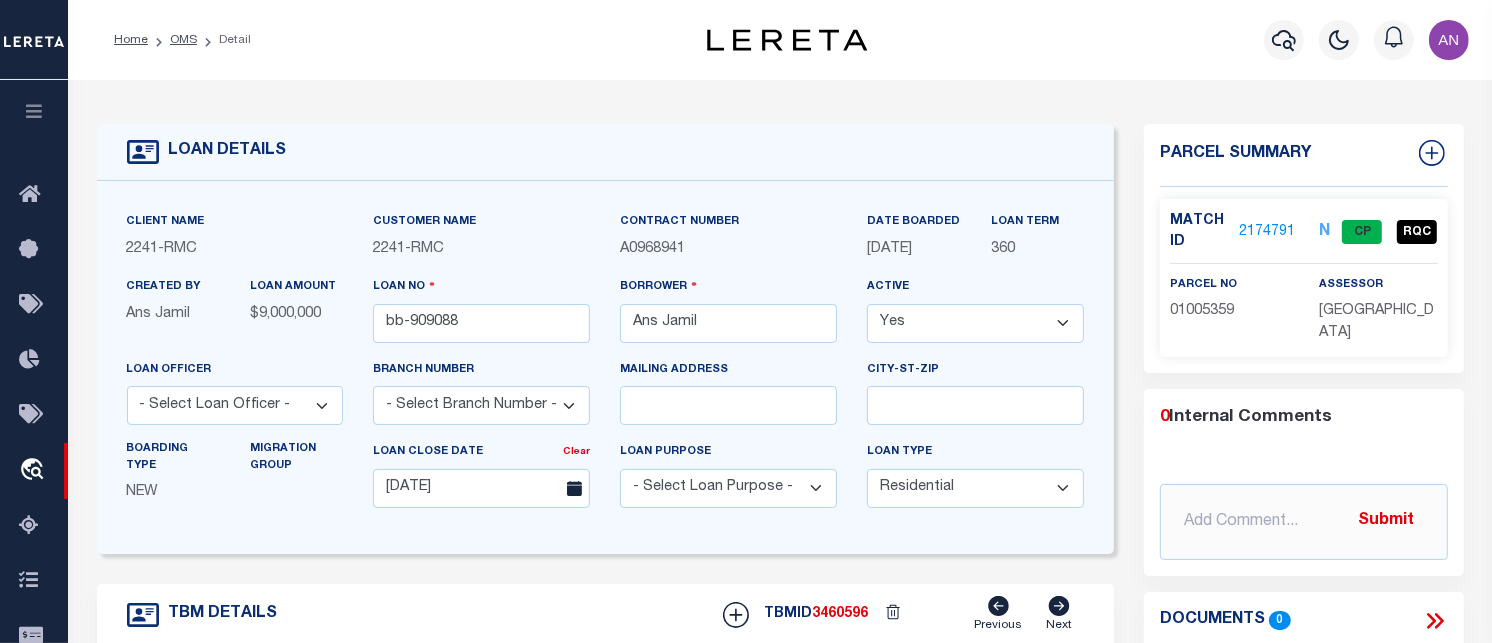 click on "2174791" at bounding box center (1267, 232) 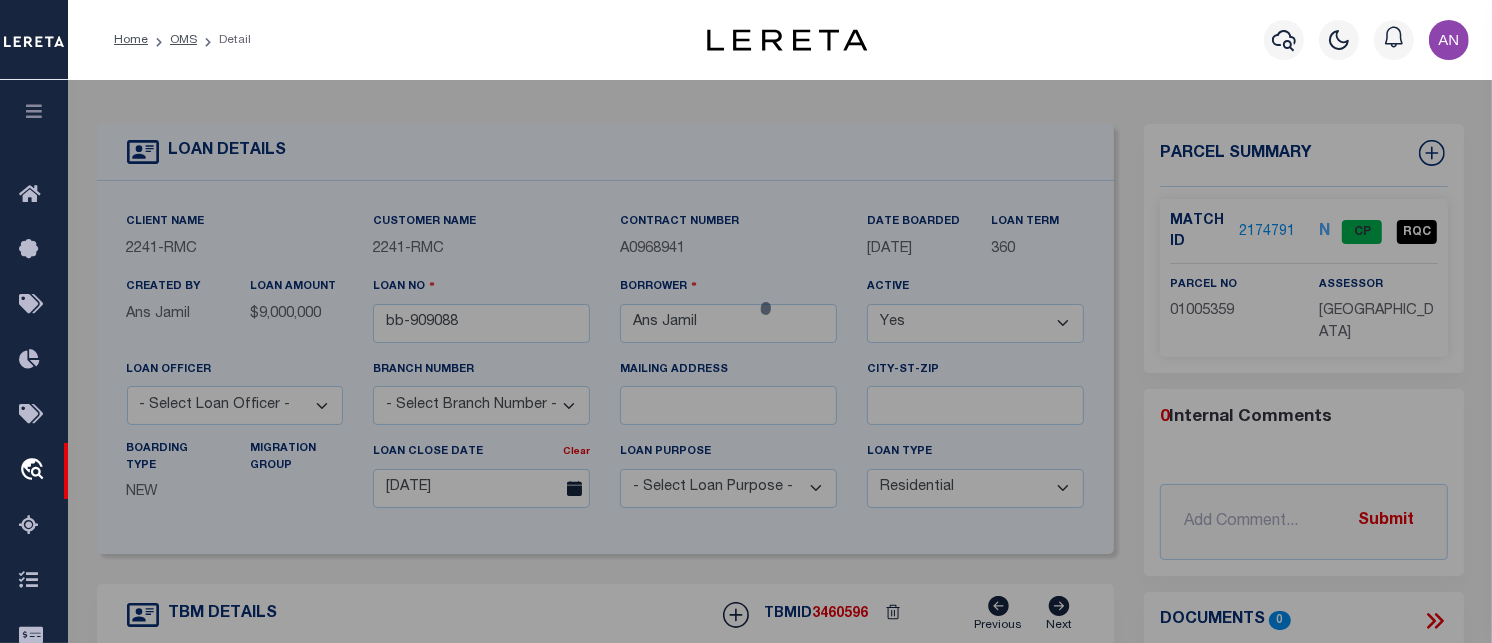 checkbox on "false" 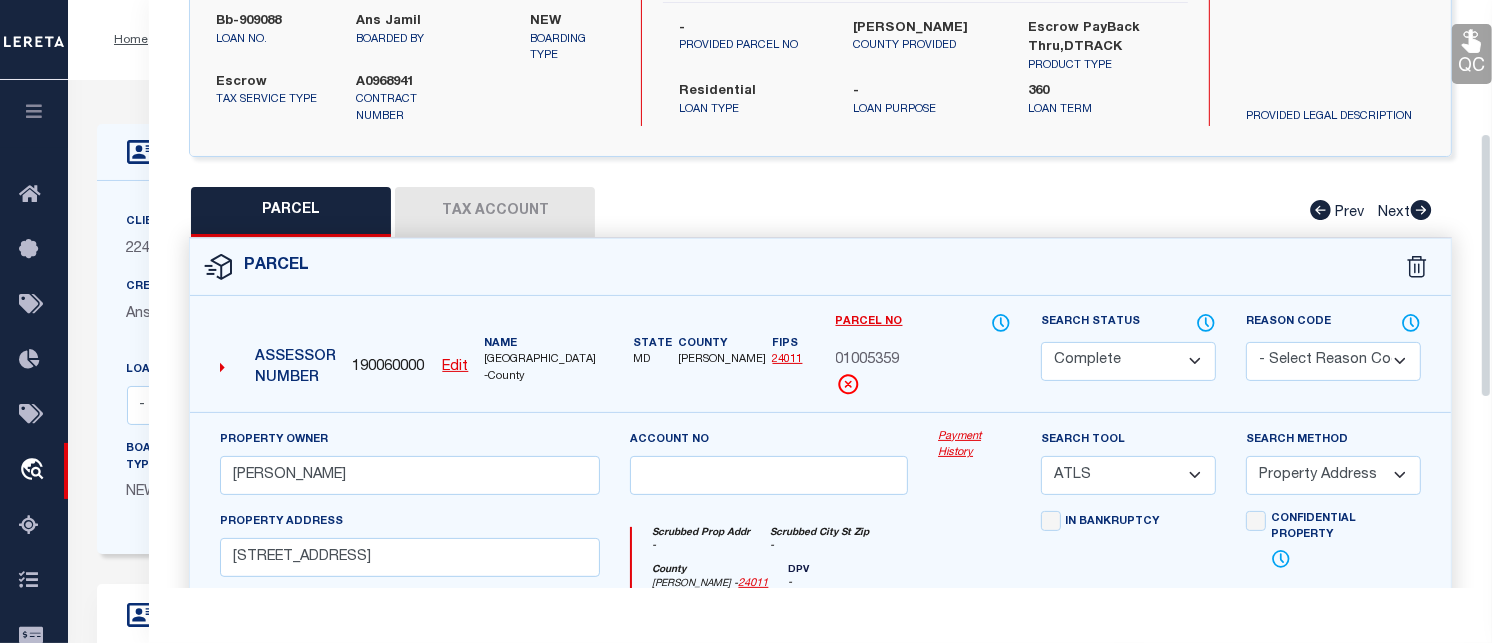 drag, startPoint x: 1490, startPoint y: 241, endPoint x: 1236, endPoint y: 395, distance: 297.03873 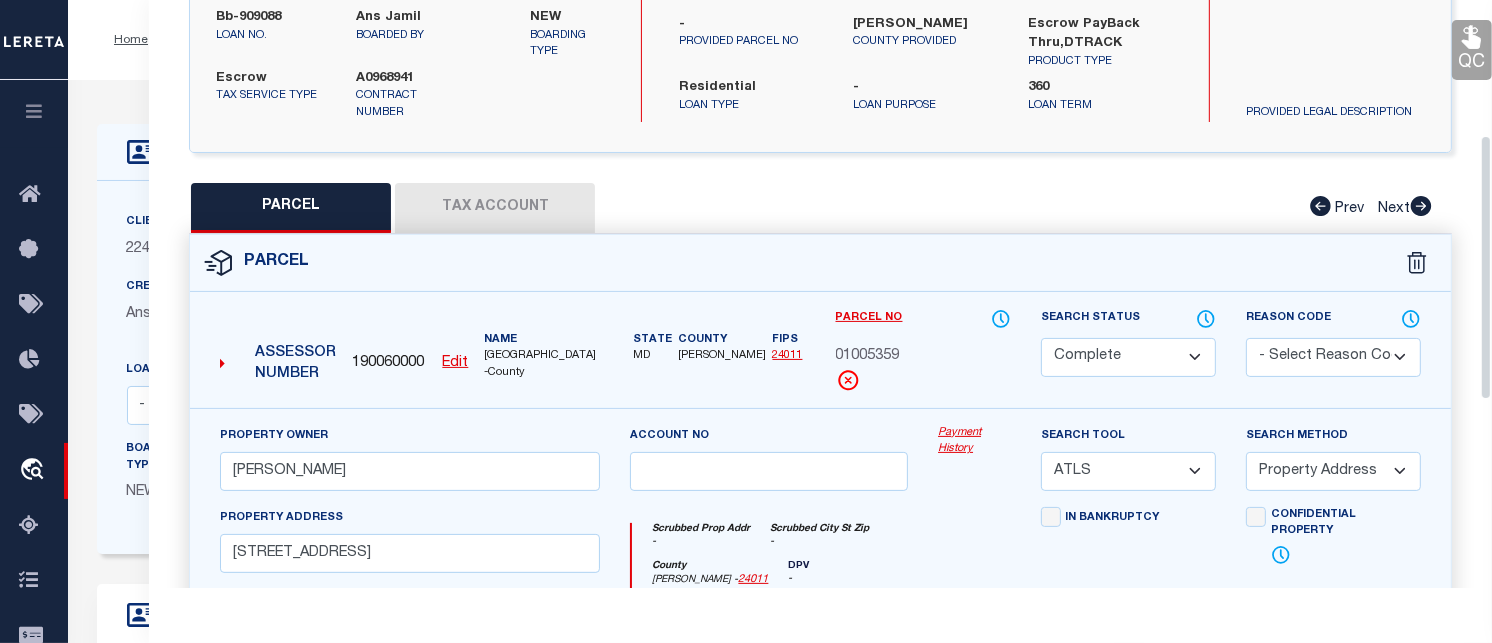 click on "Payment History" at bounding box center (974, 441) 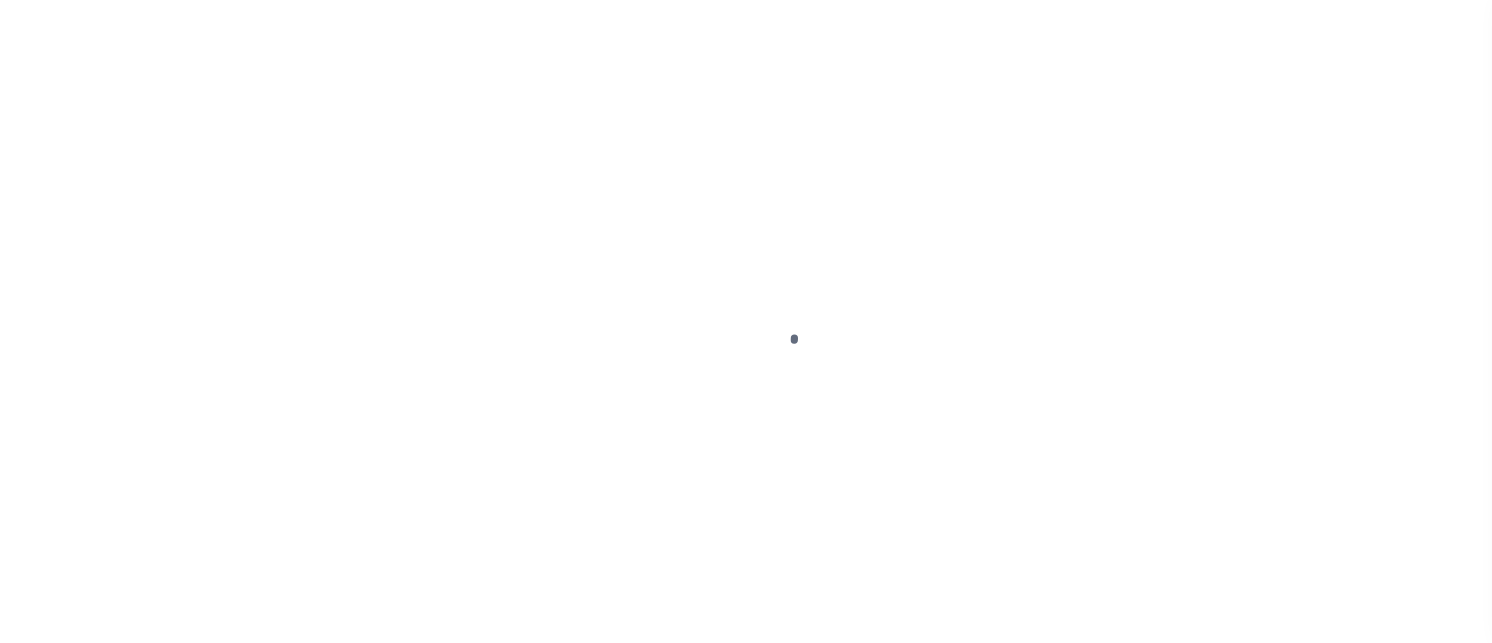 scroll, scrollTop: 0, scrollLeft: 0, axis: both 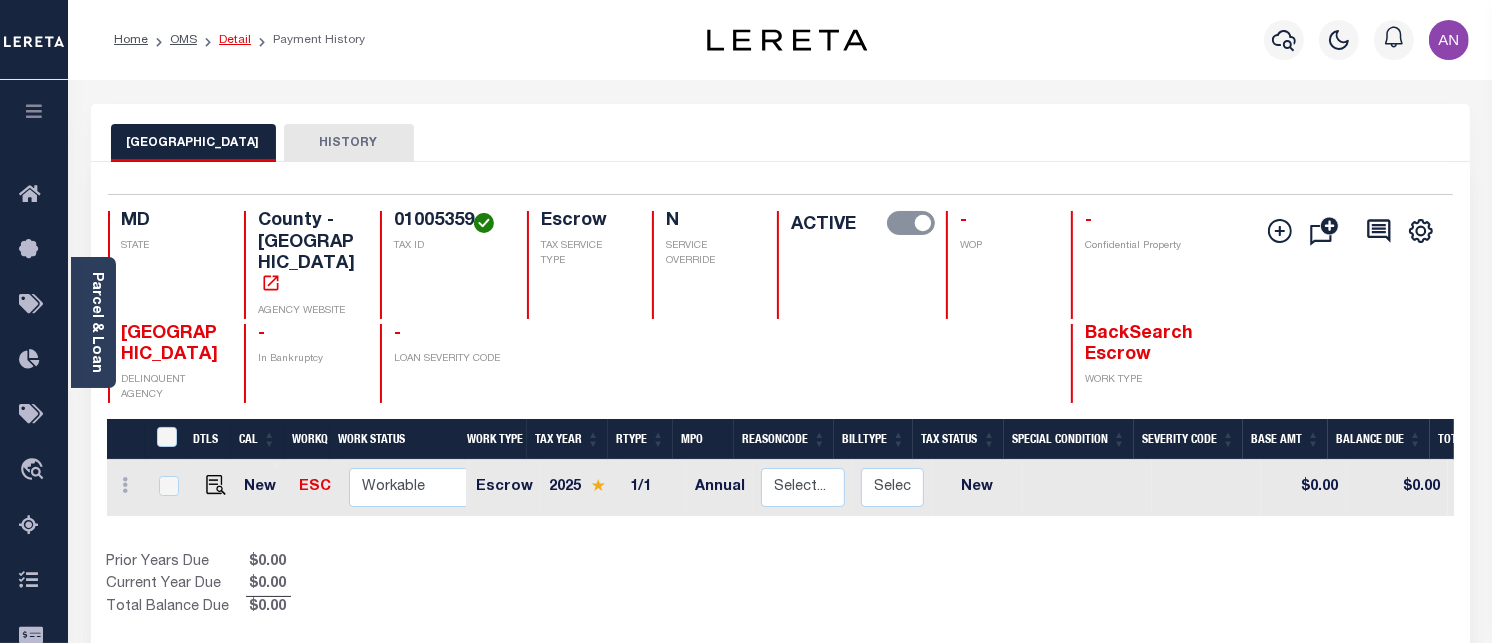 click on "Detail" at bounding box center (235, 40) 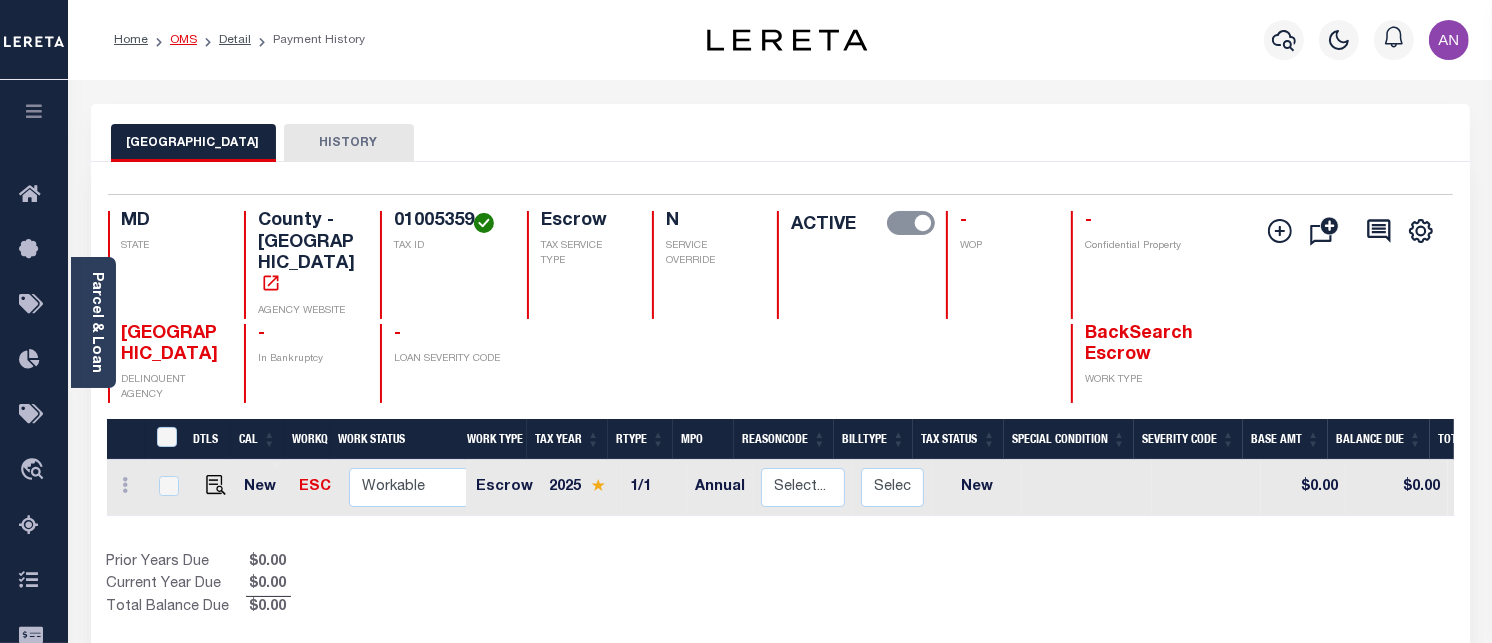 click on "OMS" at bounding box center (183, 40) 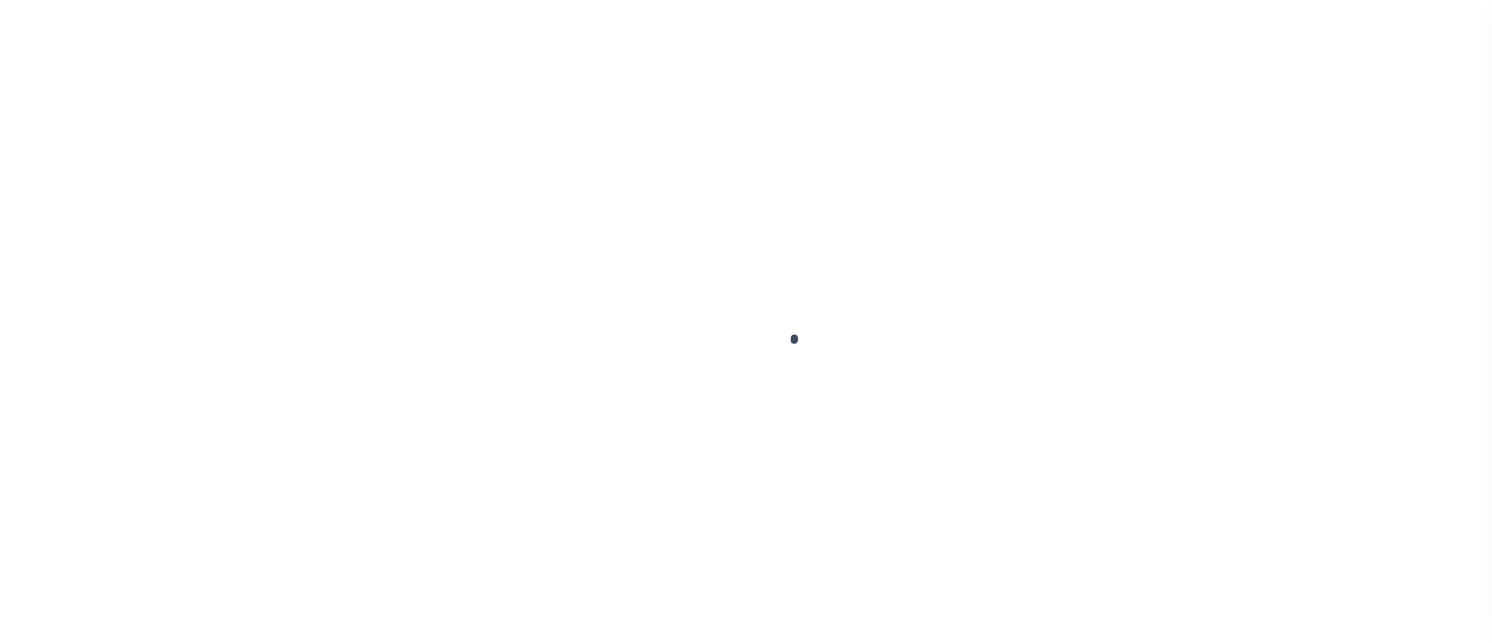 scroll, scrollTop: 0, scrollLeft: 0, axis: both 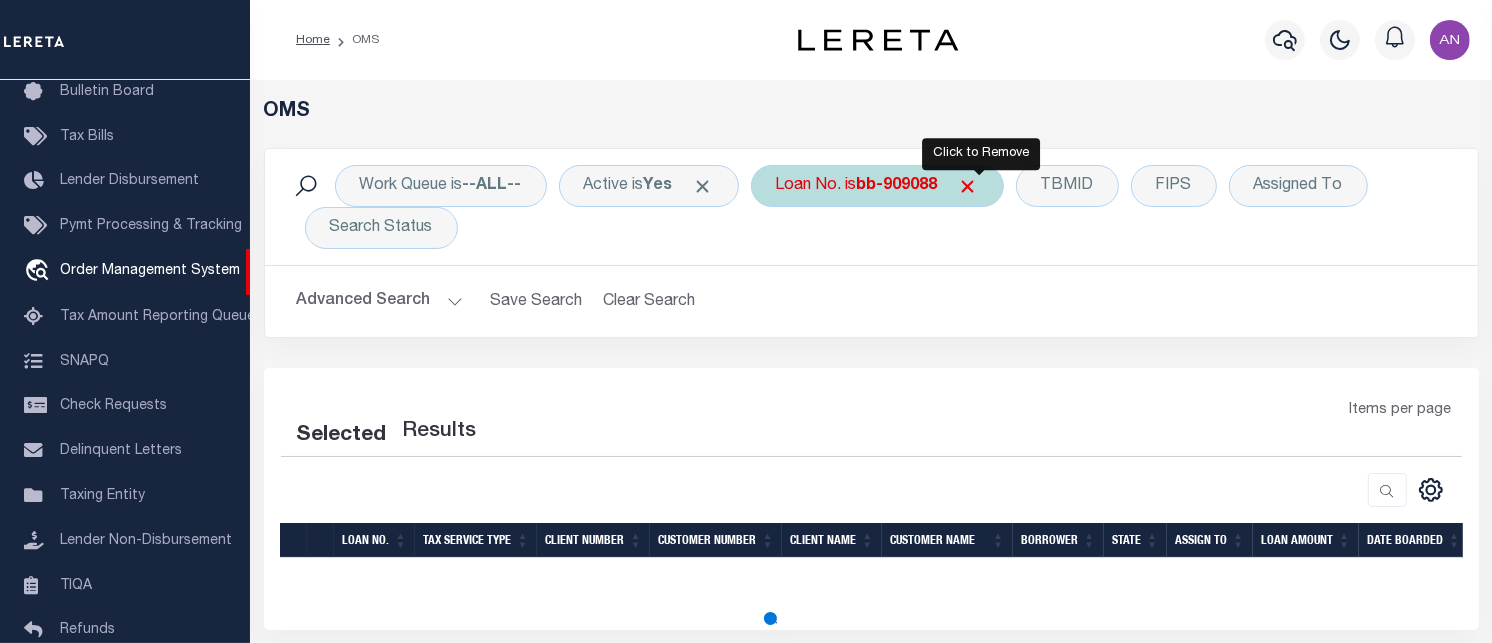 click at bounding box center (968, 186) 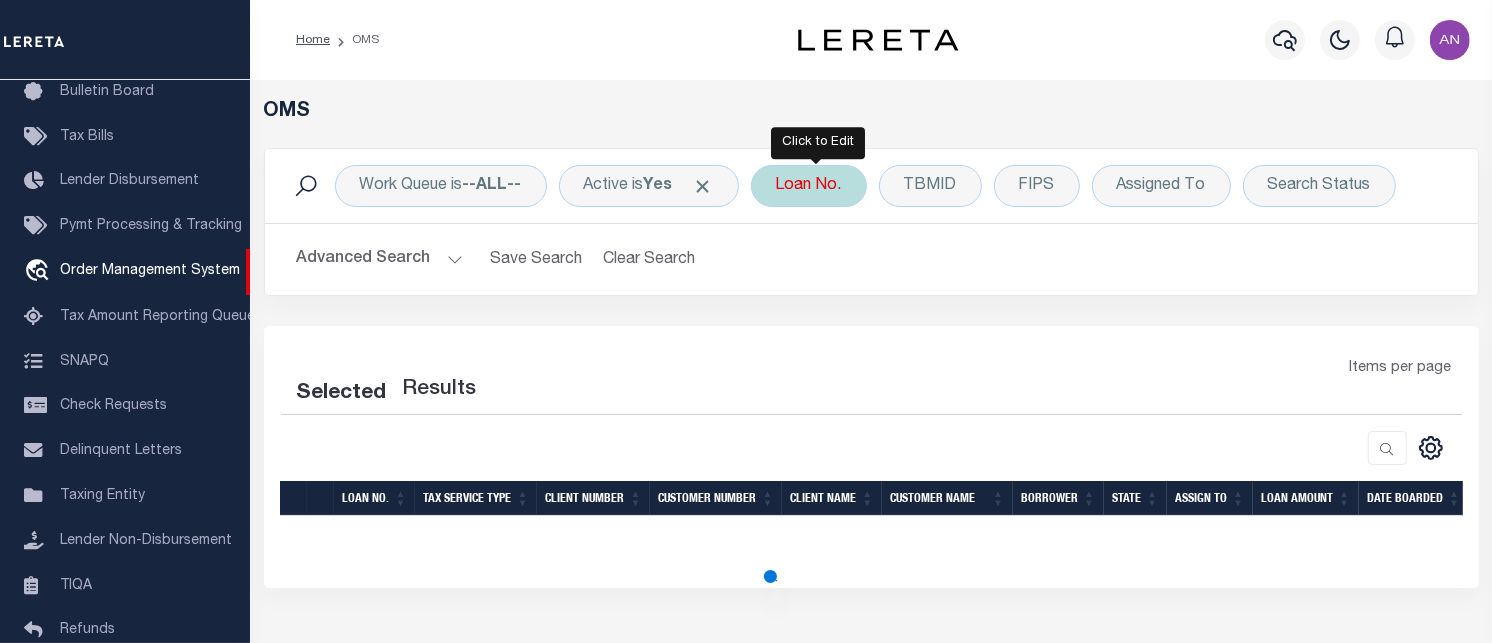 click on "Loan No." at bounding box center [809, 186] 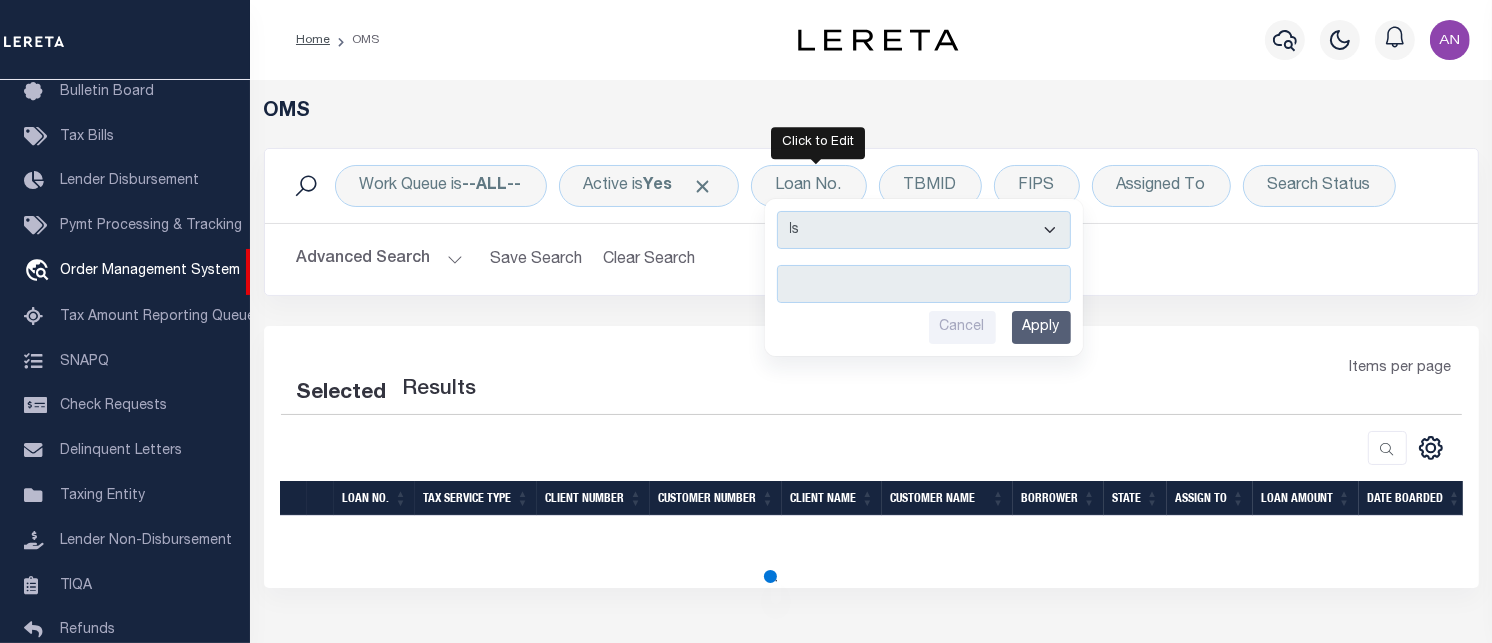 type on "ty-9900" 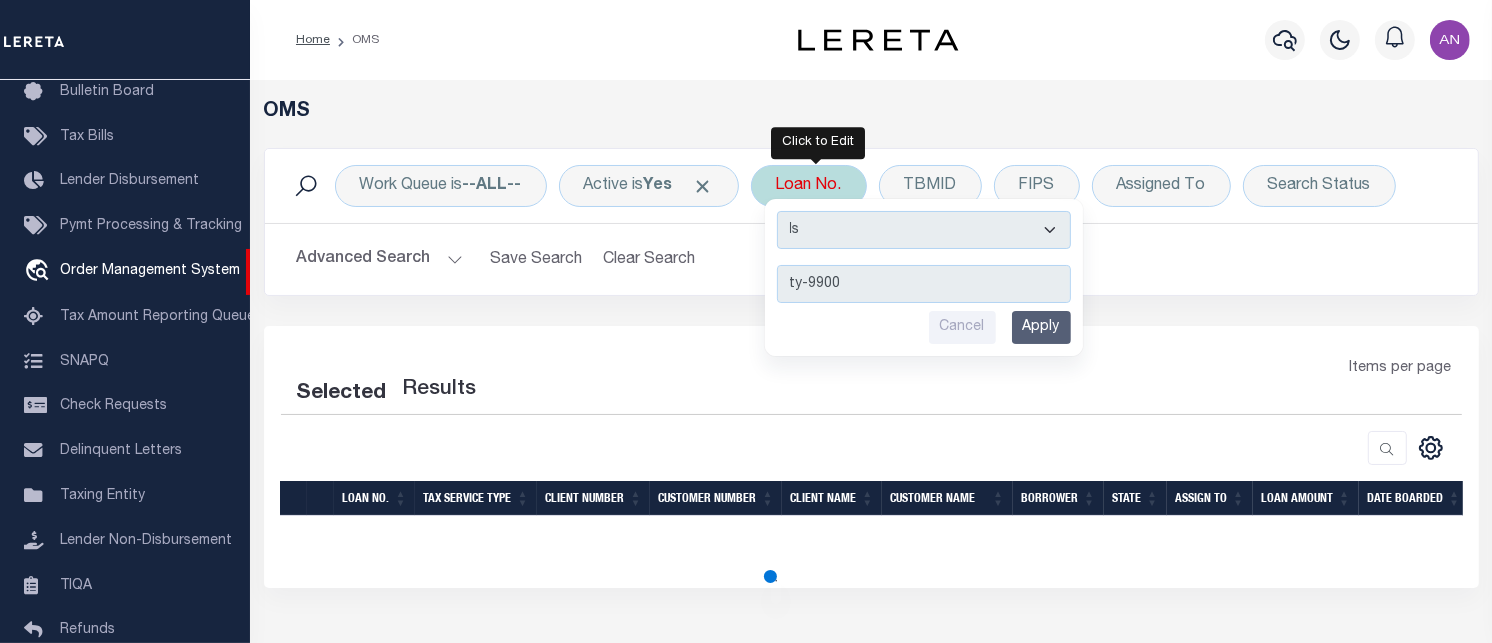 click on "Apply" at bounding box center (1041, 327) 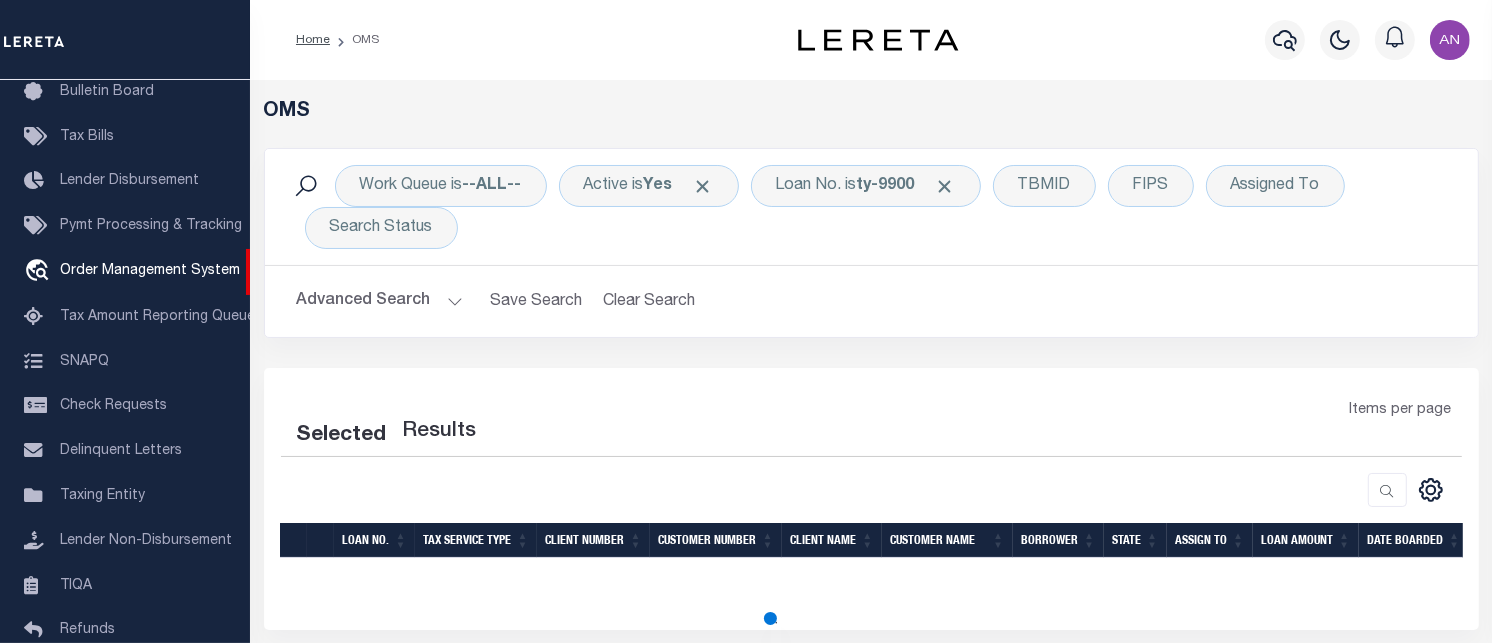 select on "200" 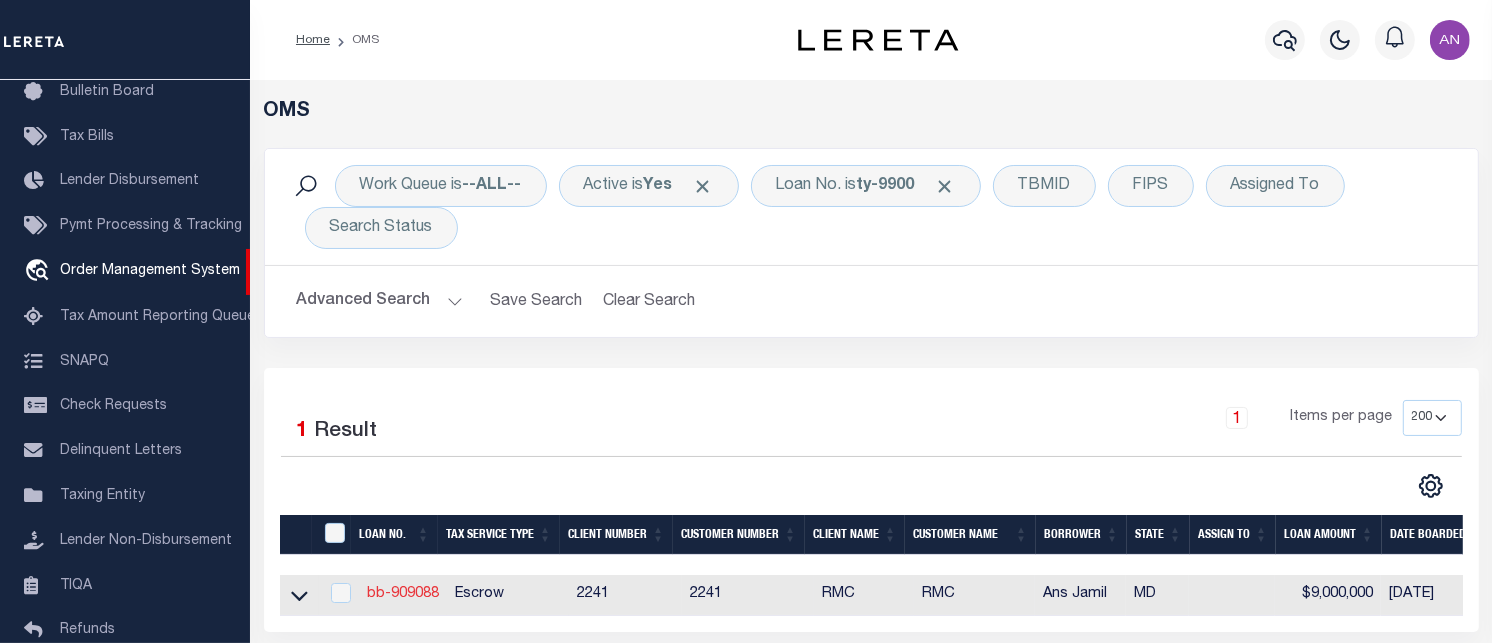 click on "bb-909088" at bounding box center (403, 594) 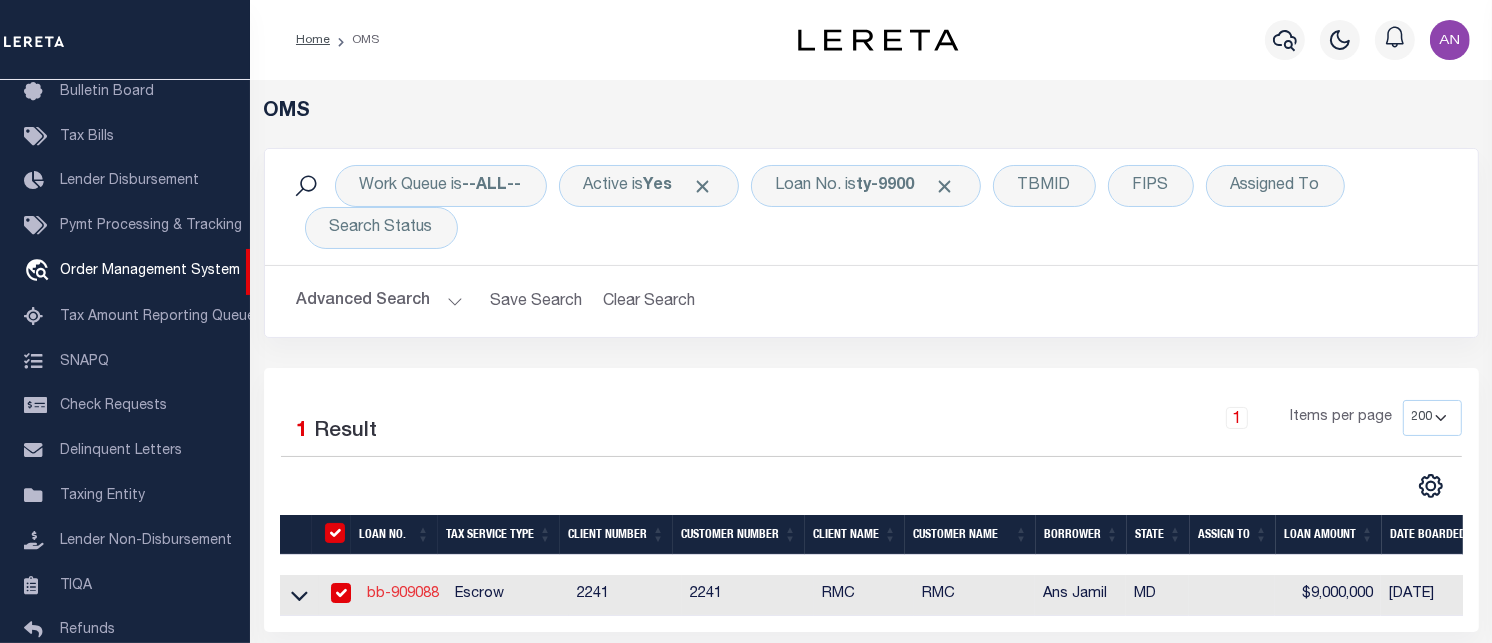 type on "bb-909088" 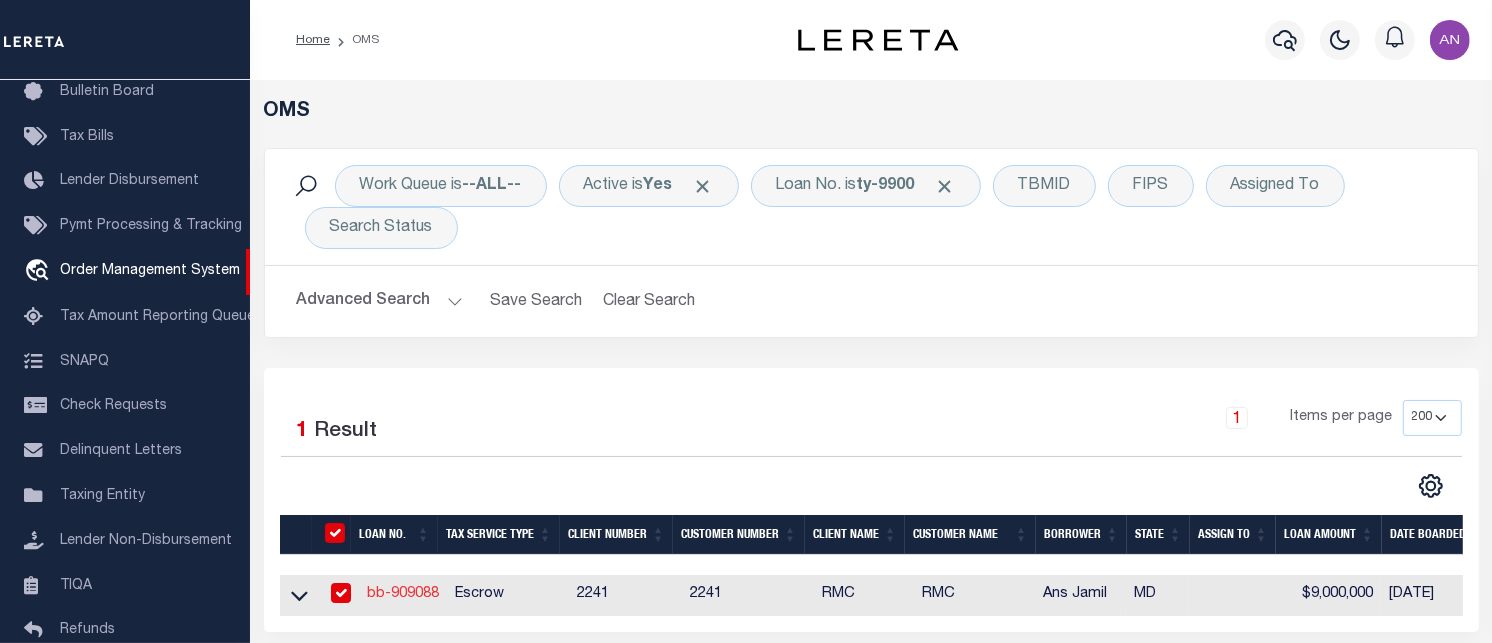 type on "Ans Jamil" 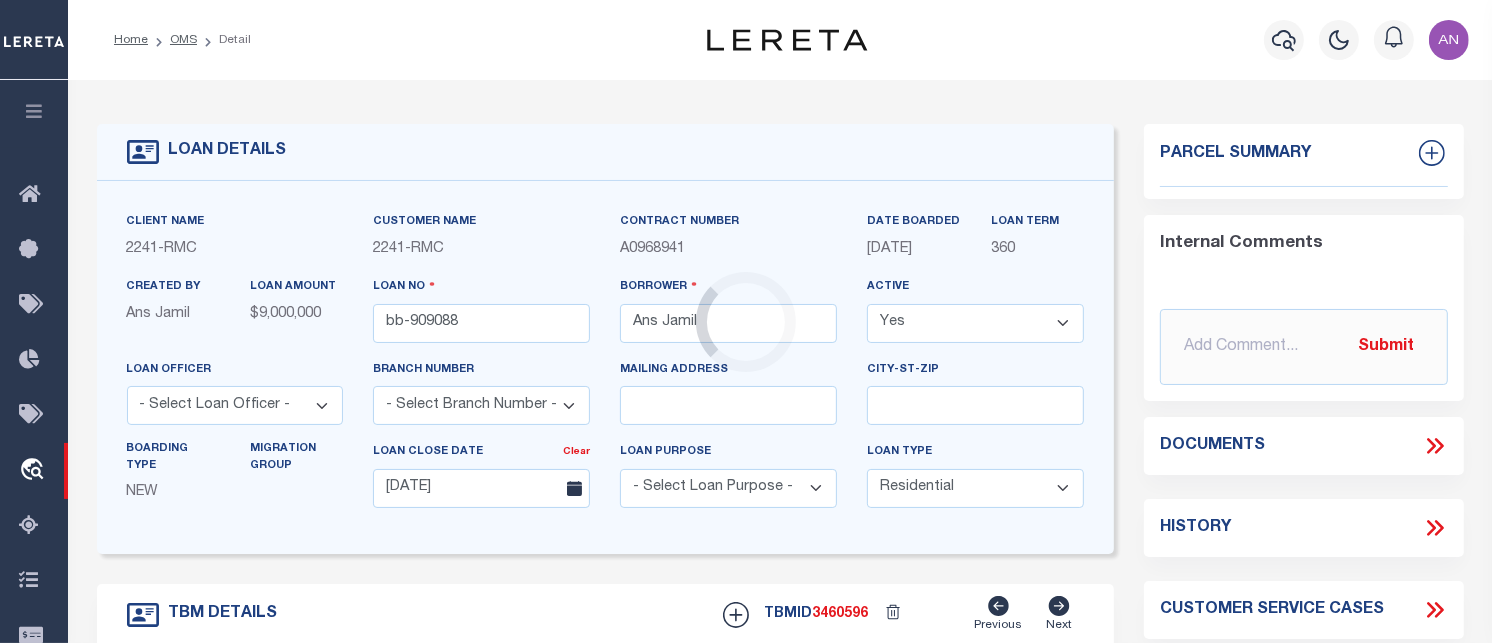 type on "[STREET_ADDRESS]" 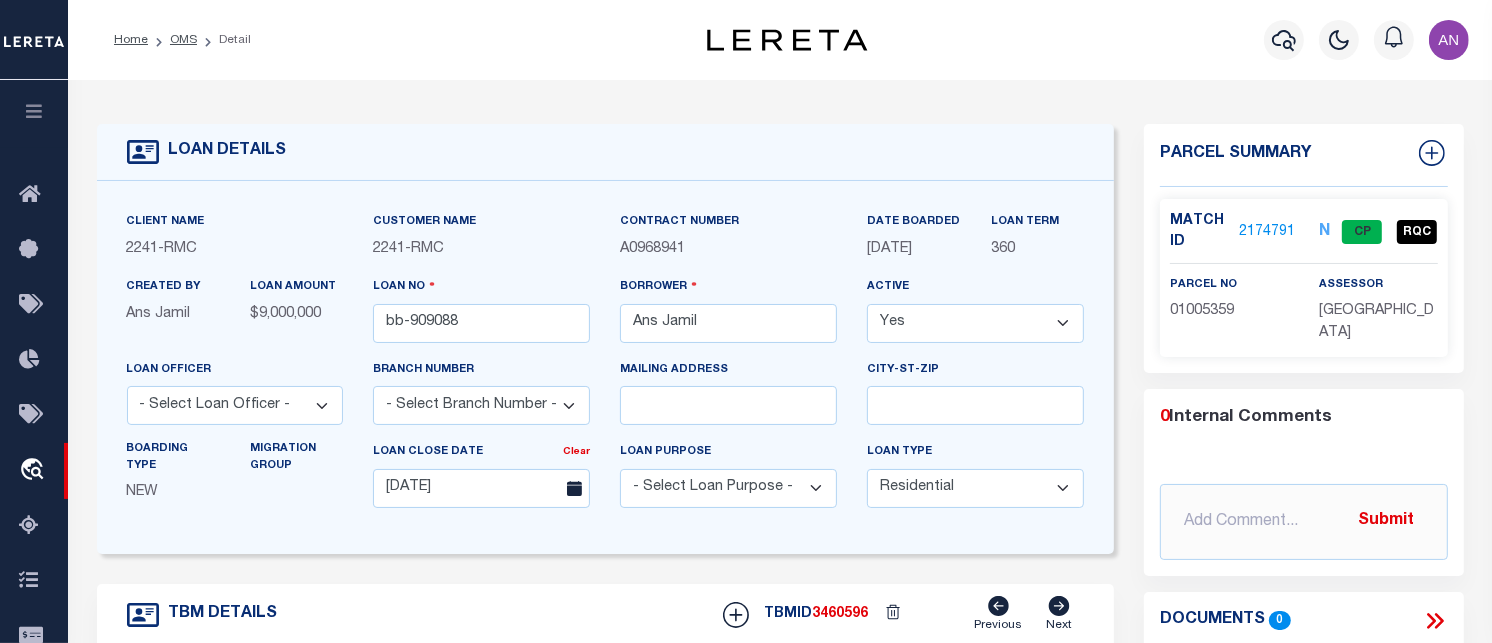 click on "2174791" at bounding box center (1267, 232) 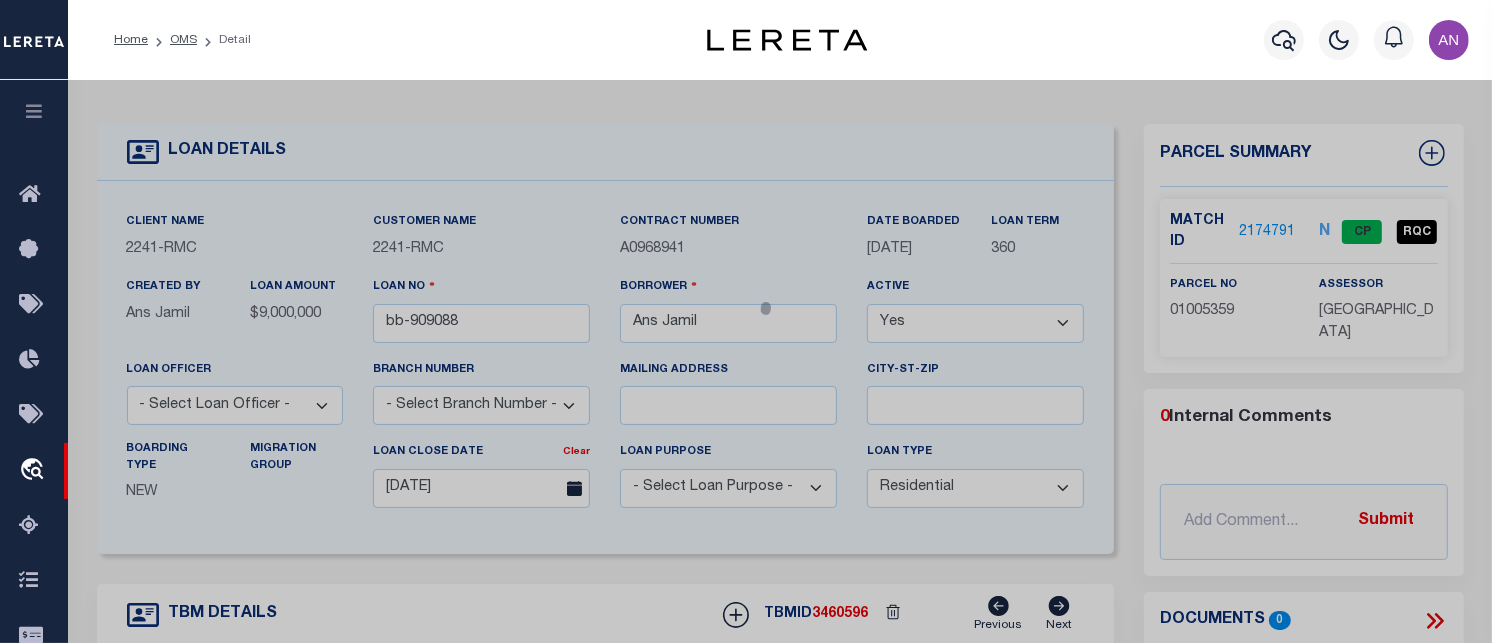 checkbox on "false" 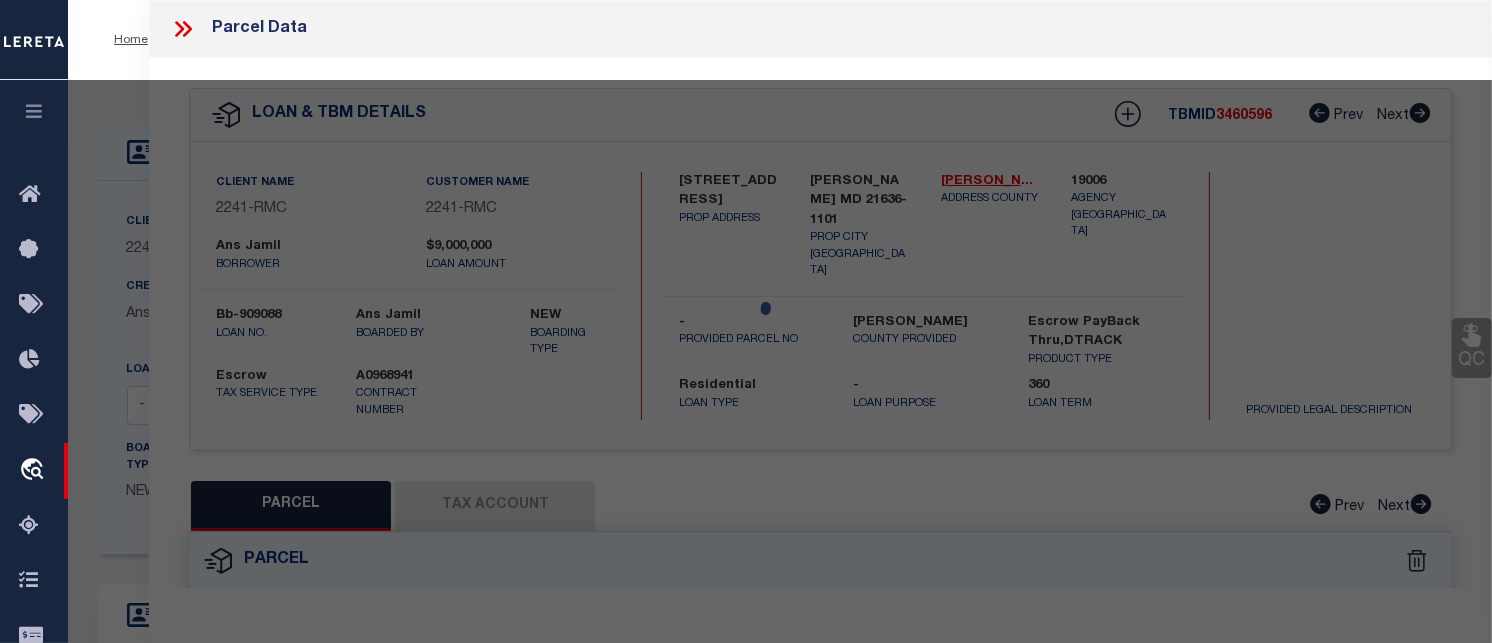 select on "CP" 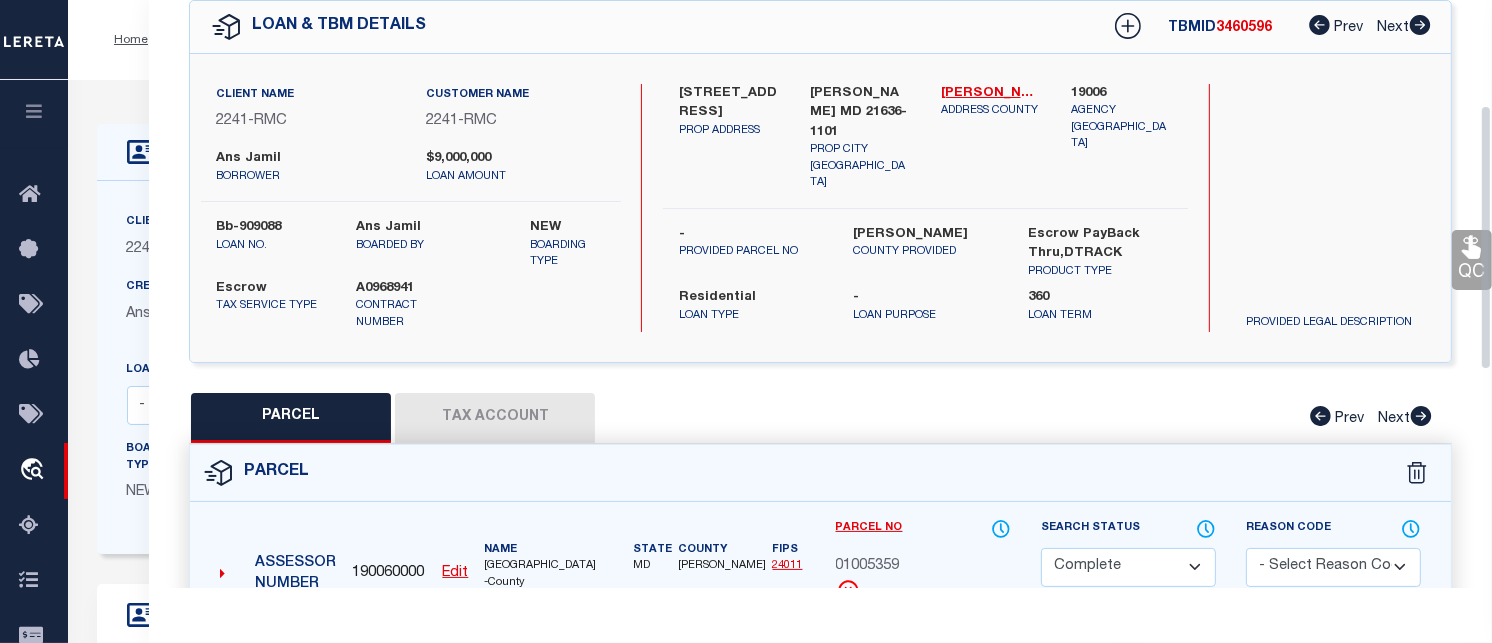 scroll, scrollTop: 232, scrollLeft: 0, axis: vertical 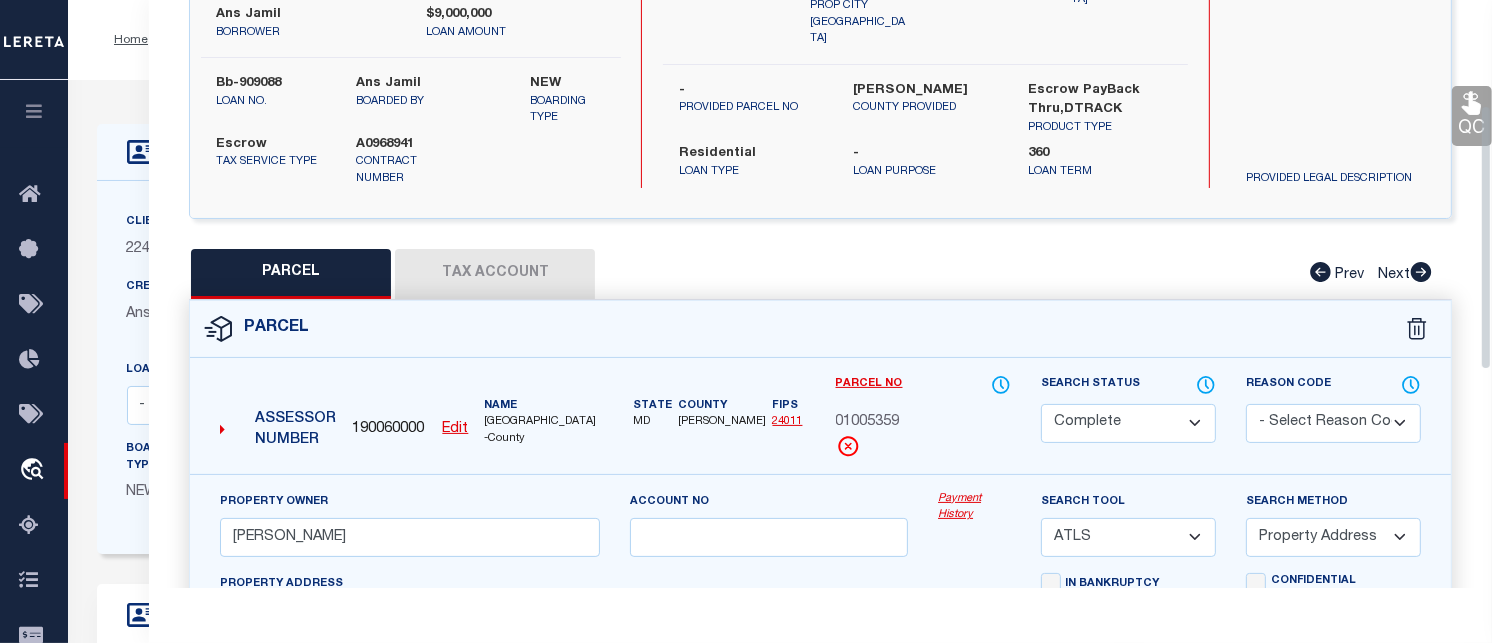 drag, startPoint x: 1483, startPoint y: 233, endPoint x: 1486, endPoint y: 338, distance: 105.04285 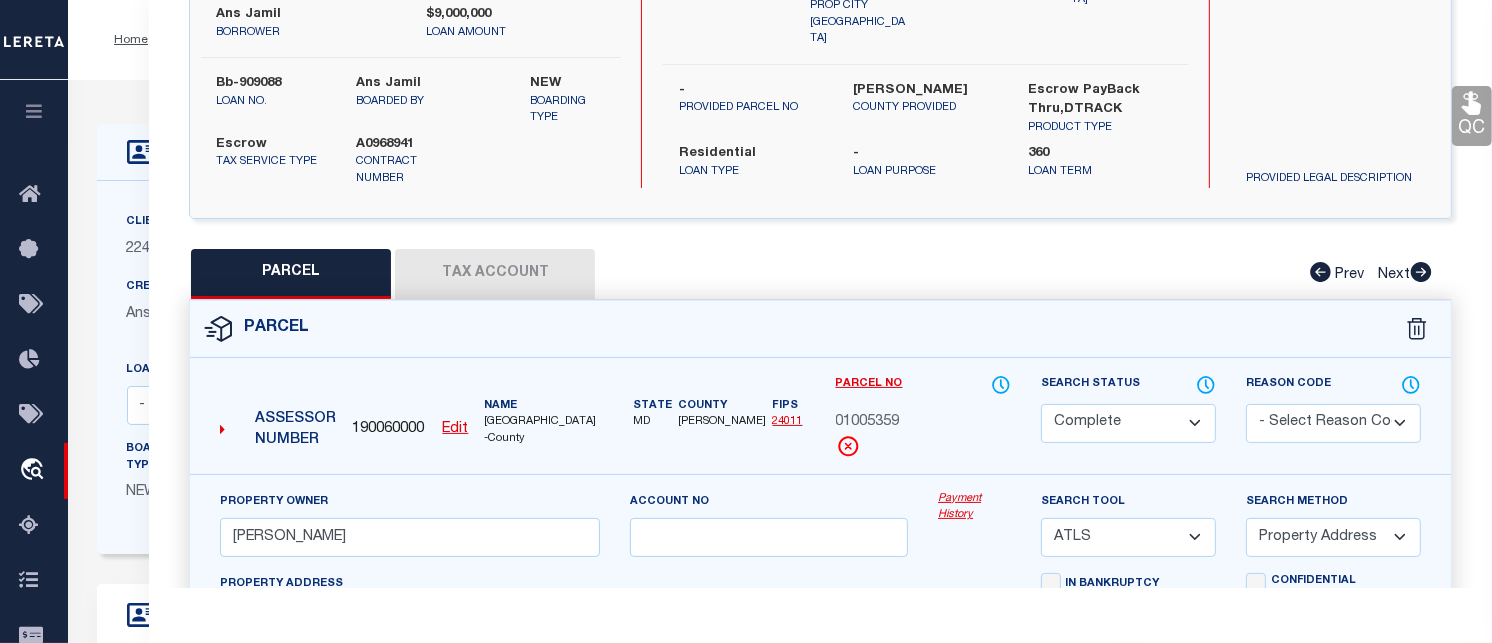 click on "Payment History" at bounding box center (974, 507) 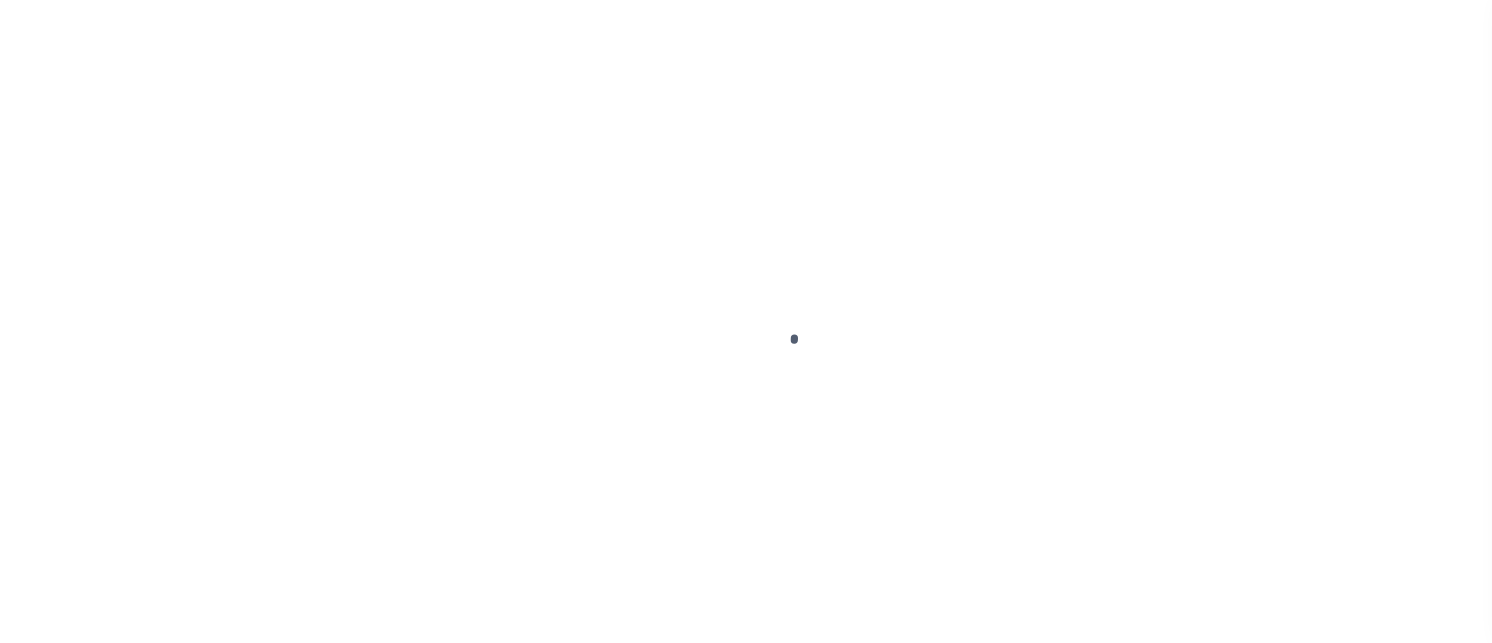 scroll, scrollTop: 0, scrollLeft: 0, axis: both 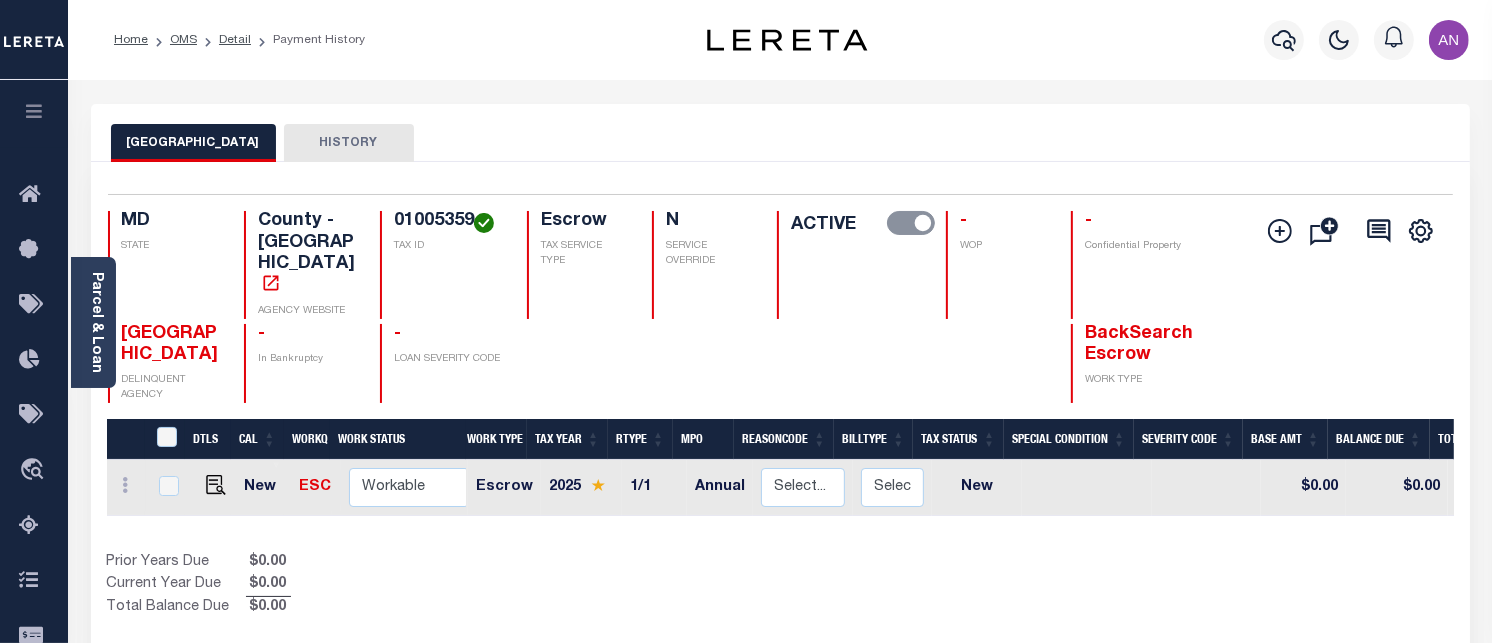 click on "Parcel & Loan
Loan Details
bb-909088
LOAN NO
NEW" at bounding box center (780, 666) 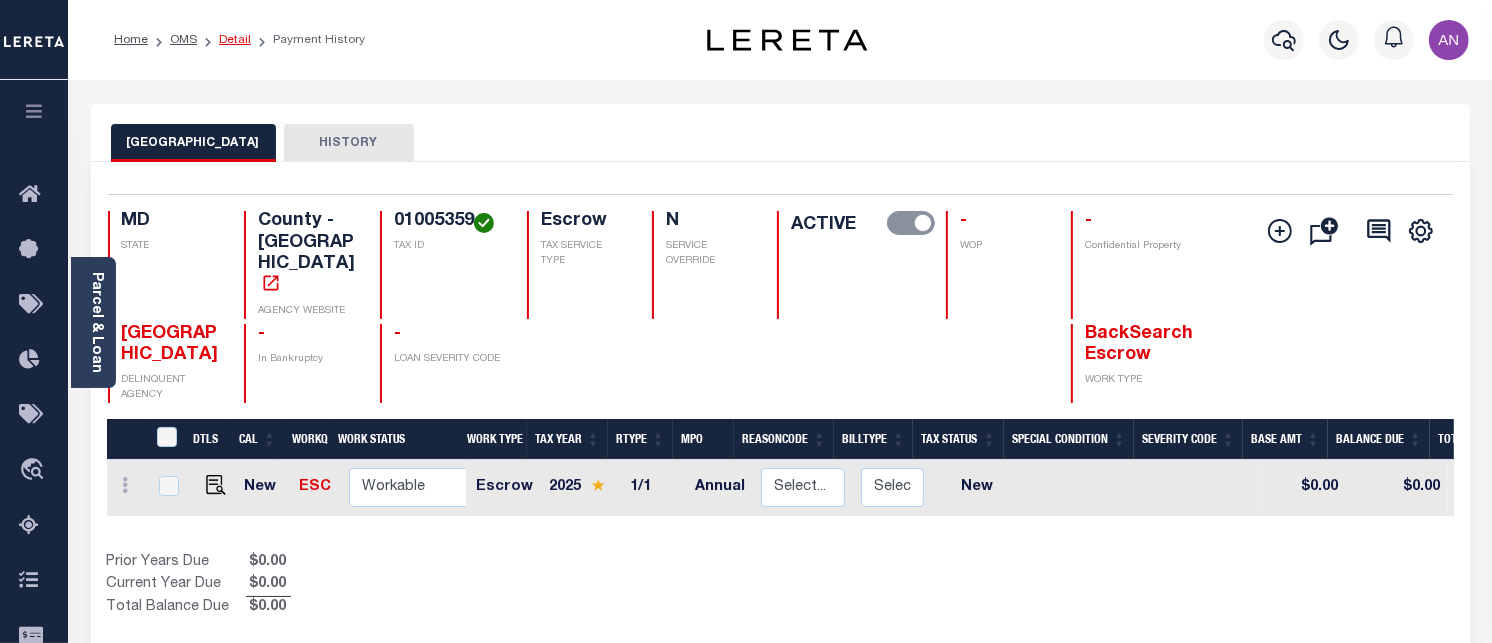 click on "Detail" at bounding box center (235, 40) 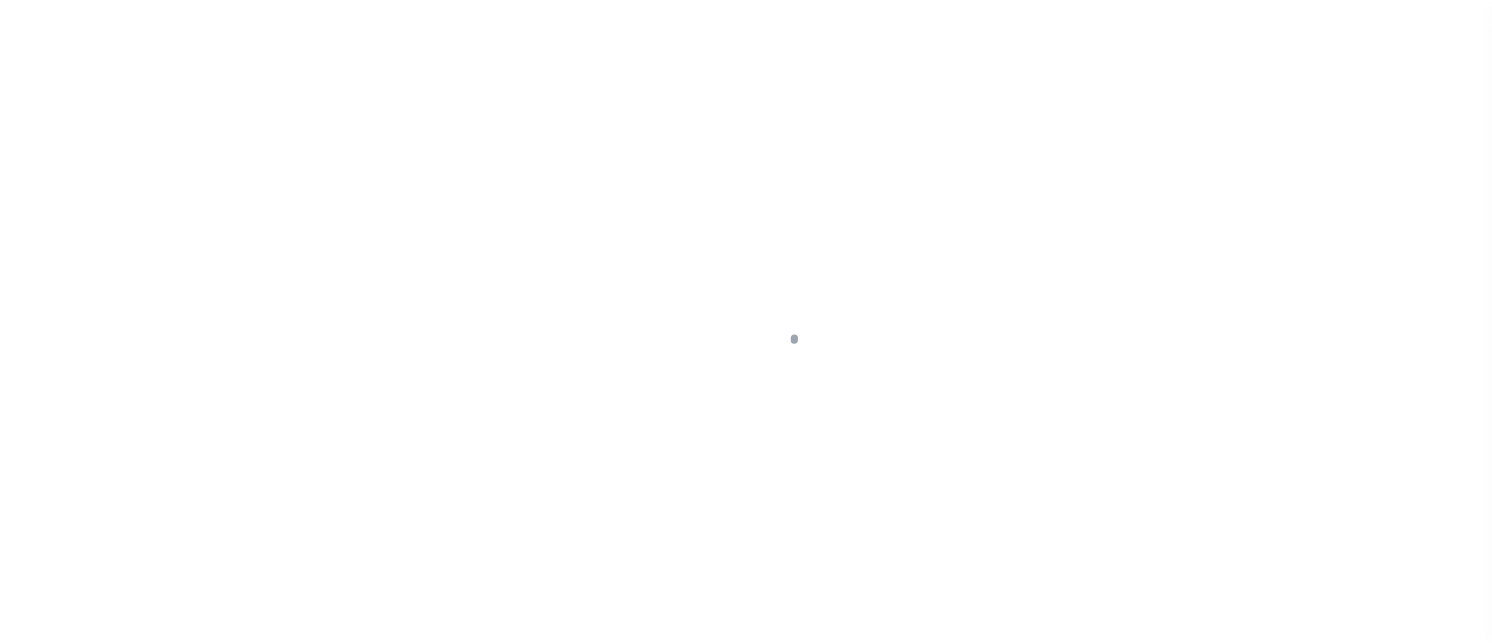 select on "10" 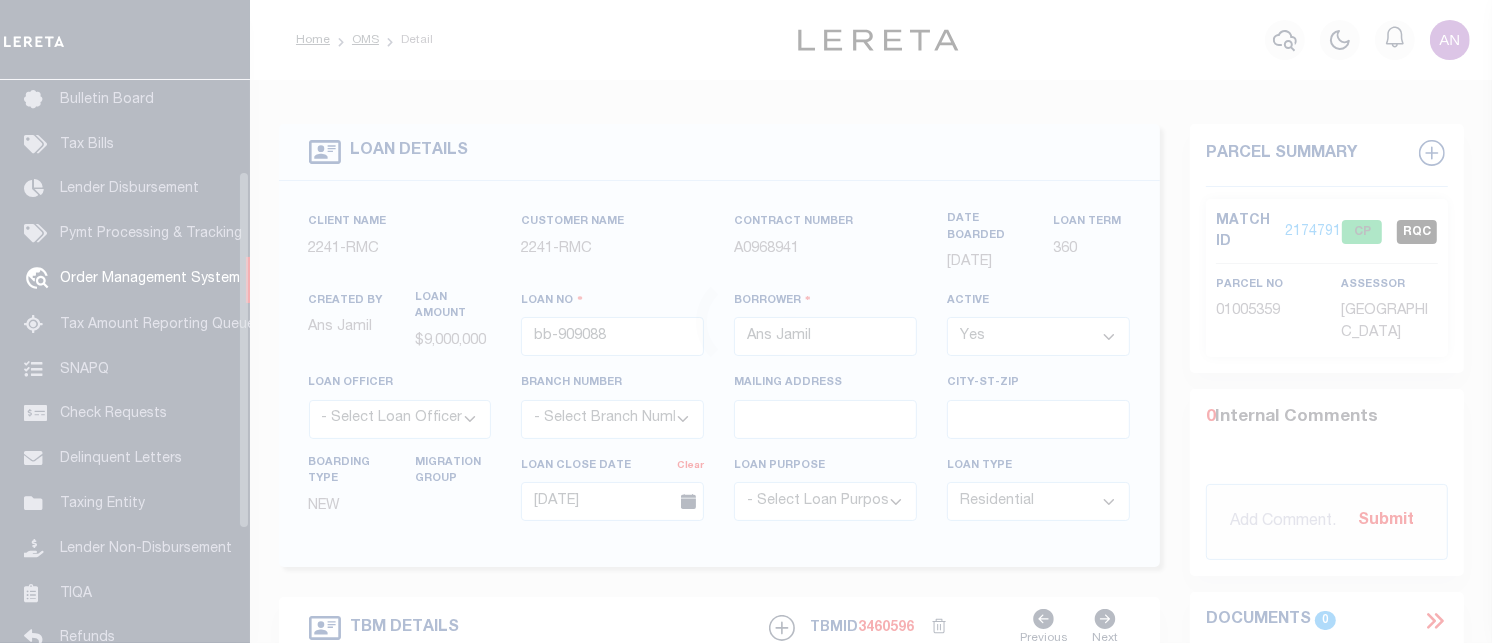 scroll, scrollTop: 143, scrollLeft: 0, axis: vertical 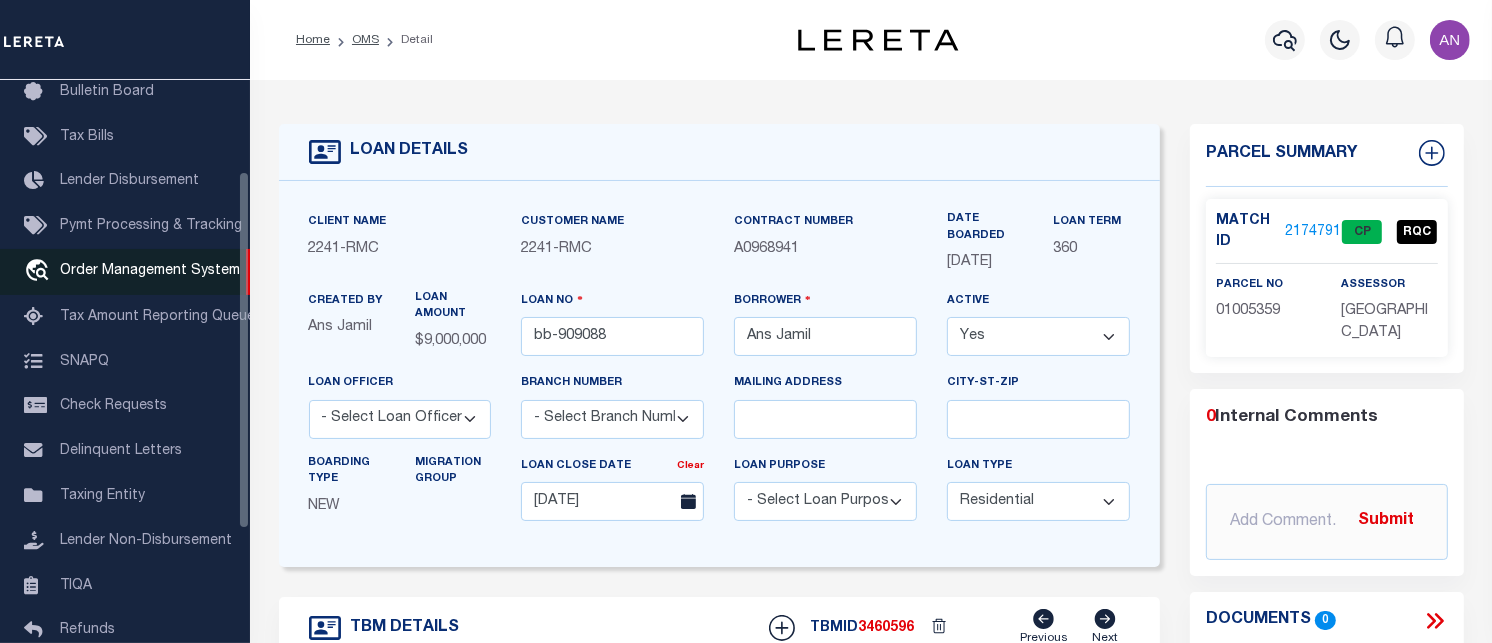 click on "Order Management System" at bounding box center [150, 271] 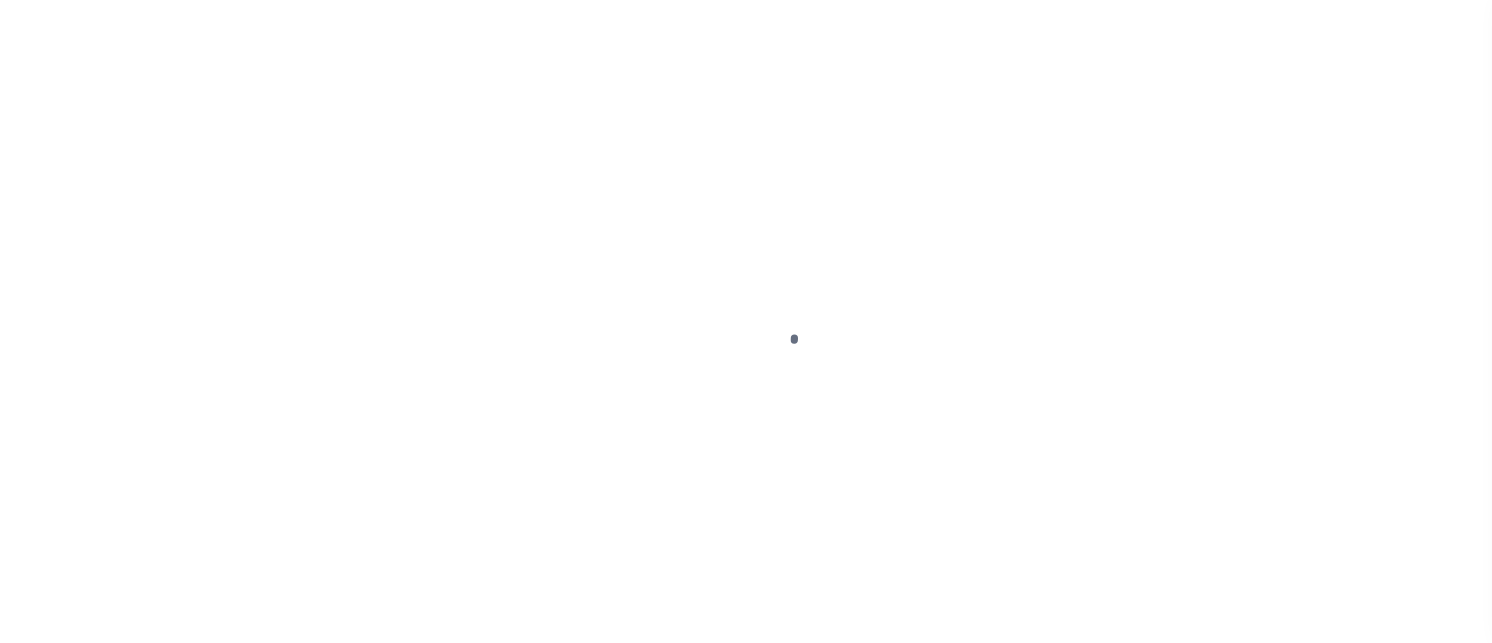 scroll, scrollTop: 0, scrollLeft: 0, axis: both 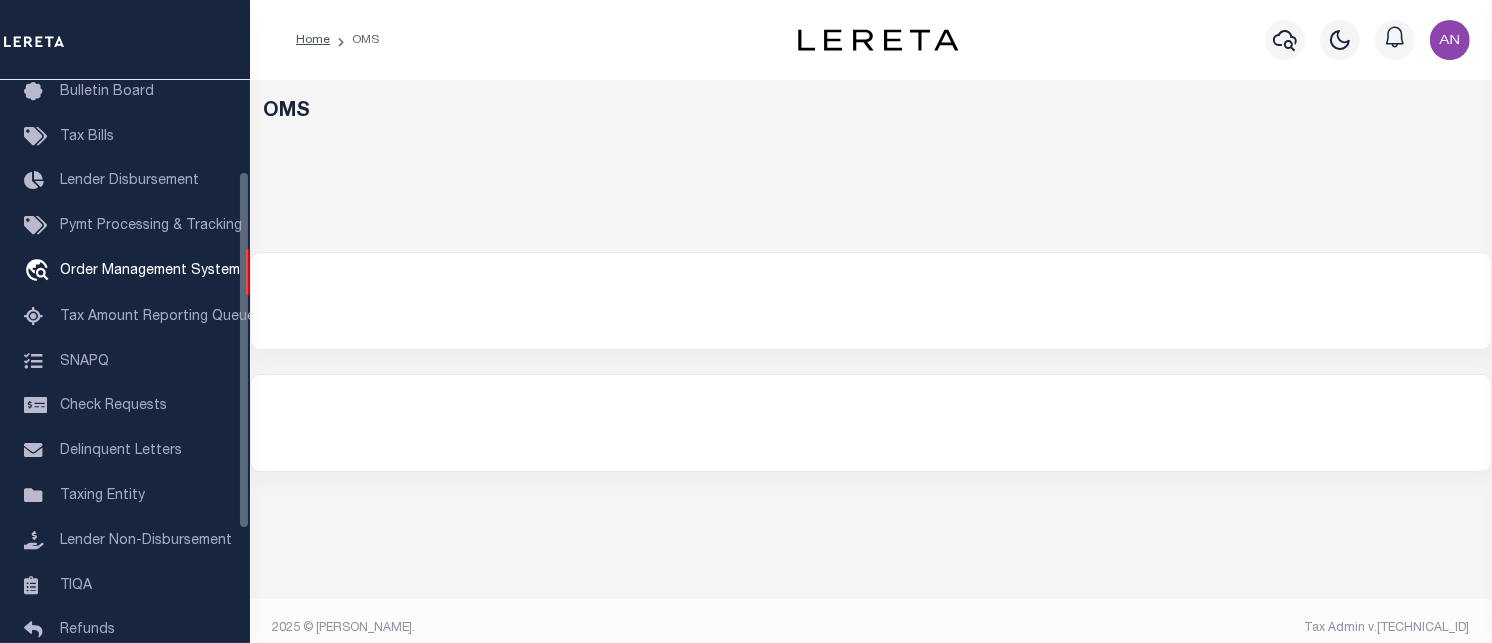 select on "200" 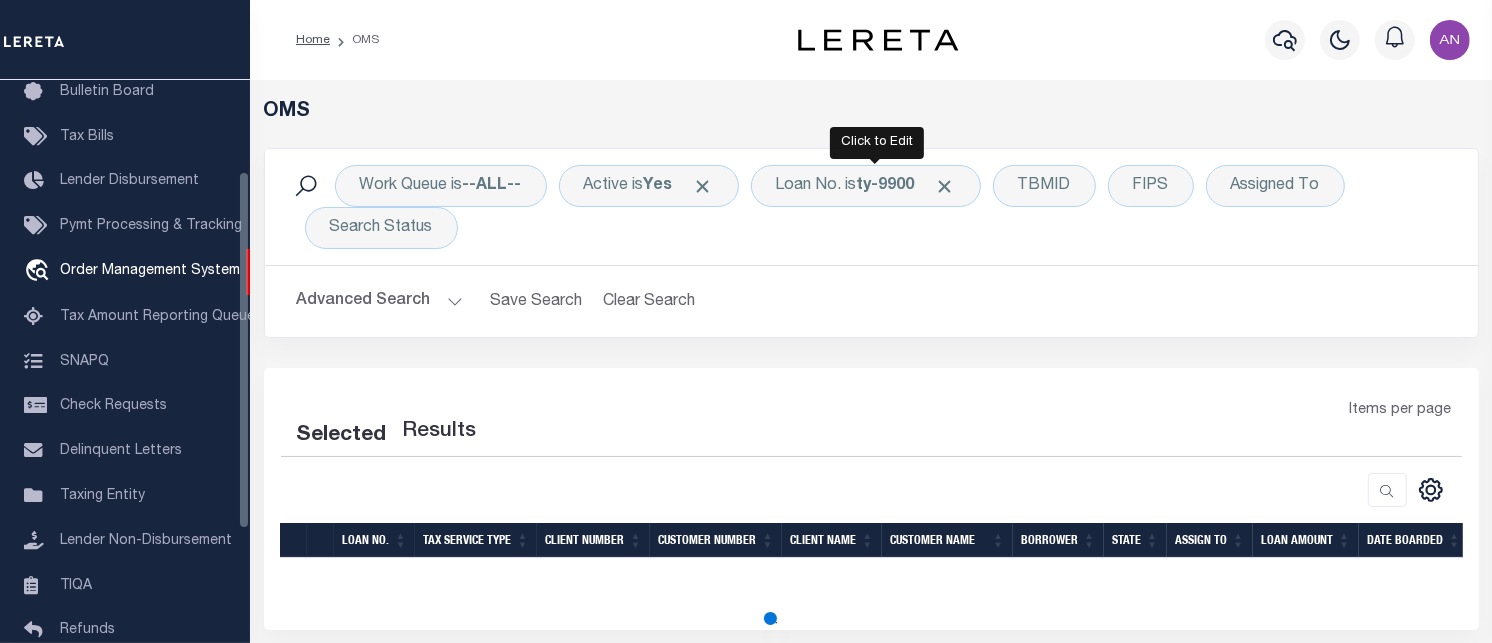 select on "200" 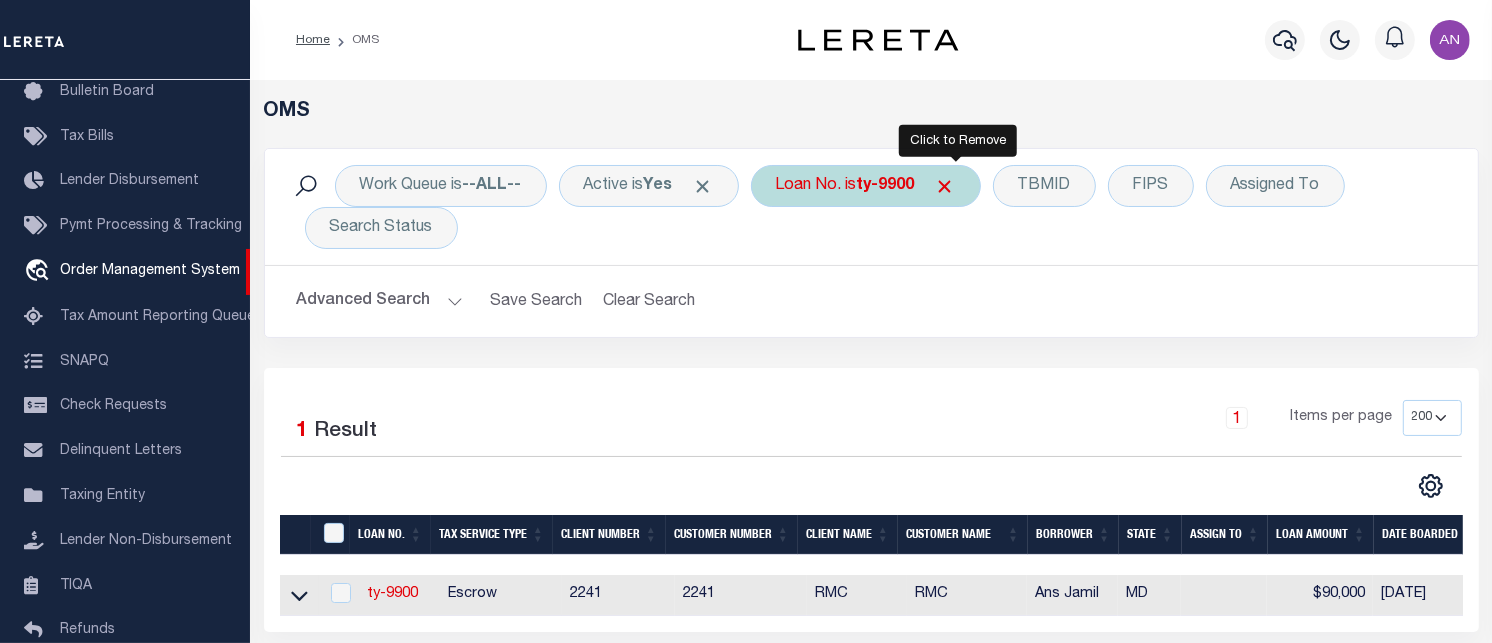 click at bounding box center (945, 186) 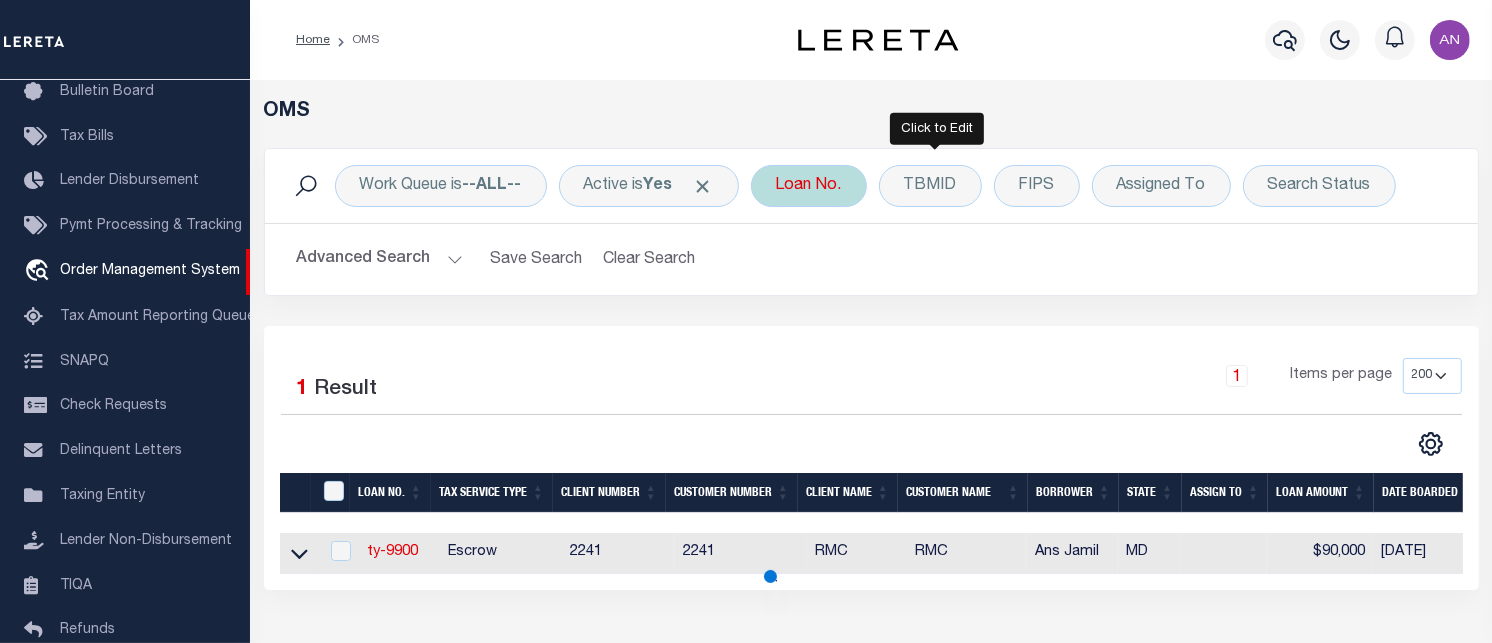 click on "Loan No." at bounding box center (809, 186) 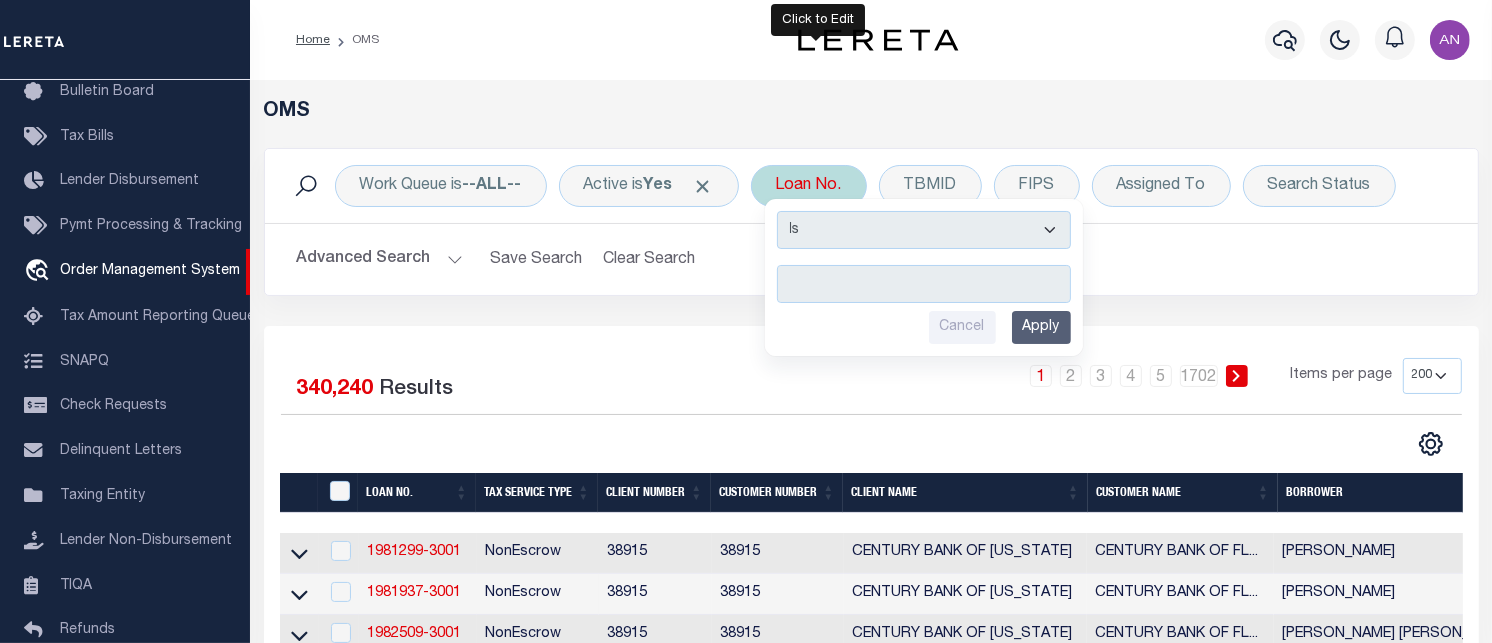 type on "bb-909088 AA-122" 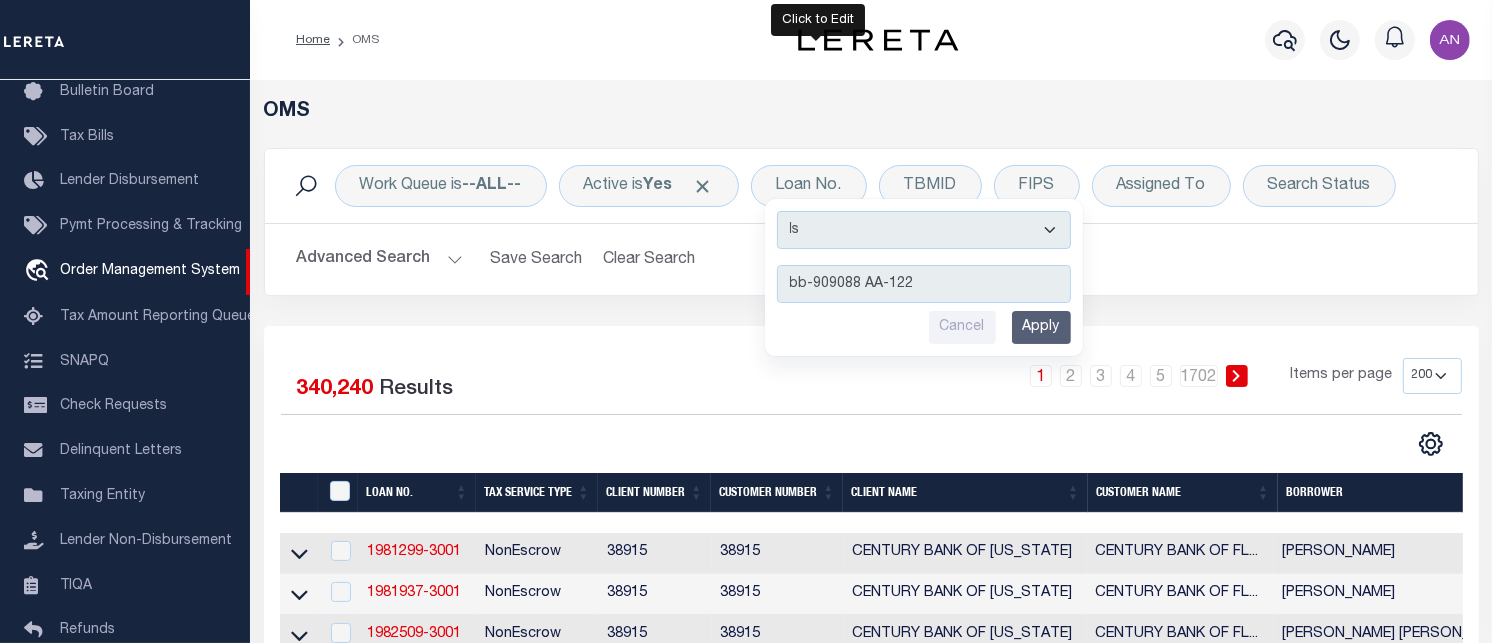 drag, startPoint x: 974, startPoint y: 276, endPoint x: 760, endPoint y: 271, distance: 214.05841 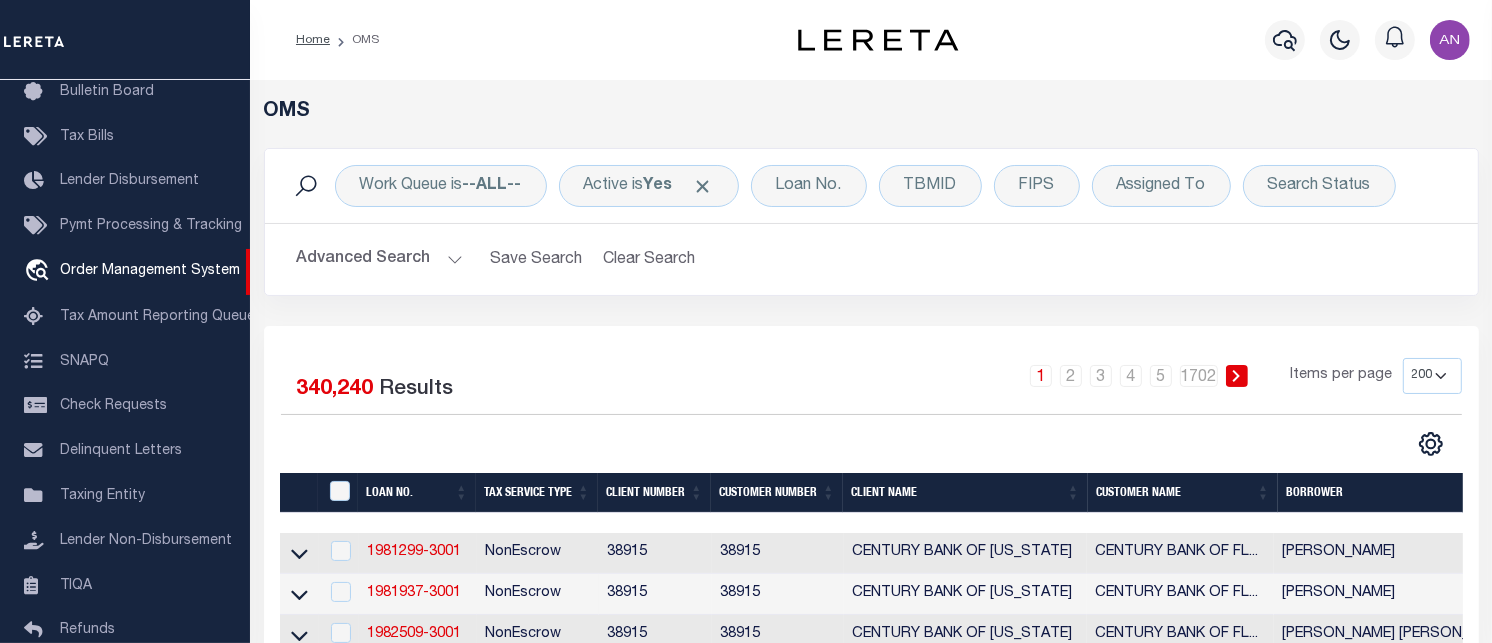 click on "Advanced Search
Save Search Clear Search
tblSearchTopScreen_dynamictable_____DefaultSaveFilter
Tax Service Type
Is Is Contains Escrow Is" at bounding box center [871, 259] 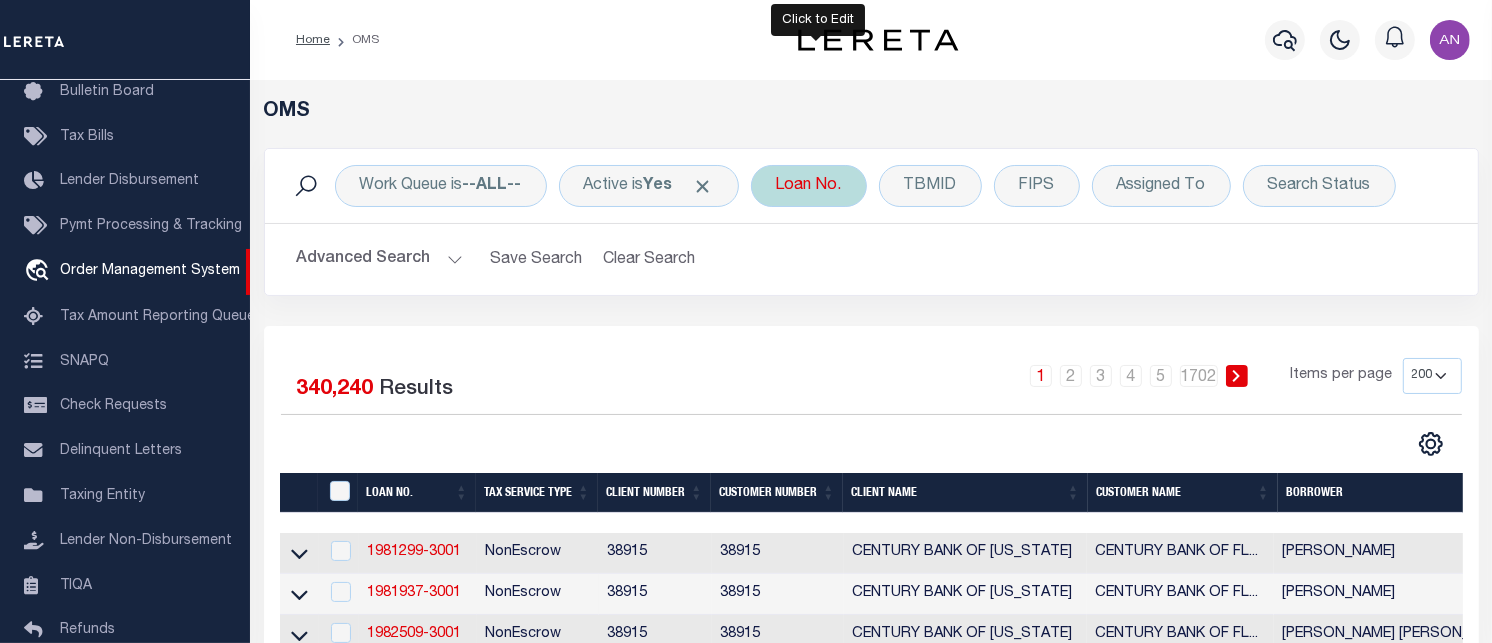 click on "Loan No.
Is
Contains
bb-909088 AA-122
Cancel   Apply" at bounding box center [809, 186] 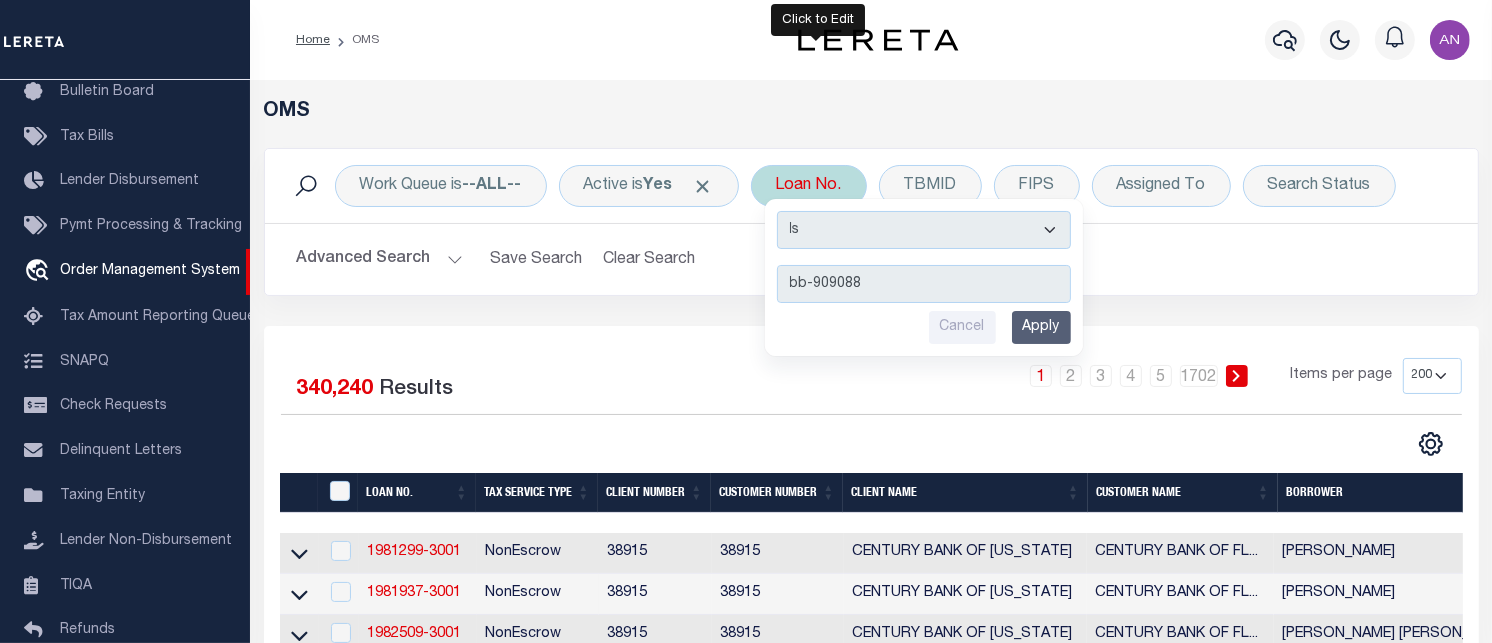 type on "bb-909088" 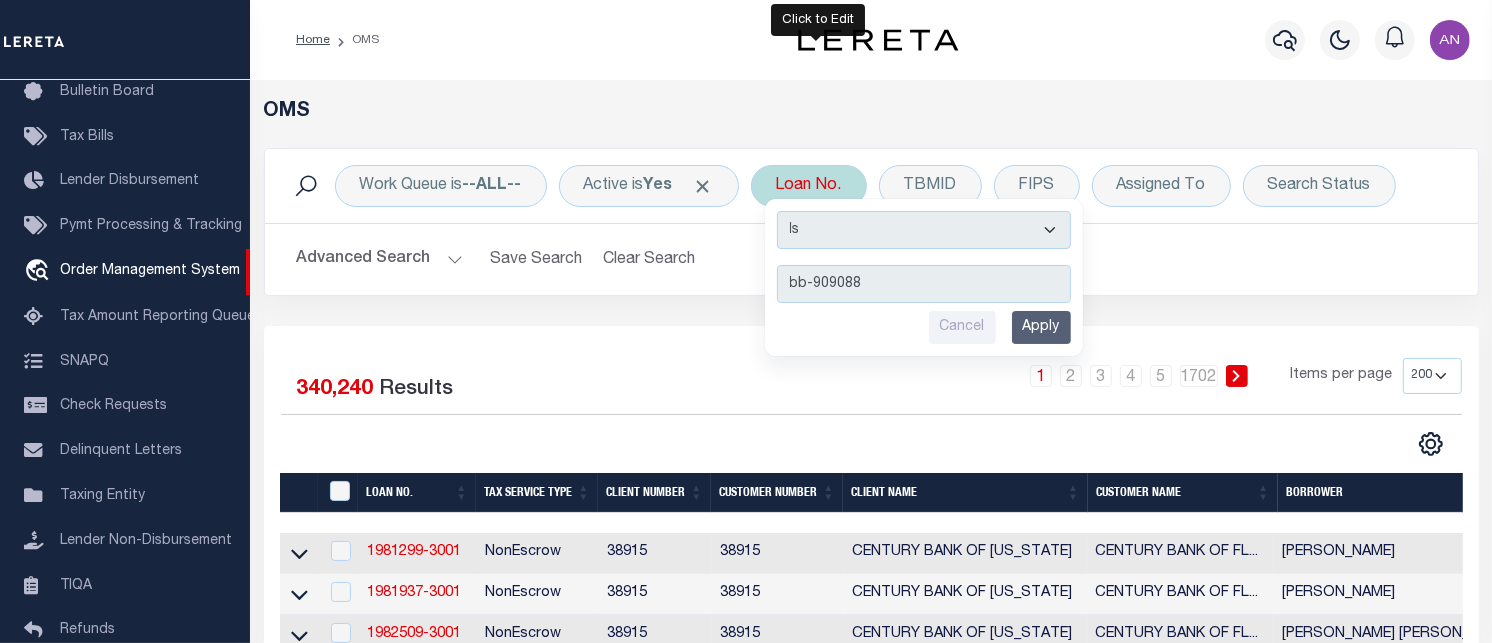 click on "Apply" at bounding box center (1041, 327) 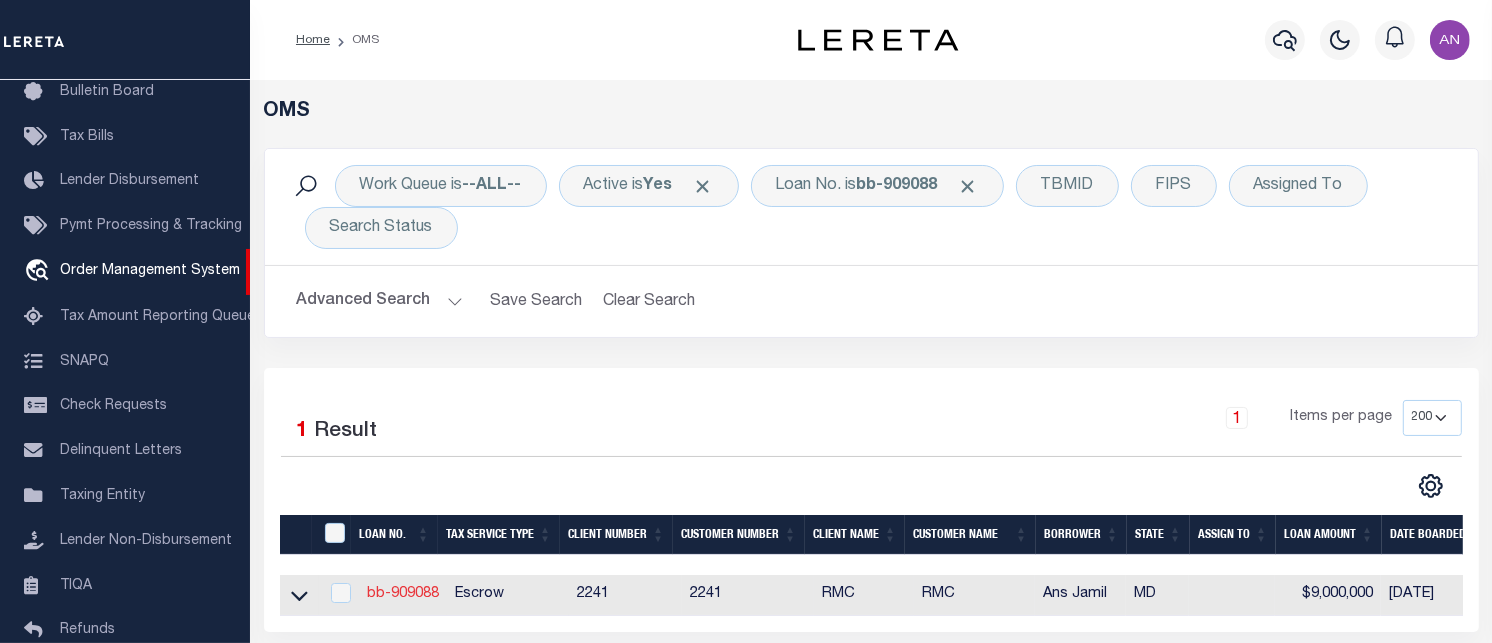 click on "bb-909088" at bounding box center (403, 594) 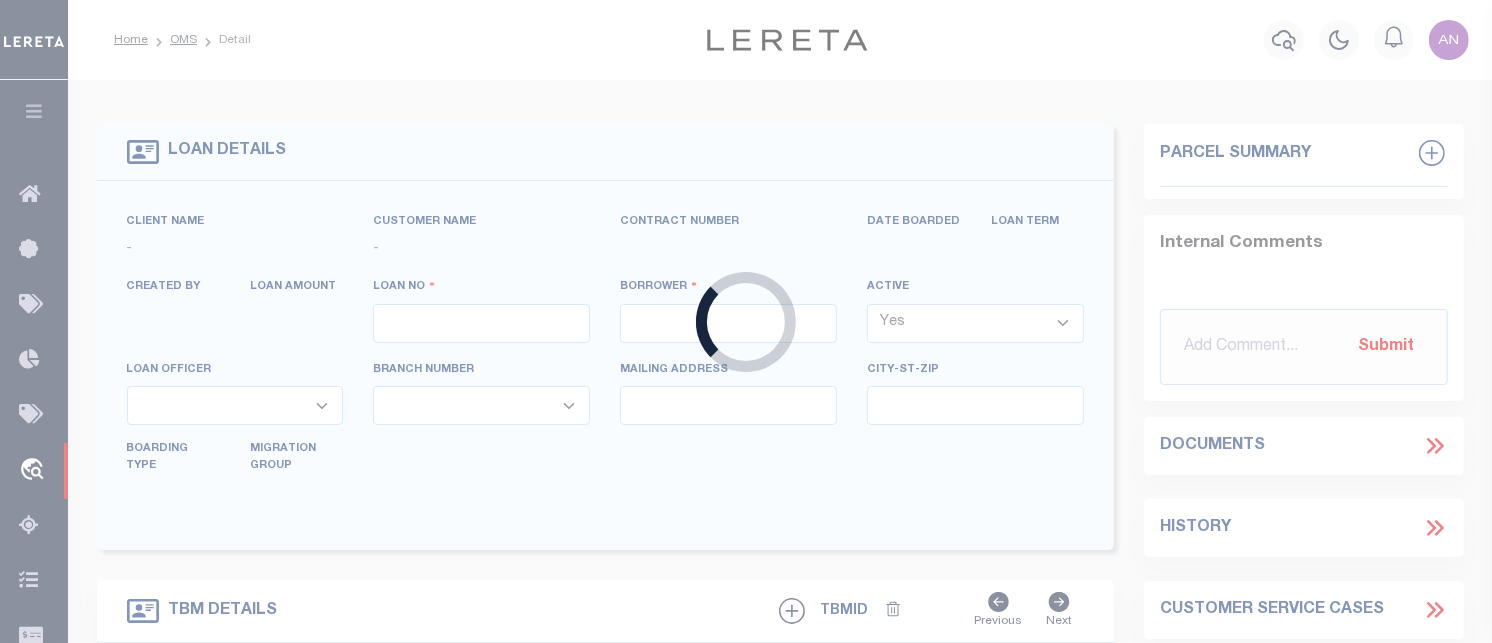 type on "bb-909088" 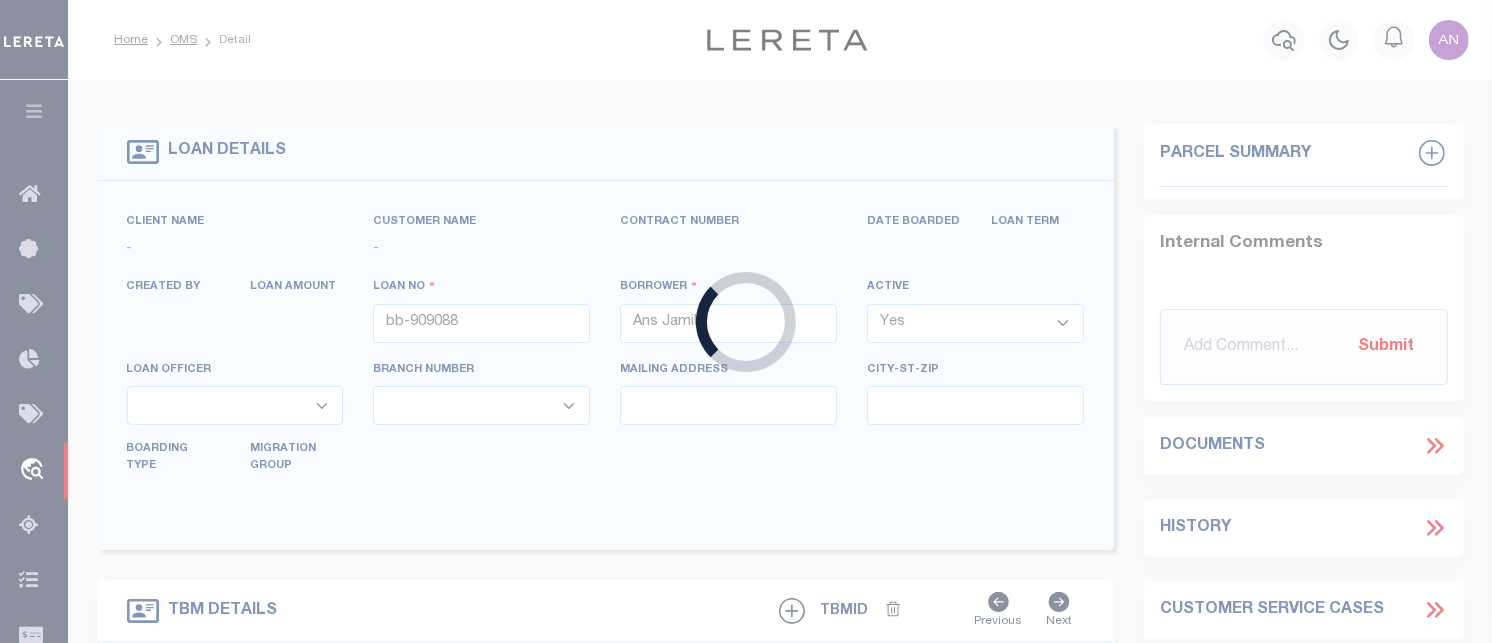 type on "[STREET_ADDRESS]" 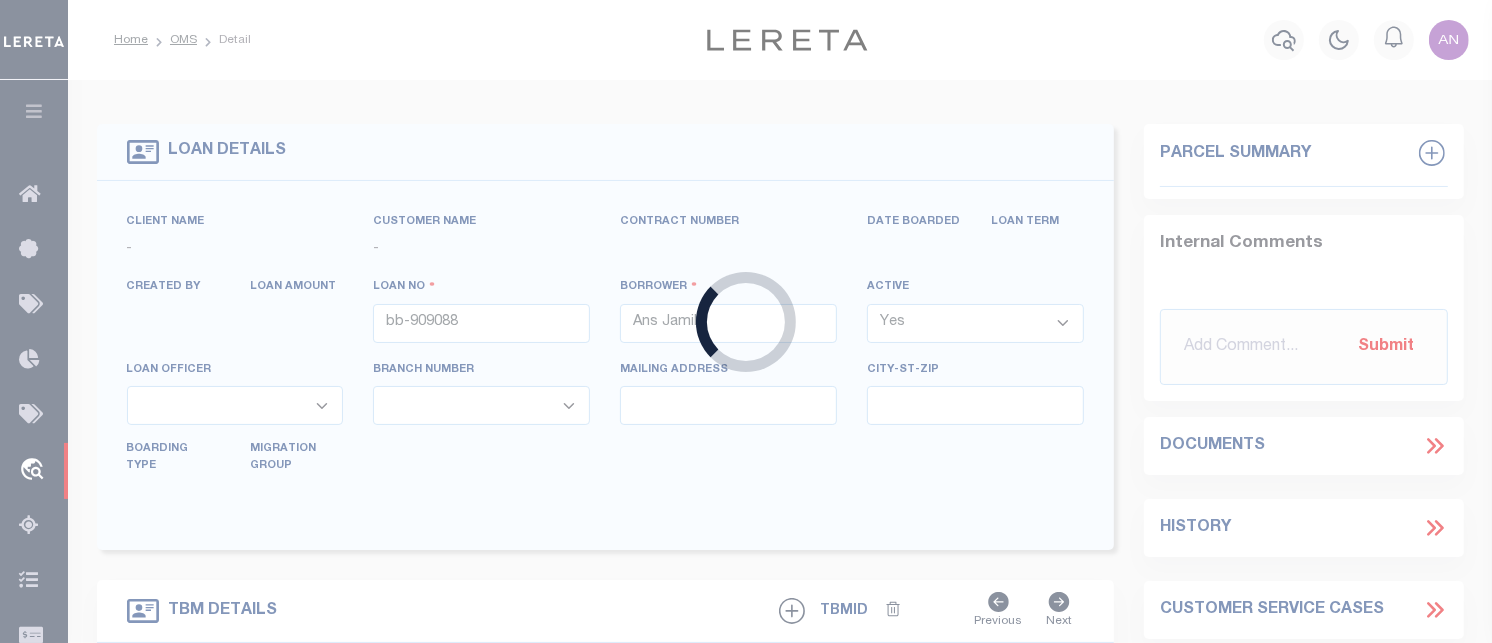 select 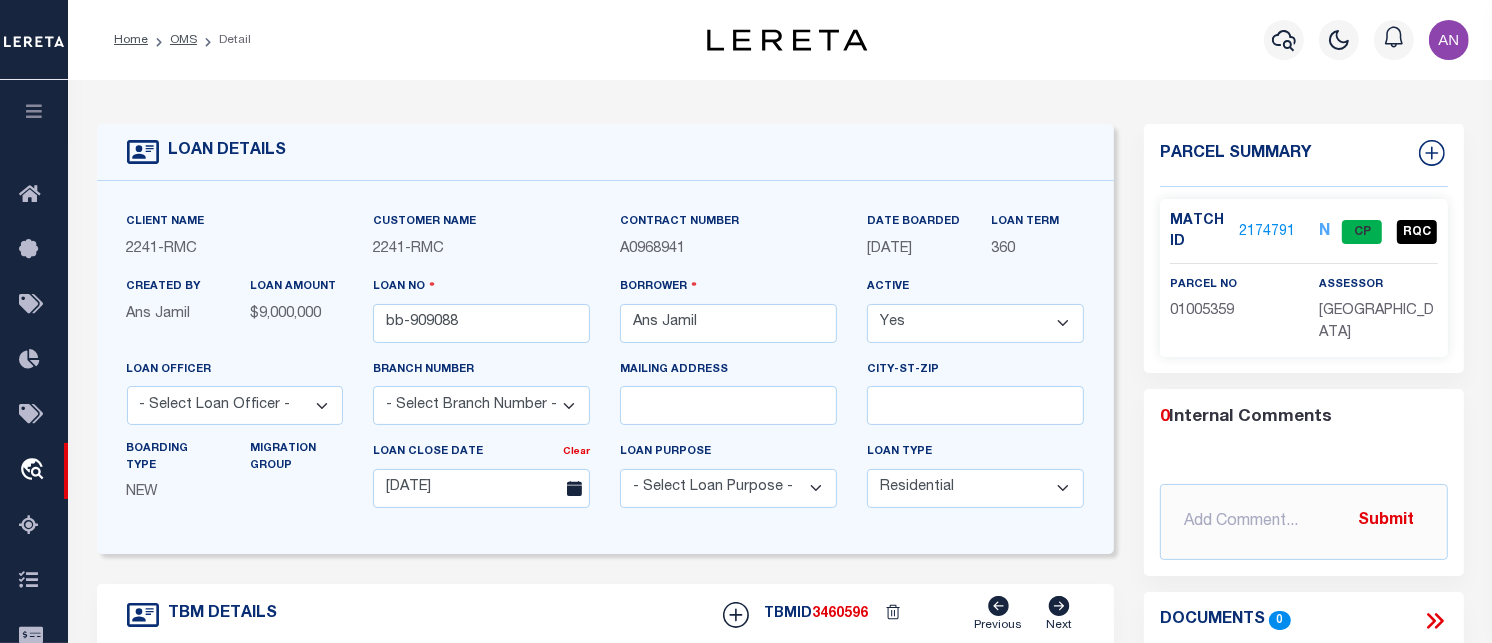 click on "2174791" at bounding box center (1267, 232) 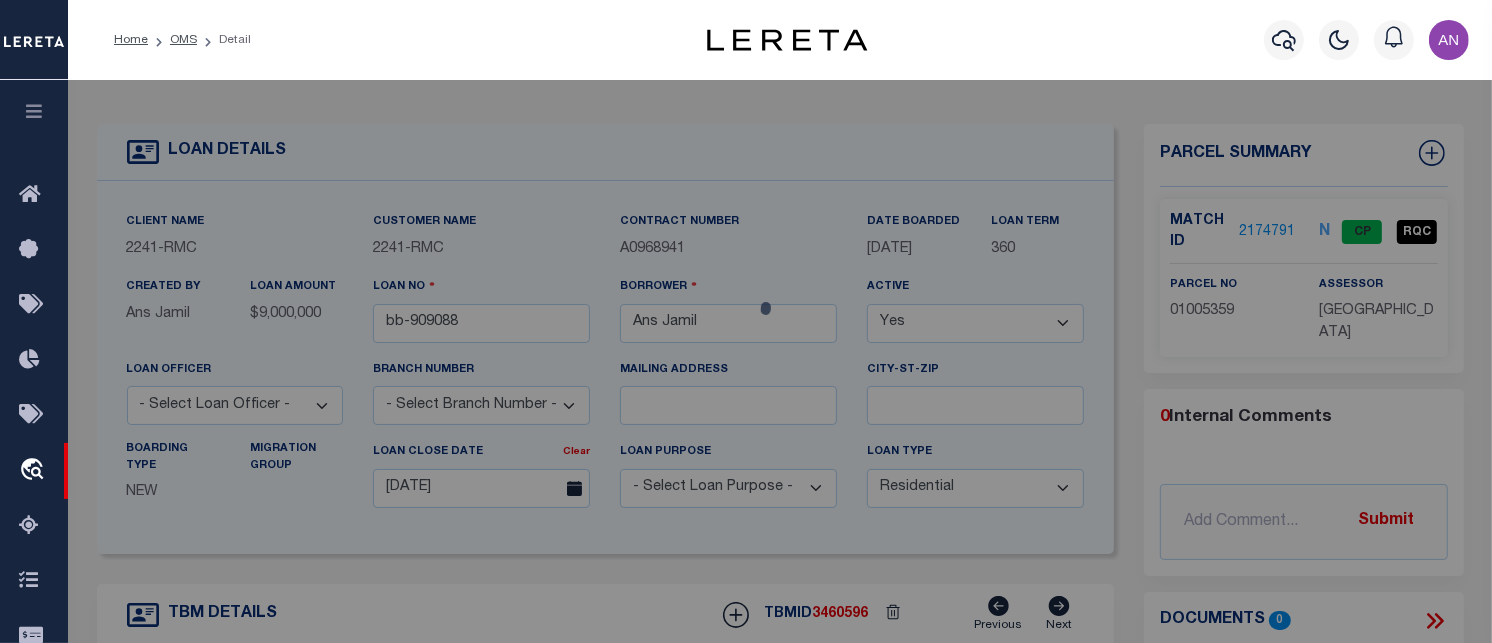 checkbox on "false" 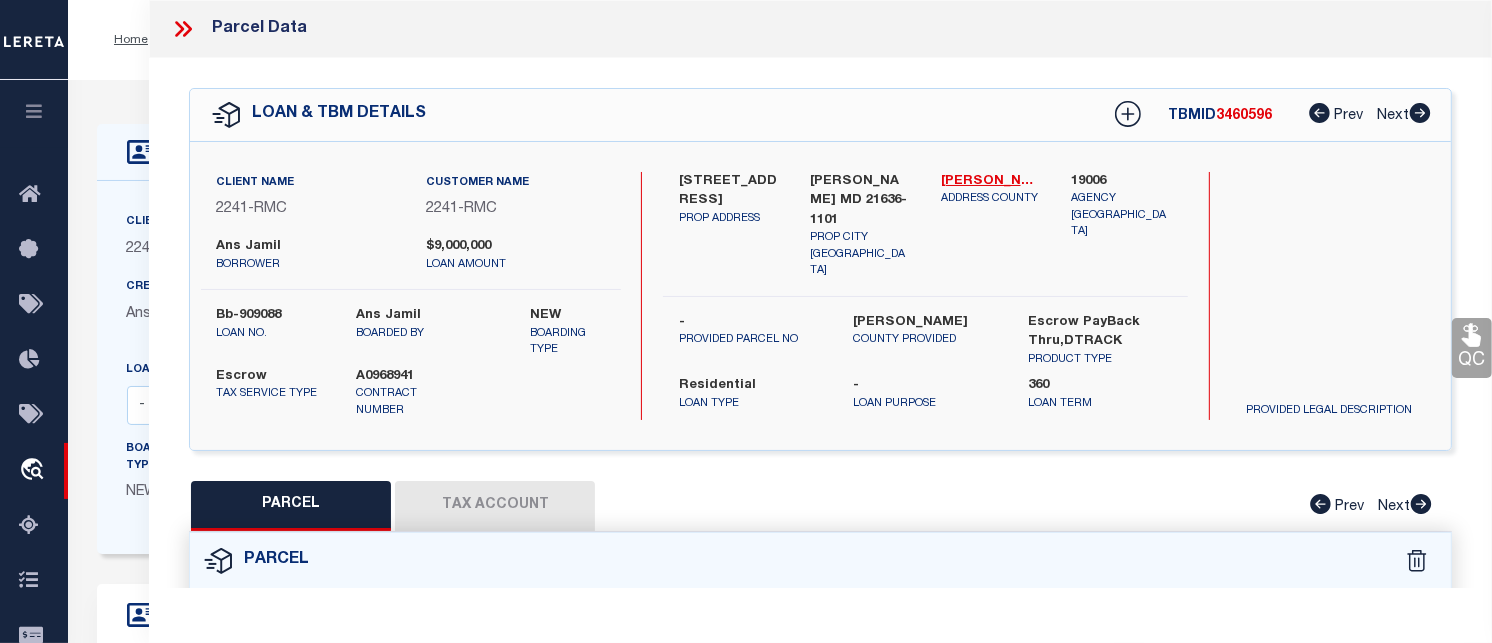 scroll, scrollTop: 20, scrollLeft: 0, axis: vertical 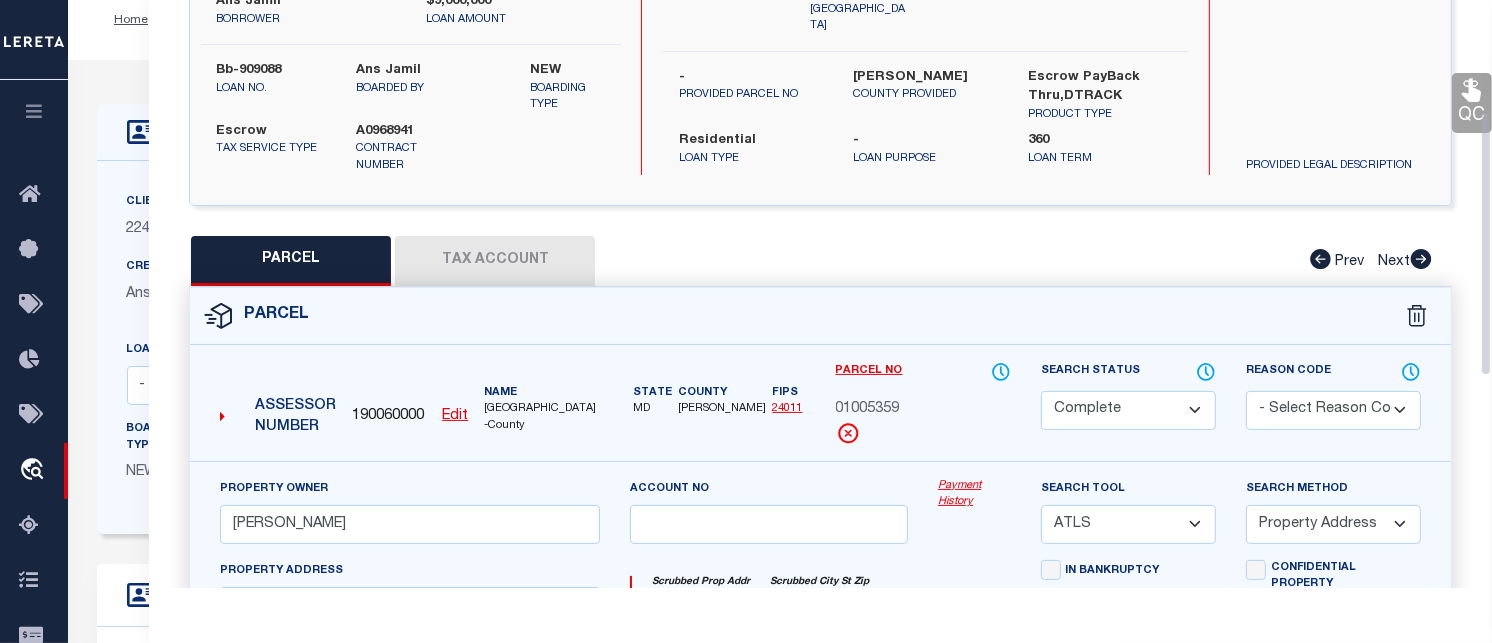 drag, startPoint x: 1486, startPoint y: 243, endPoint x: 1488, endPoint y: 354, distance: 111.01801 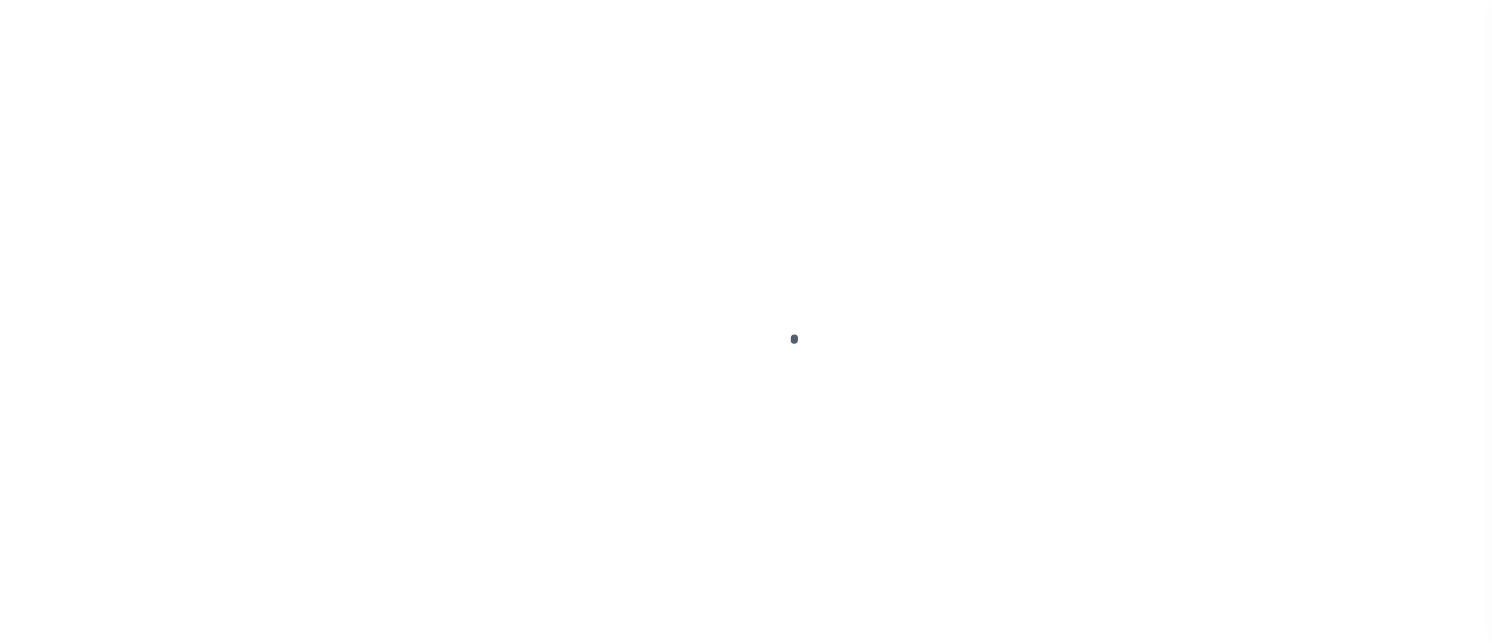 scroll, scrollTop: 0, scrollLeft: 0, axis: both 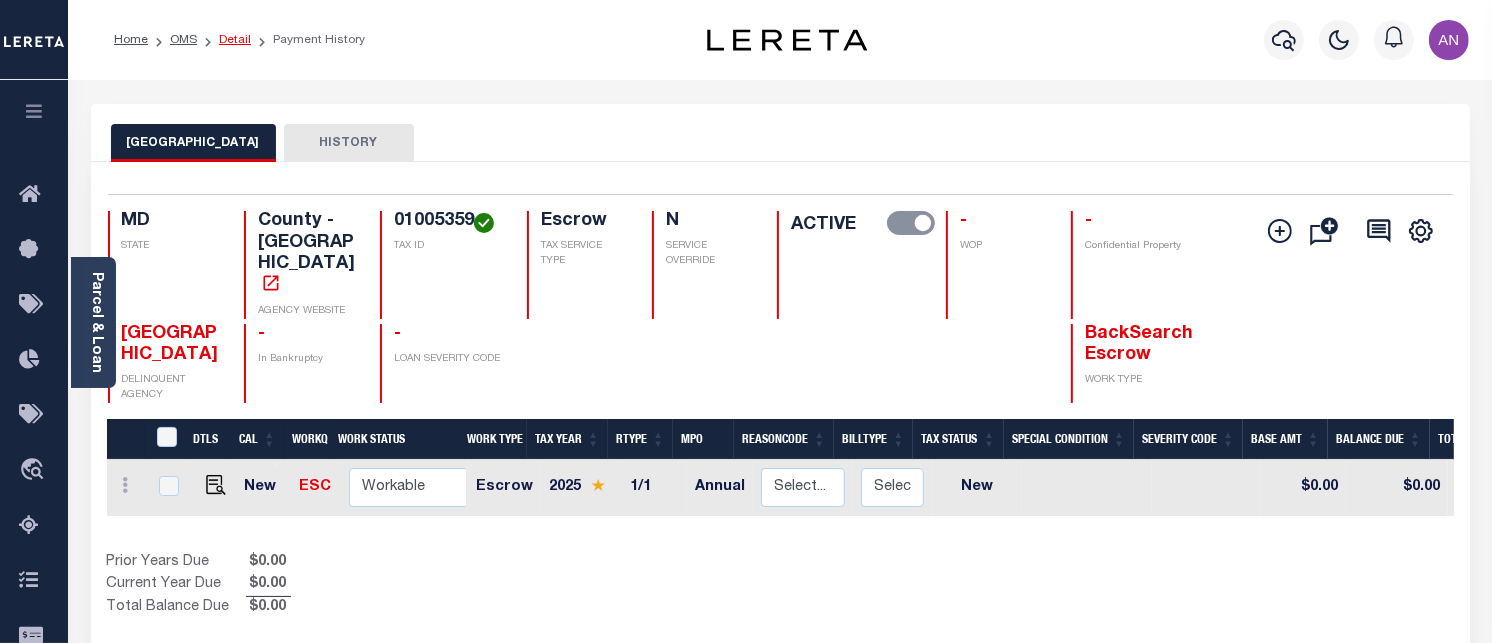 click on "Detail" at bounding box center (235, 40) 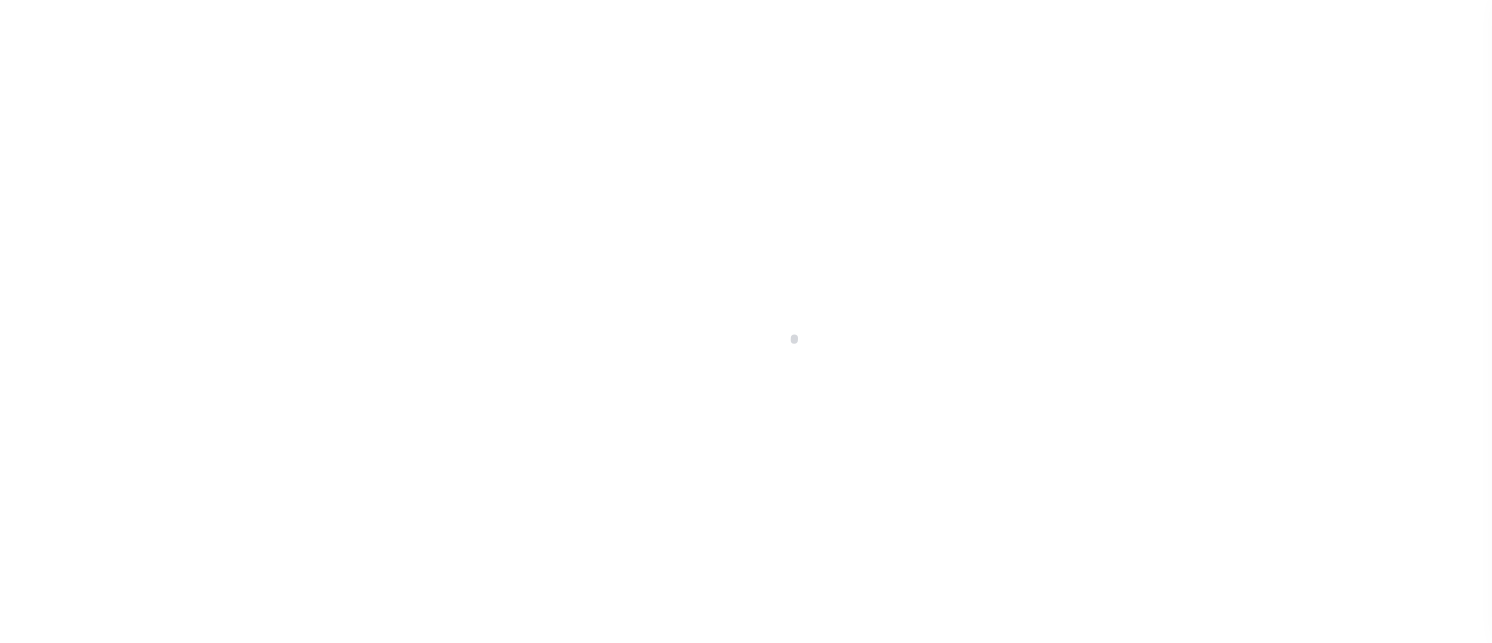 select on "10" 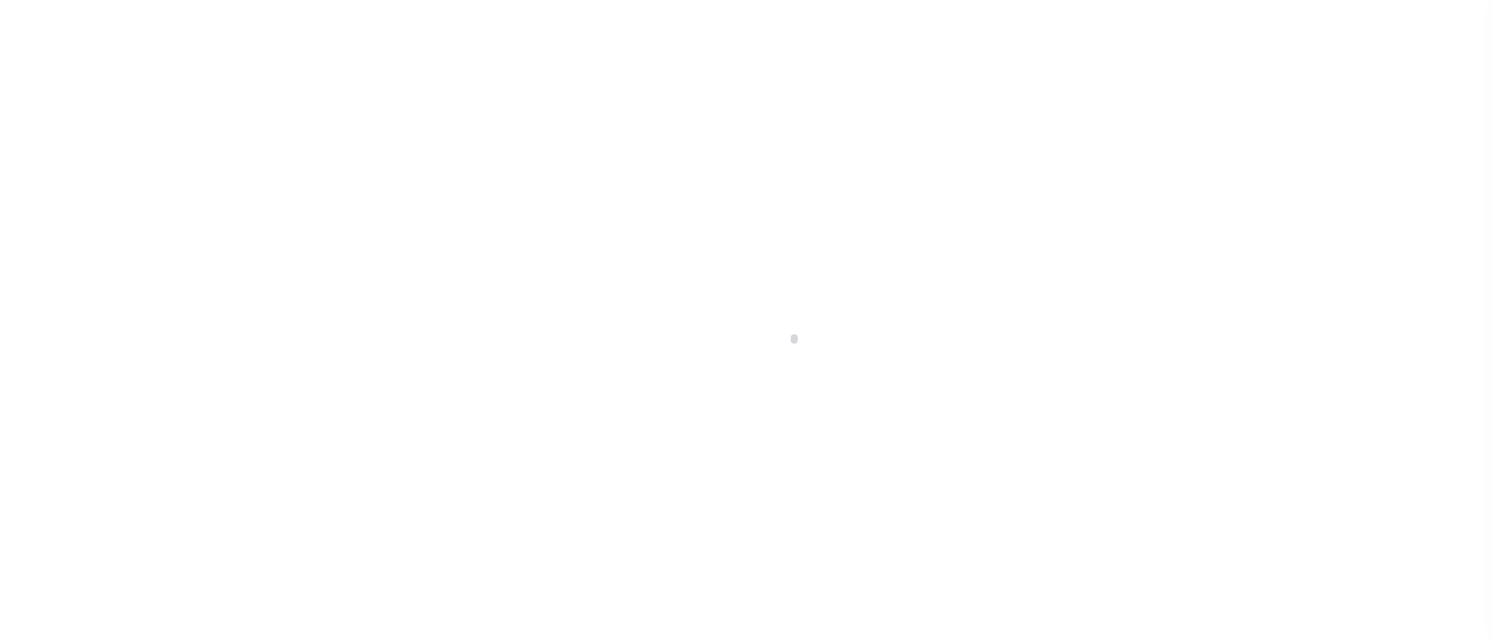 type on "[STREET_ADDRESS]" 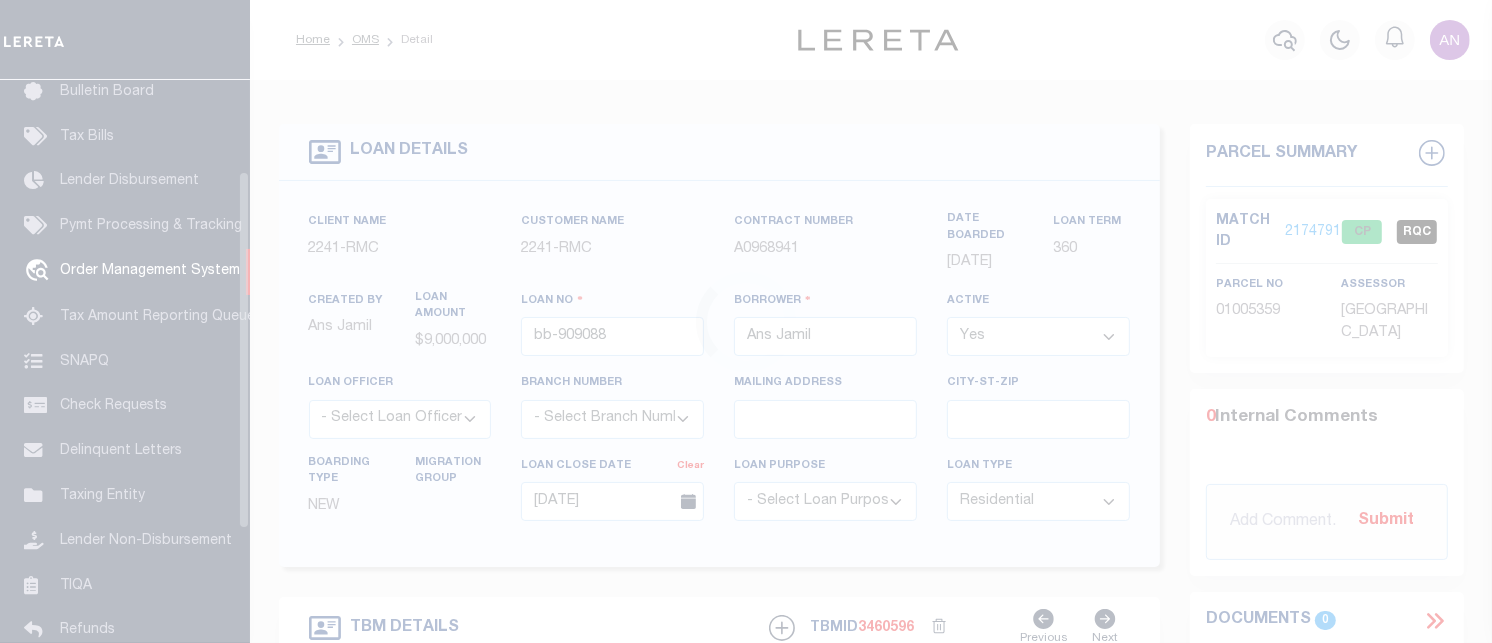 scroll, scrollTop: 143, scrollLeft: 0, axis: vertical 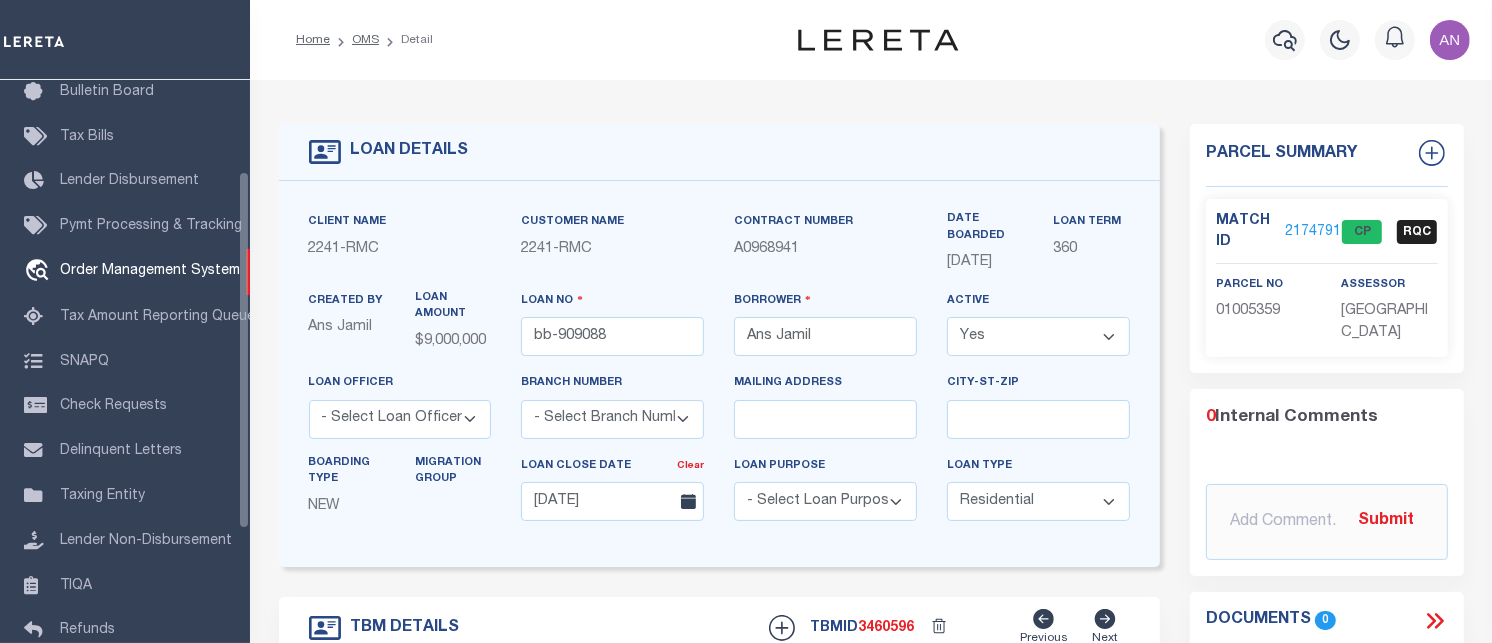 select on "200" 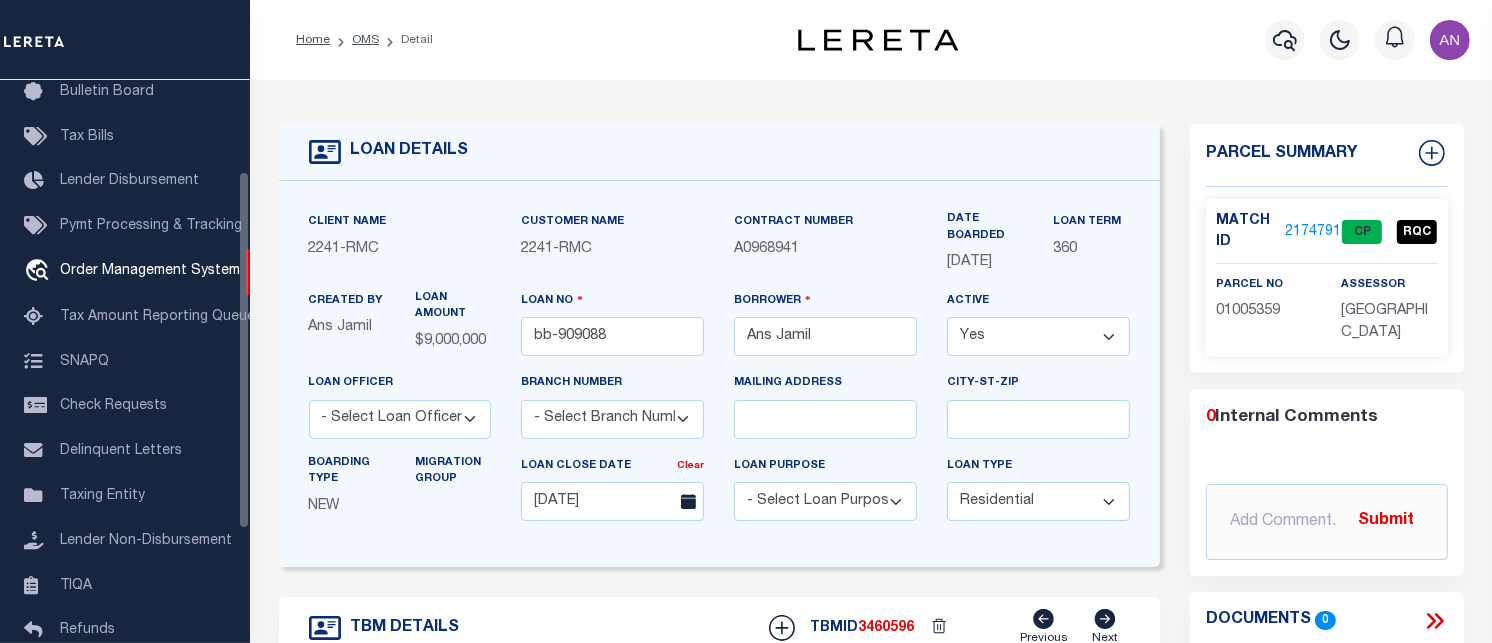 select on "200" 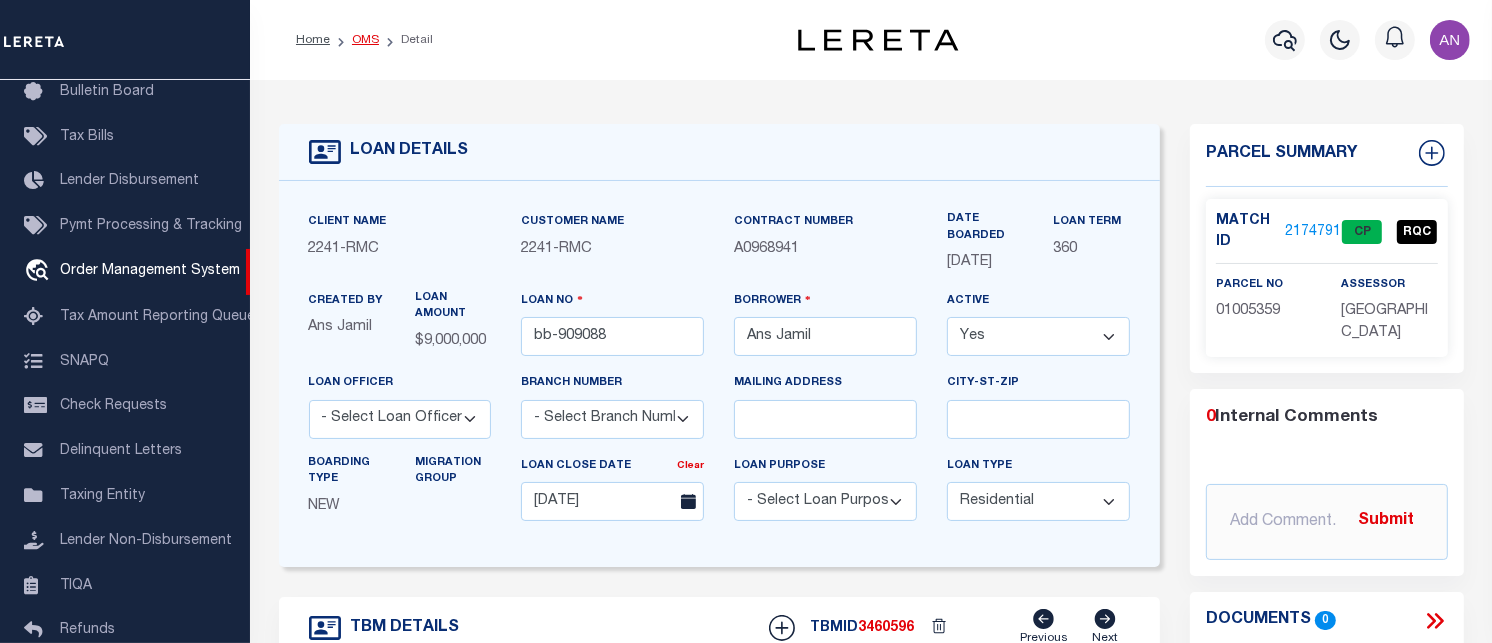 click on "OMS" at bounding box center (365, 40) 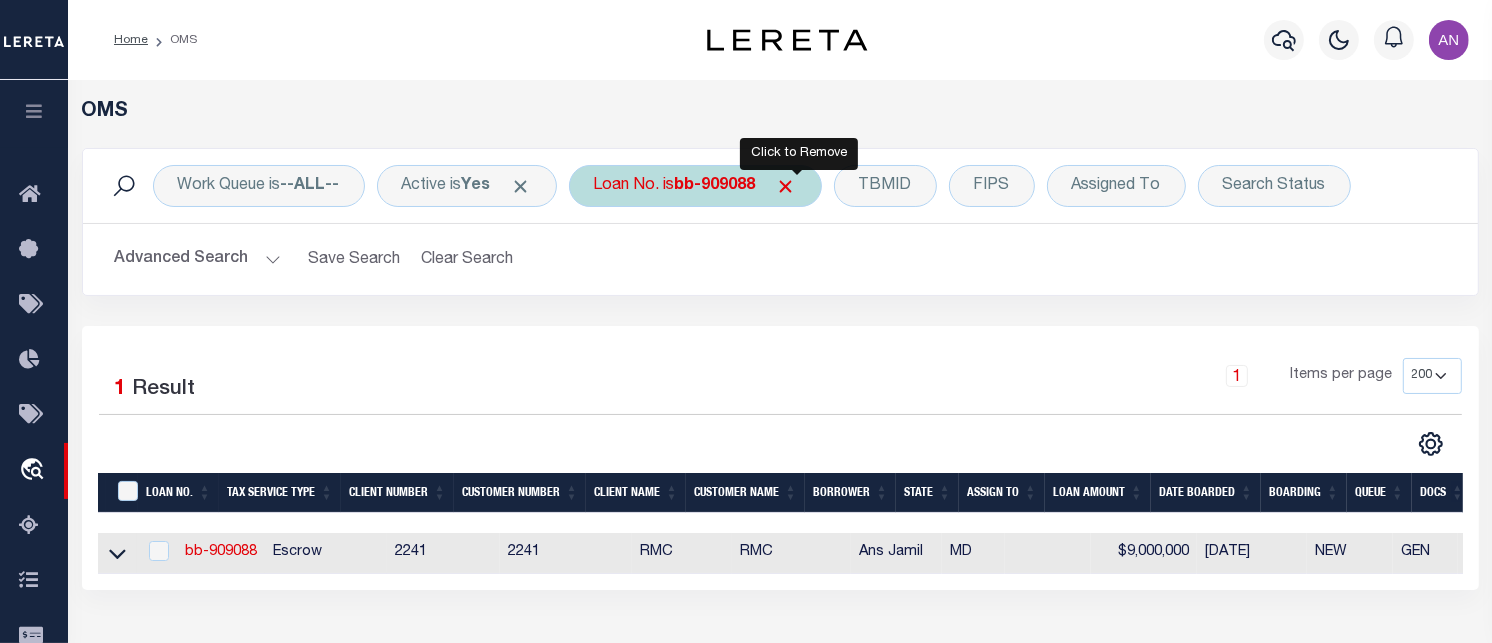 click at bounding box center [786, 186] 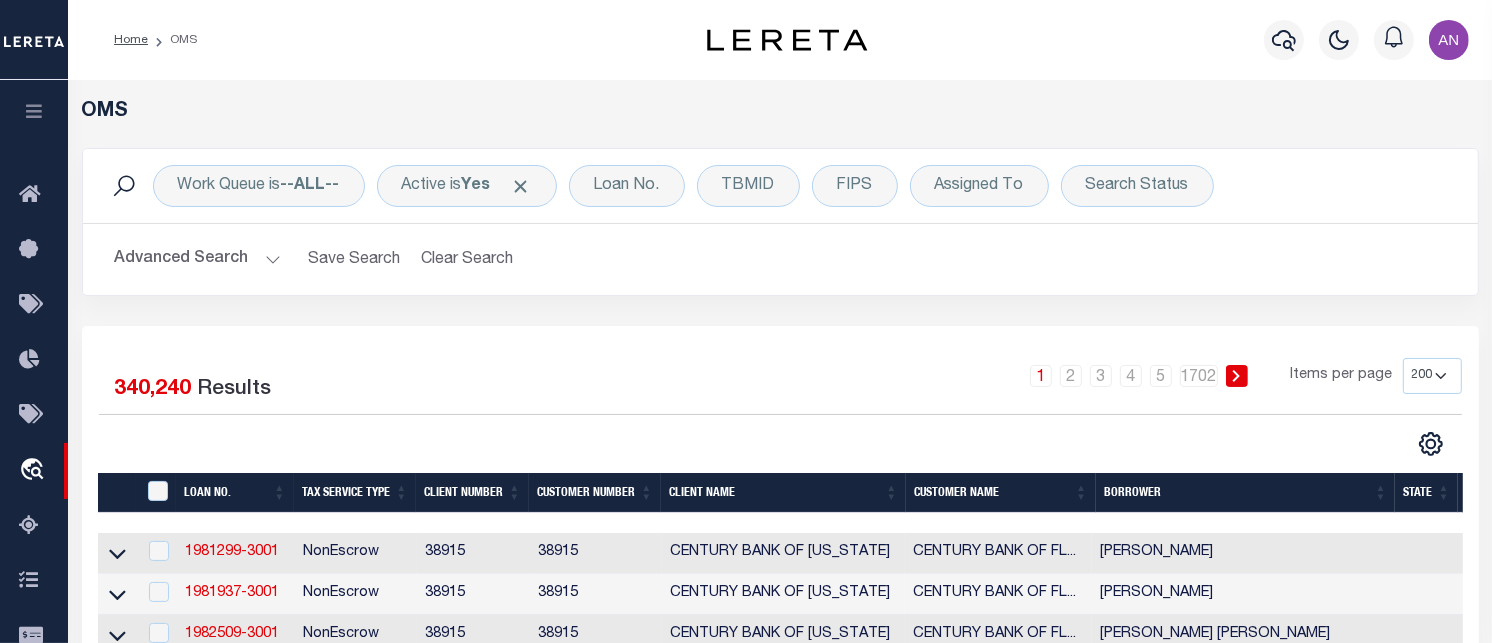 click on "Work Queue is  --ALL--    Active is  Yes    Loan No.   TBMID   FIPS   Assigned To   Search Status
Search" at bounding box center (780, 186) 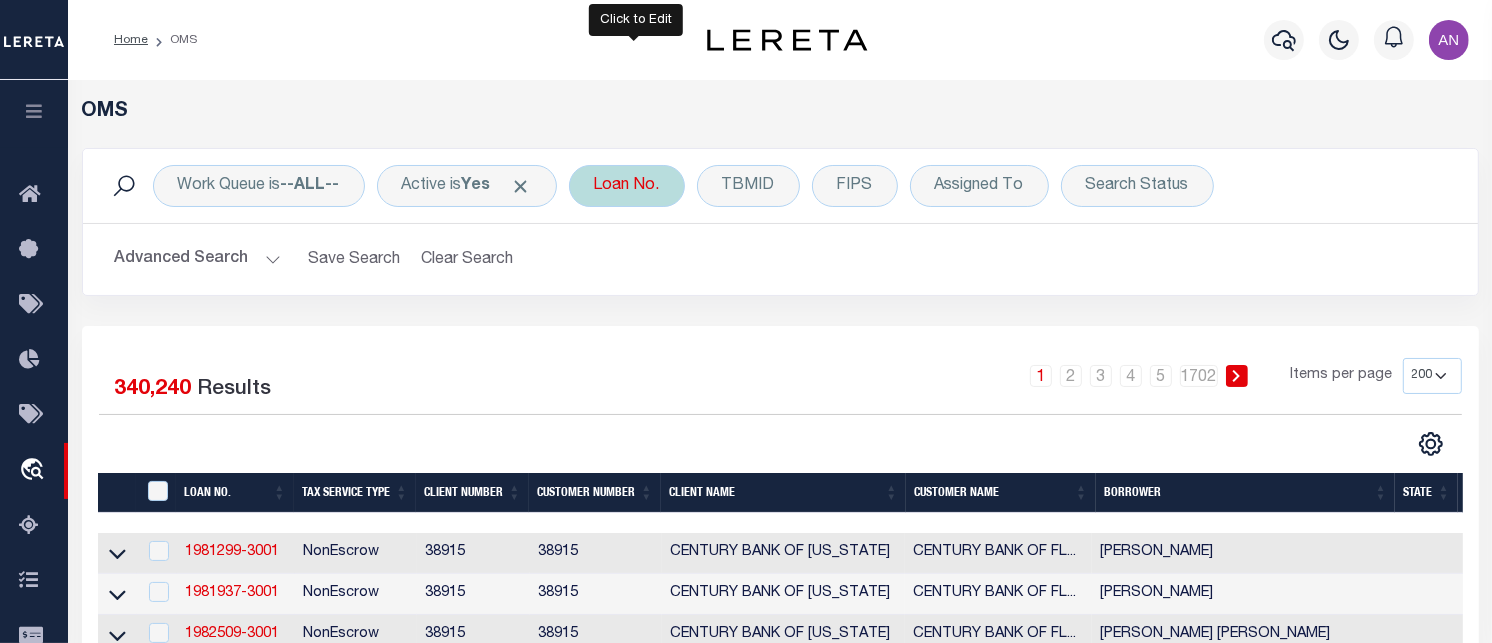 click on "Loan No." at bounding box center (627, 186) 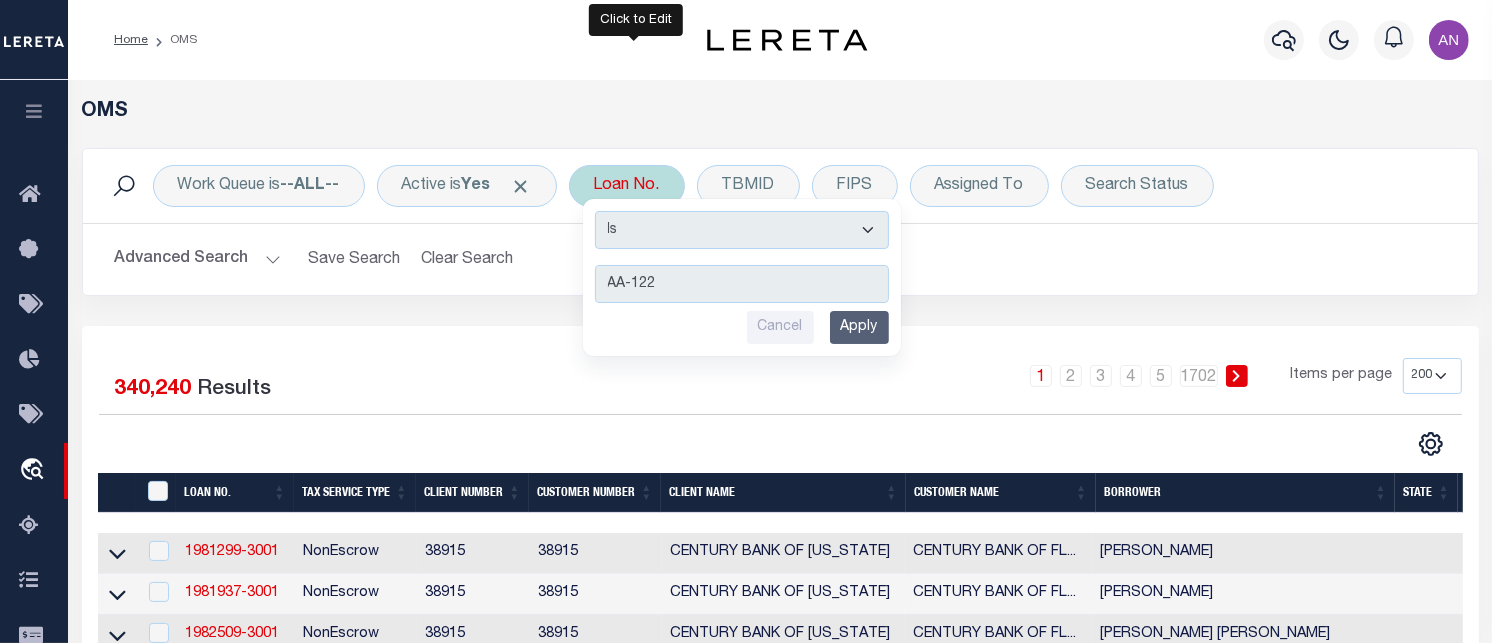 type on "AA-122" 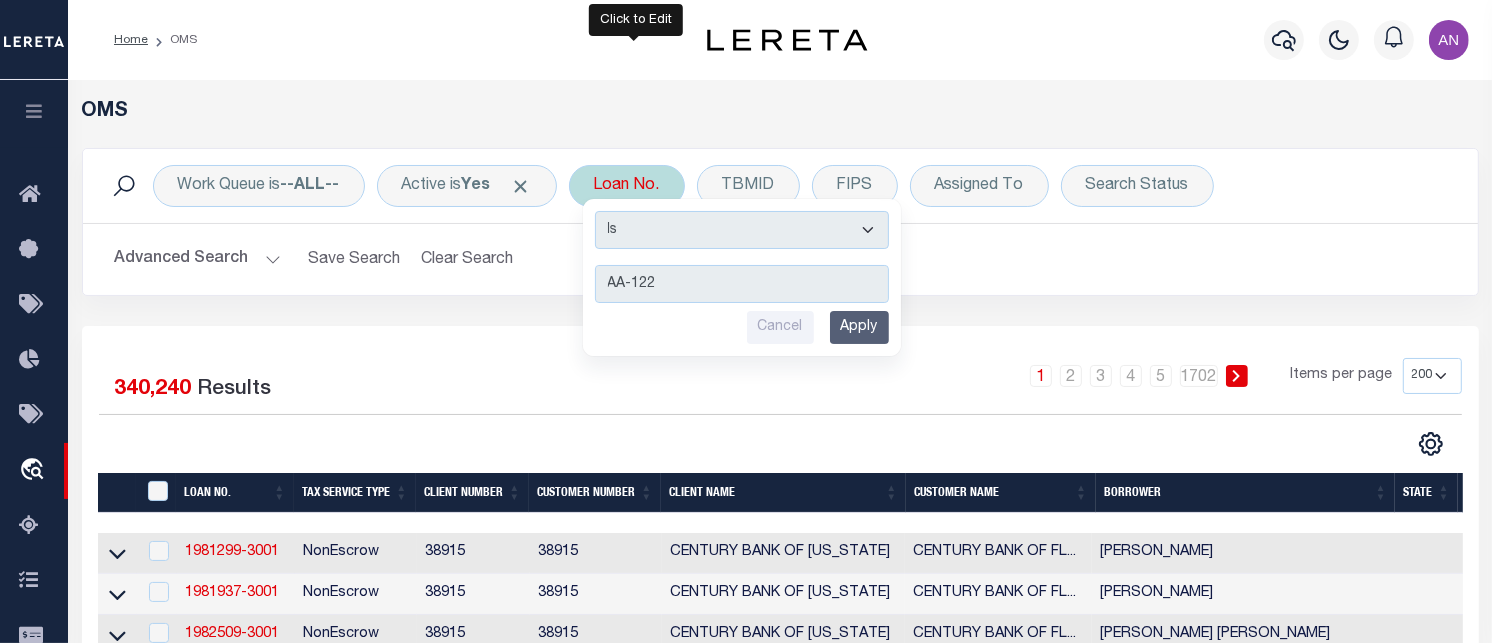 click on "Apply" at bounding box center [859, 327] 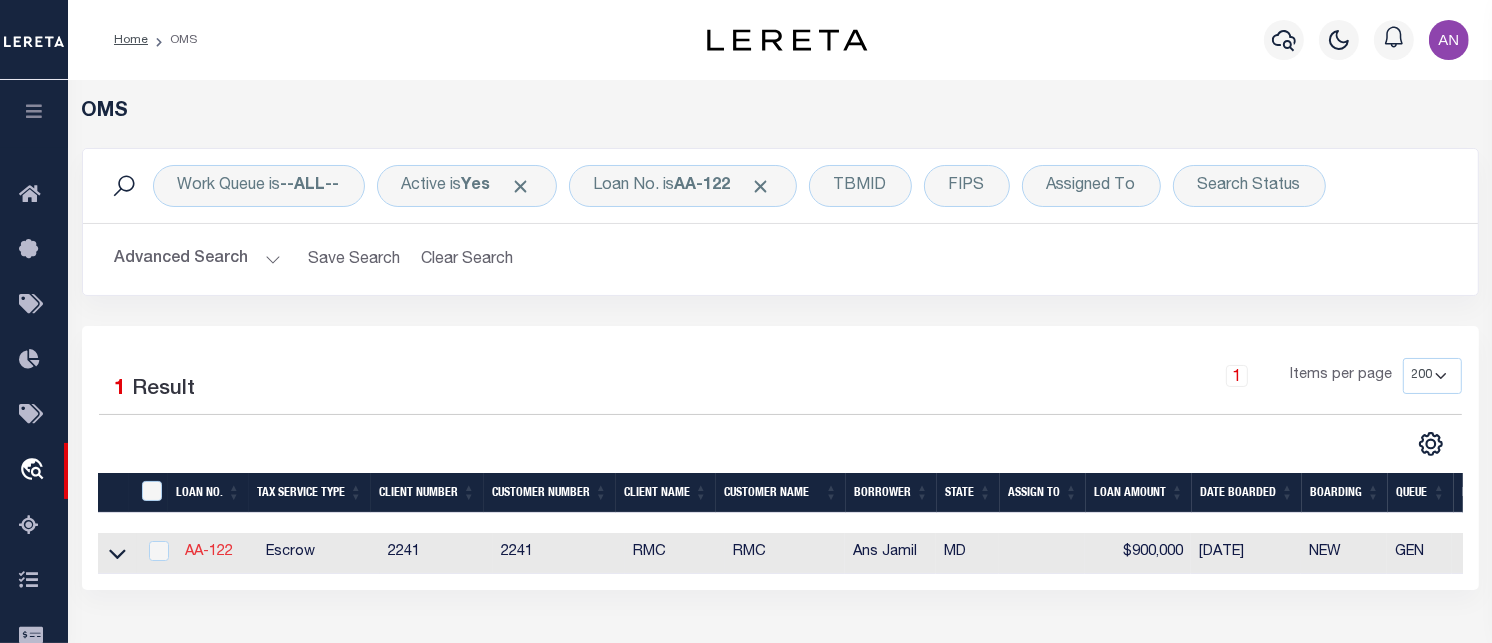 click on "AA-122" at bounding box center (209, 552) 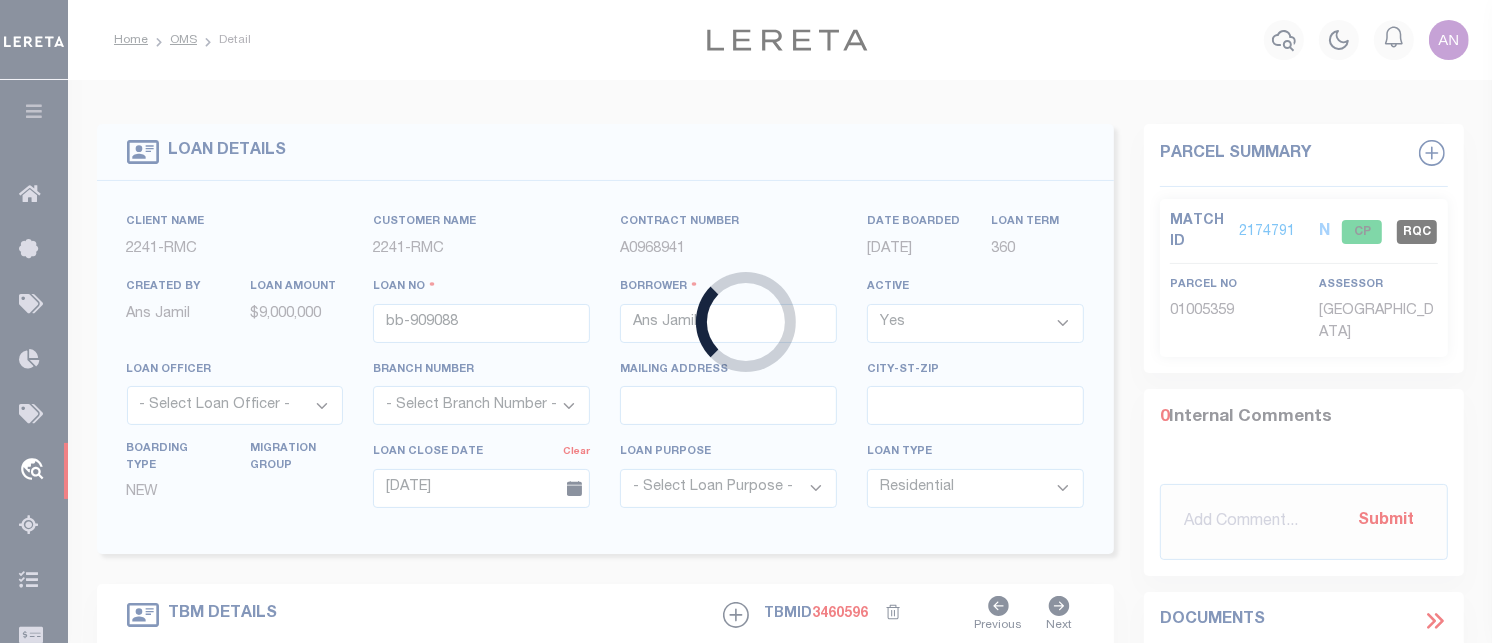 type on "AA-122" 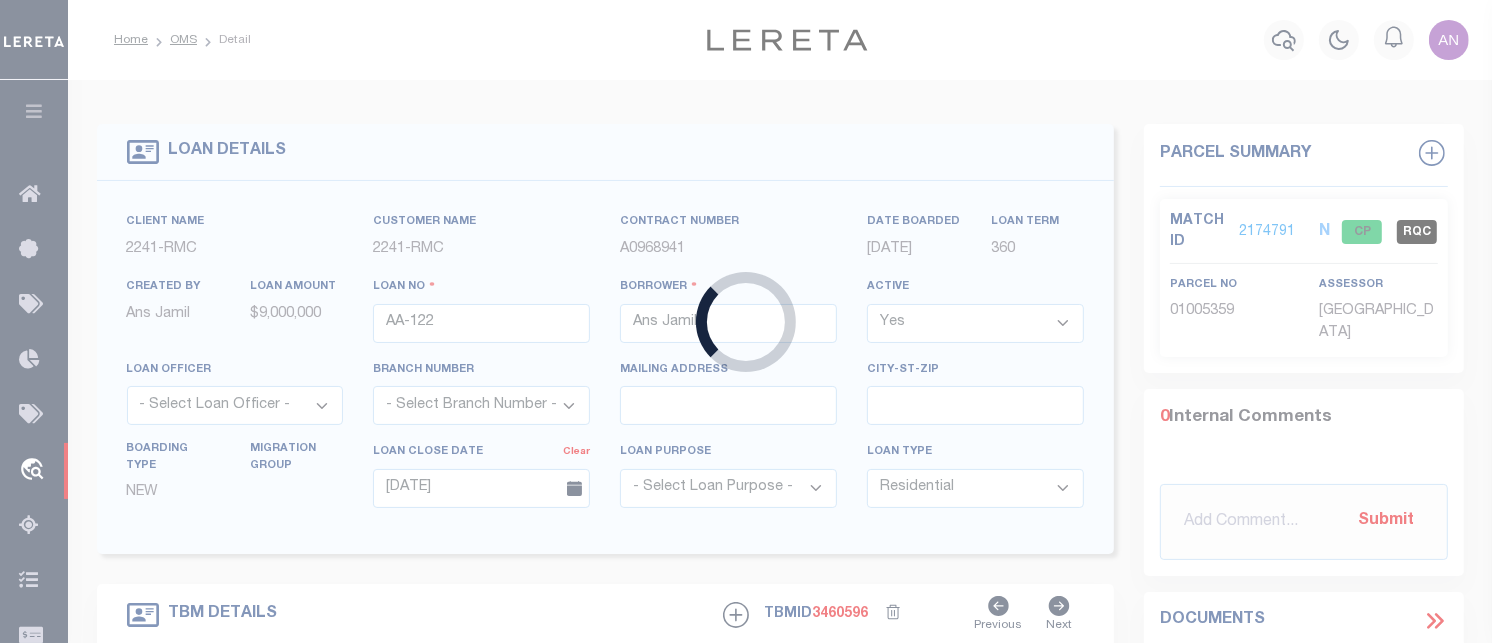 type on "[STREET_ADDRESS]" 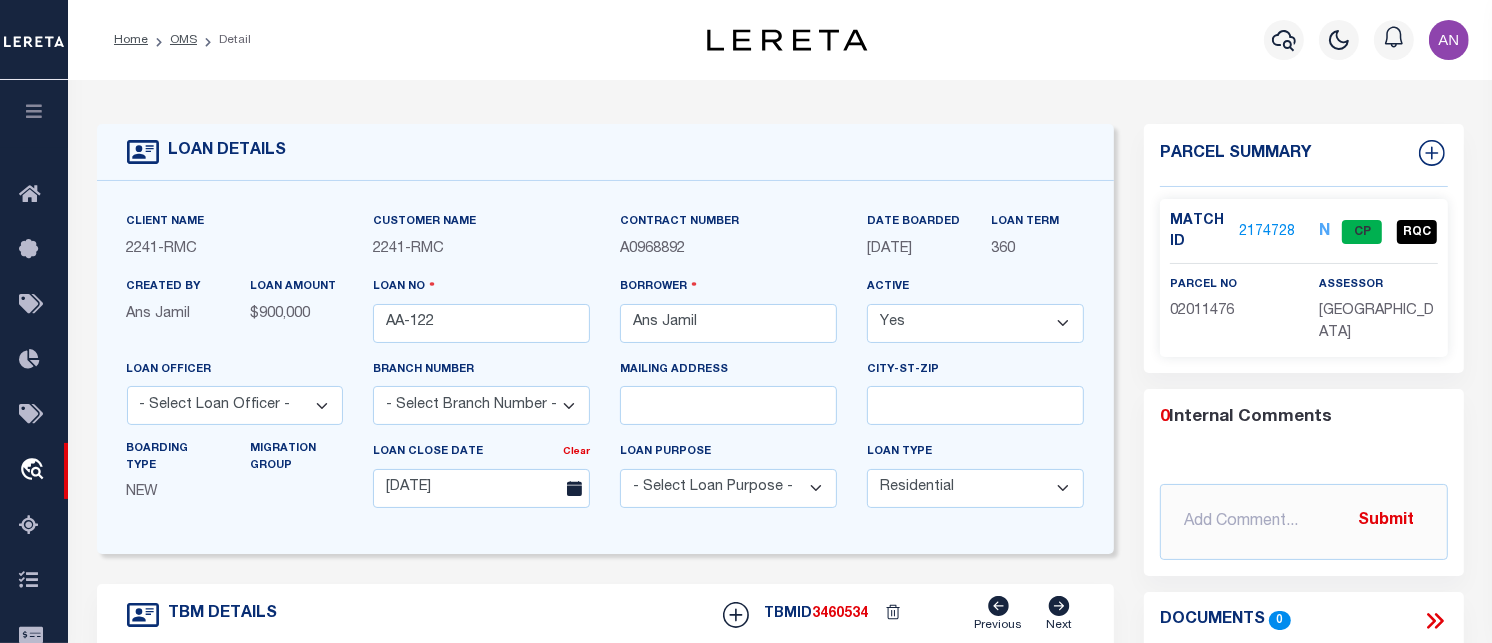 click on "2174728" at bounding box center [1267, 232] 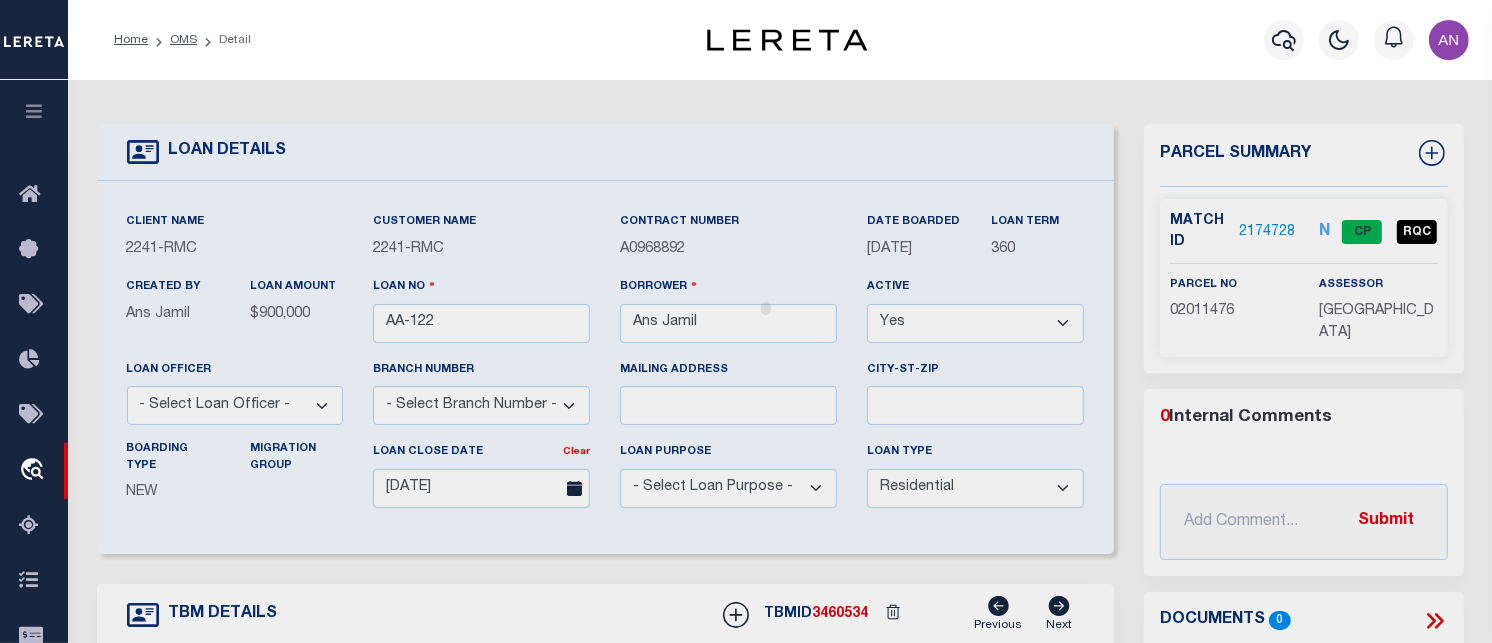 checkbox on "false" 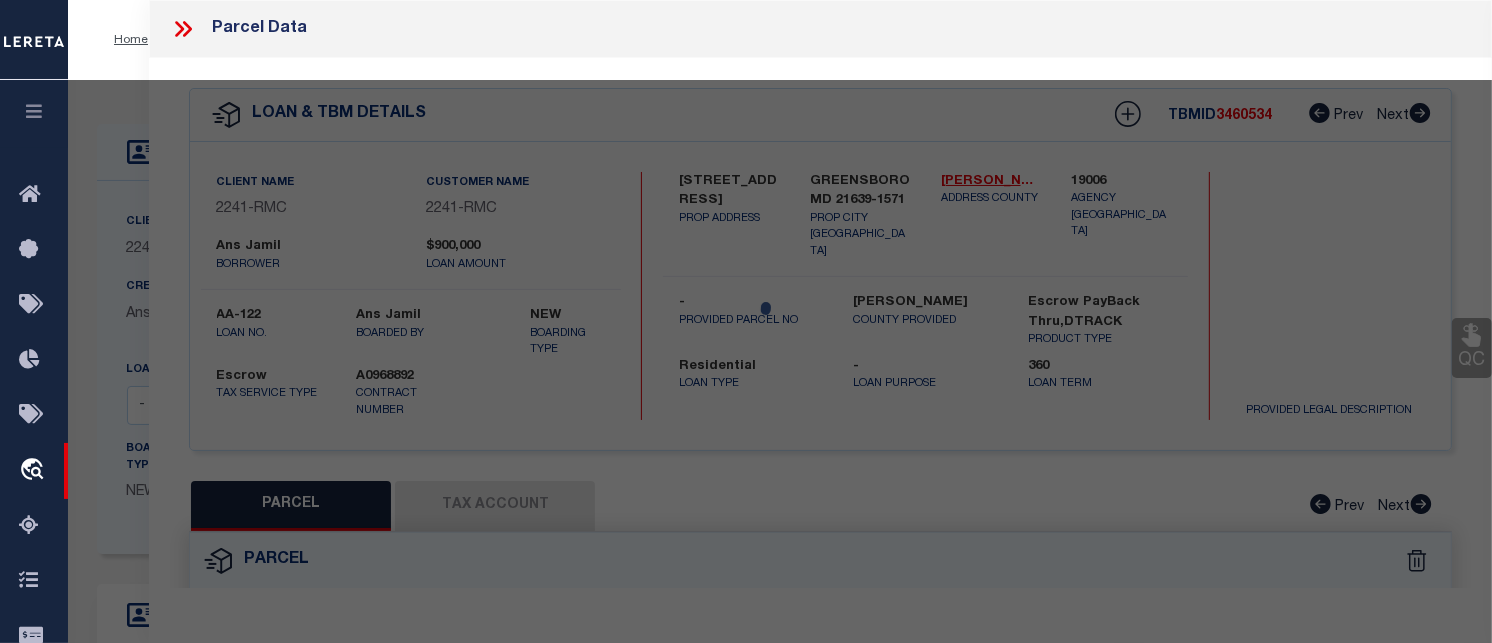 select on "CP" 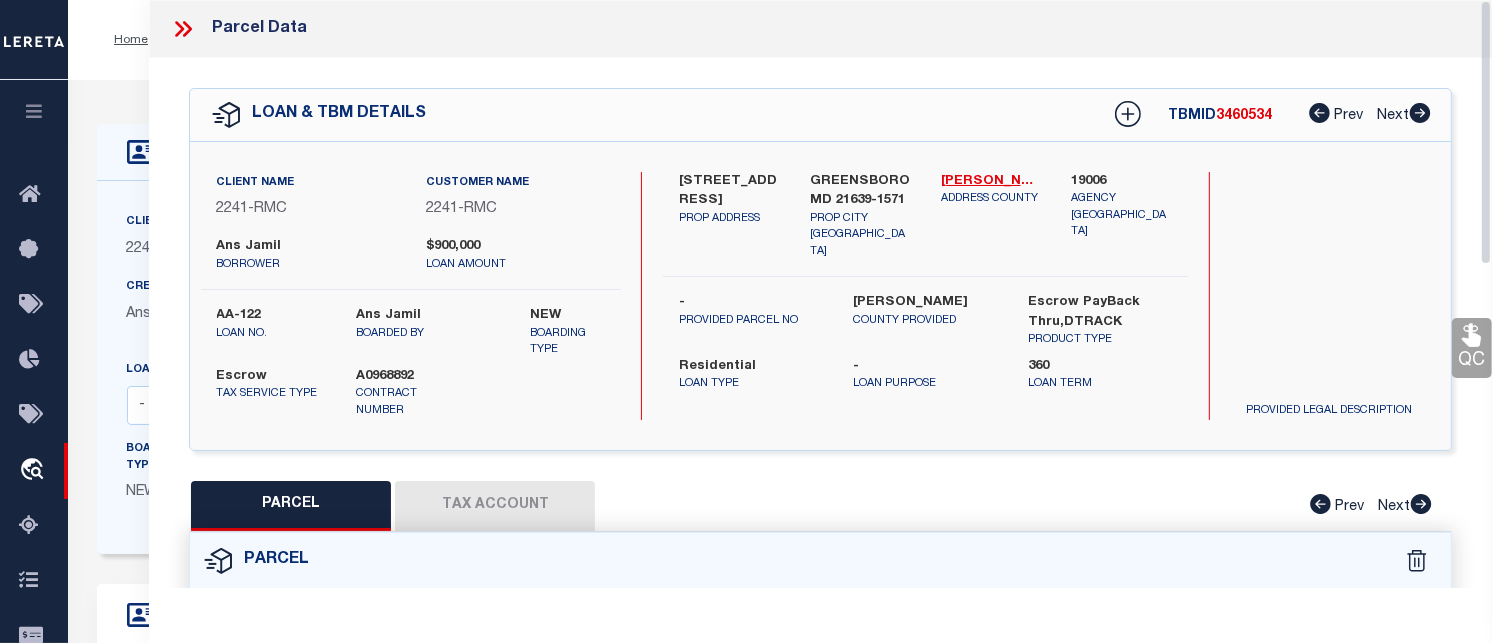 drag, startPoint x: 1480, startPoint y: 233, endPoint x: 1484, endPoint y: 278, distance: 45.17743 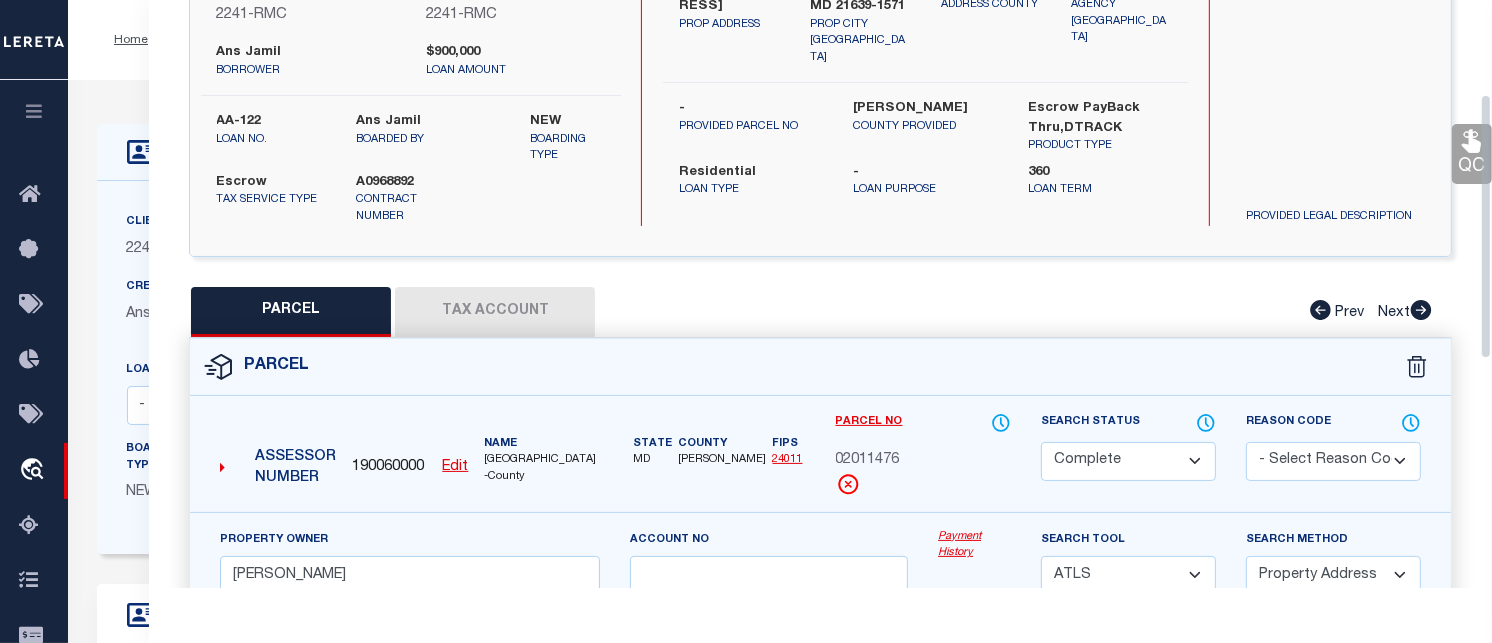 scroll, scrollTop: 232, scrollLeft: 0, axis: vertical 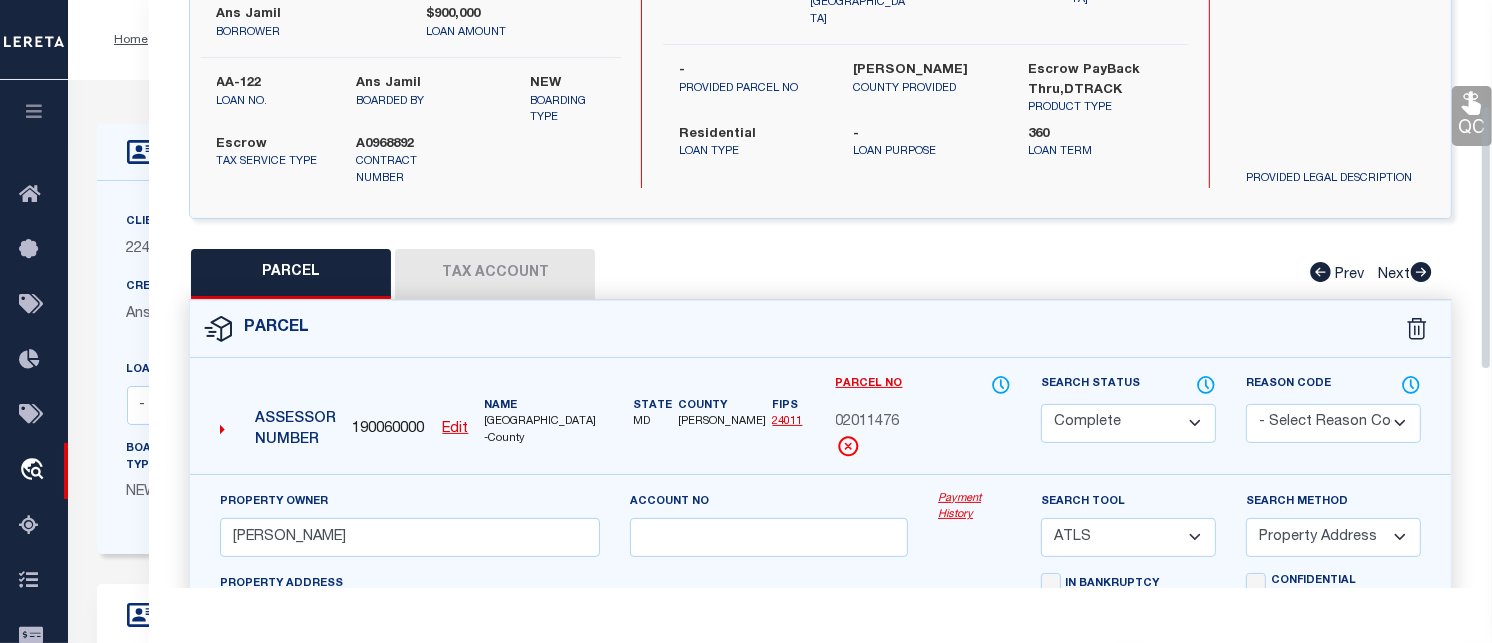 drag, startPoint x: 1486, startPoint y: 246, endPoint x: 1493, endPoint y: 351, distance: 105.23308 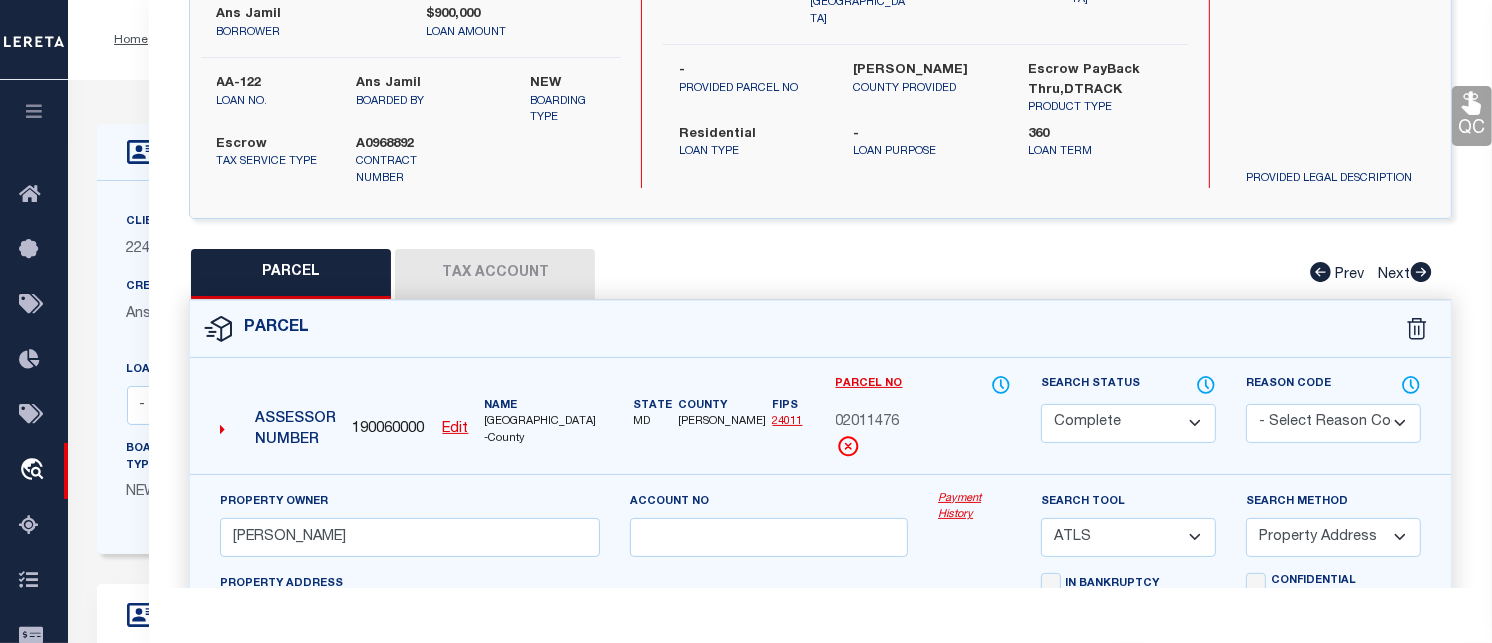 click on "Payment History" at bounding box center (974, 507) 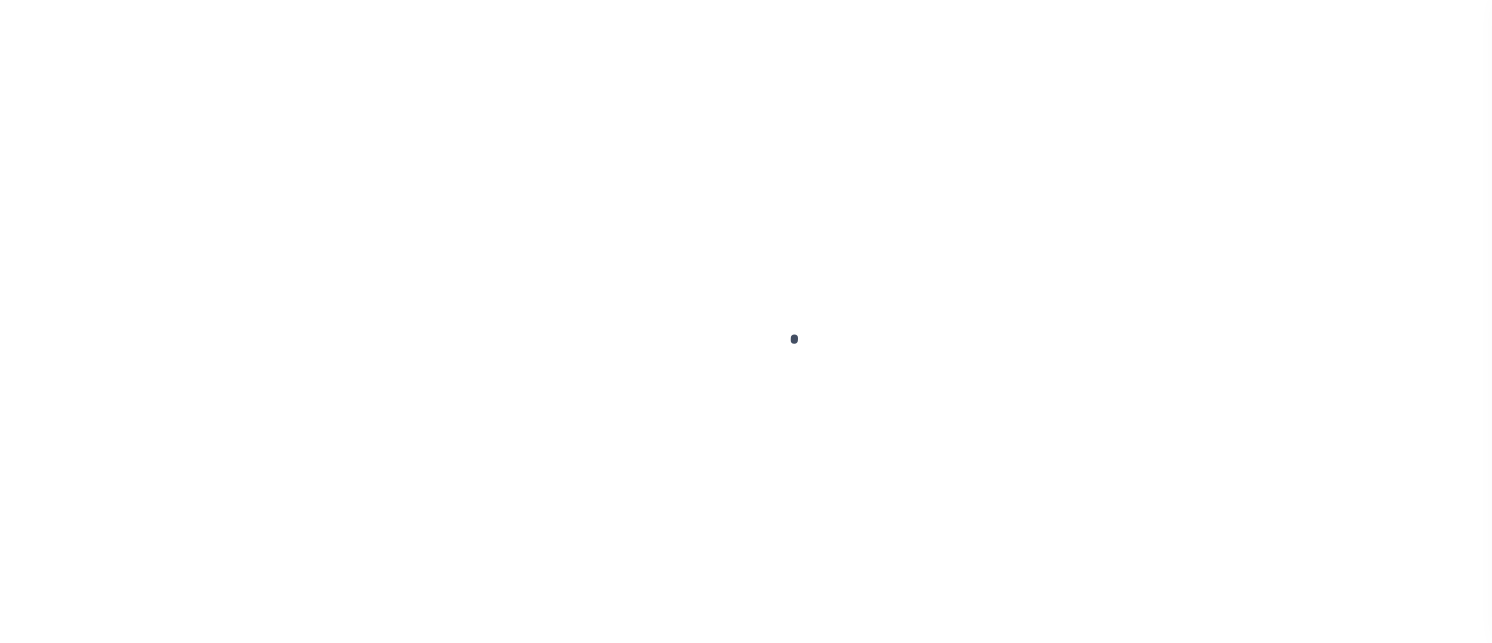scroll, scrollTop: 0, scrollLeft: 0, axis: both 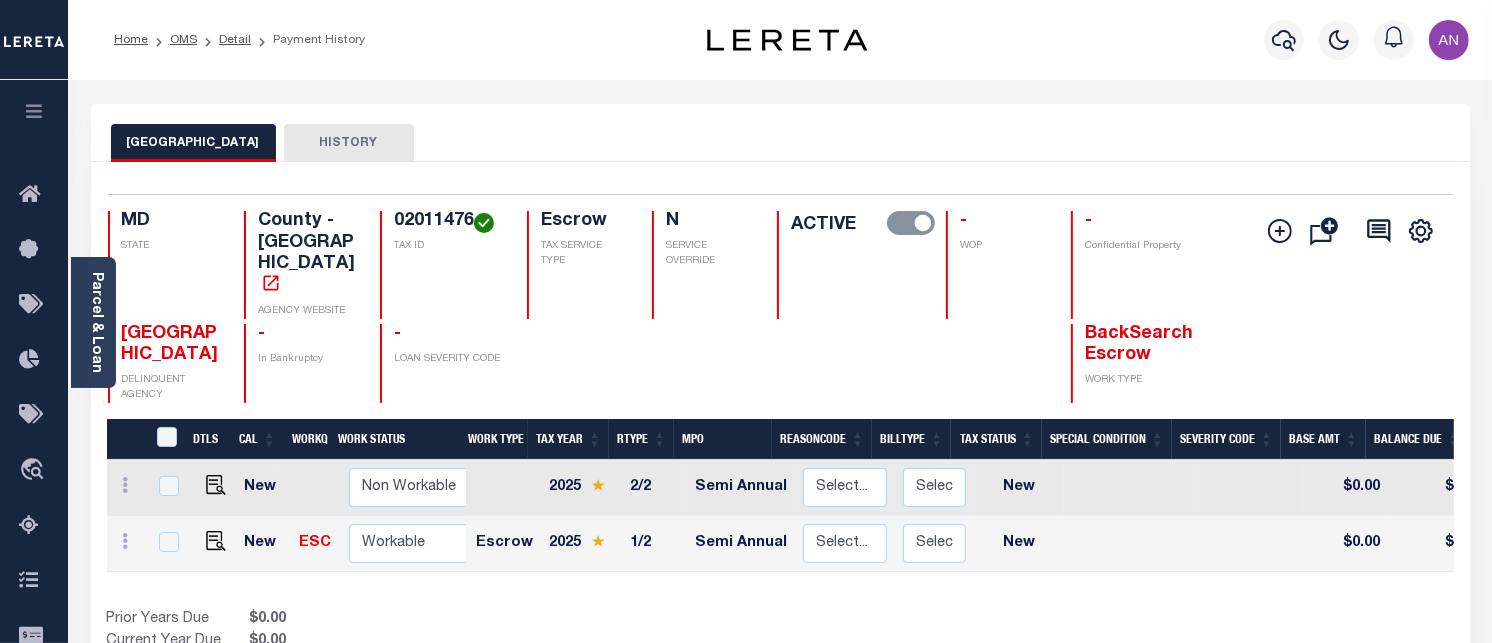 click on "Home OMS Detail Payment History" at bounding box center [239, 40] 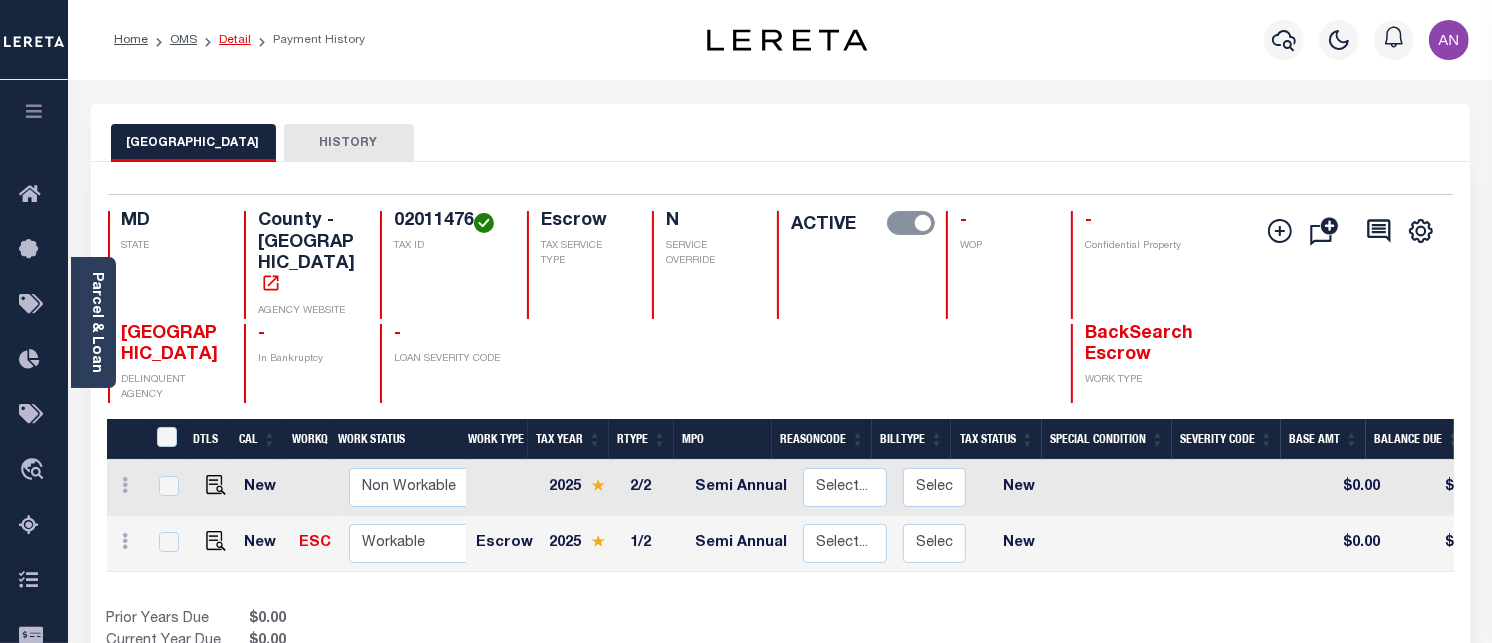 click on "Detail" at bounding box center (235, 40) 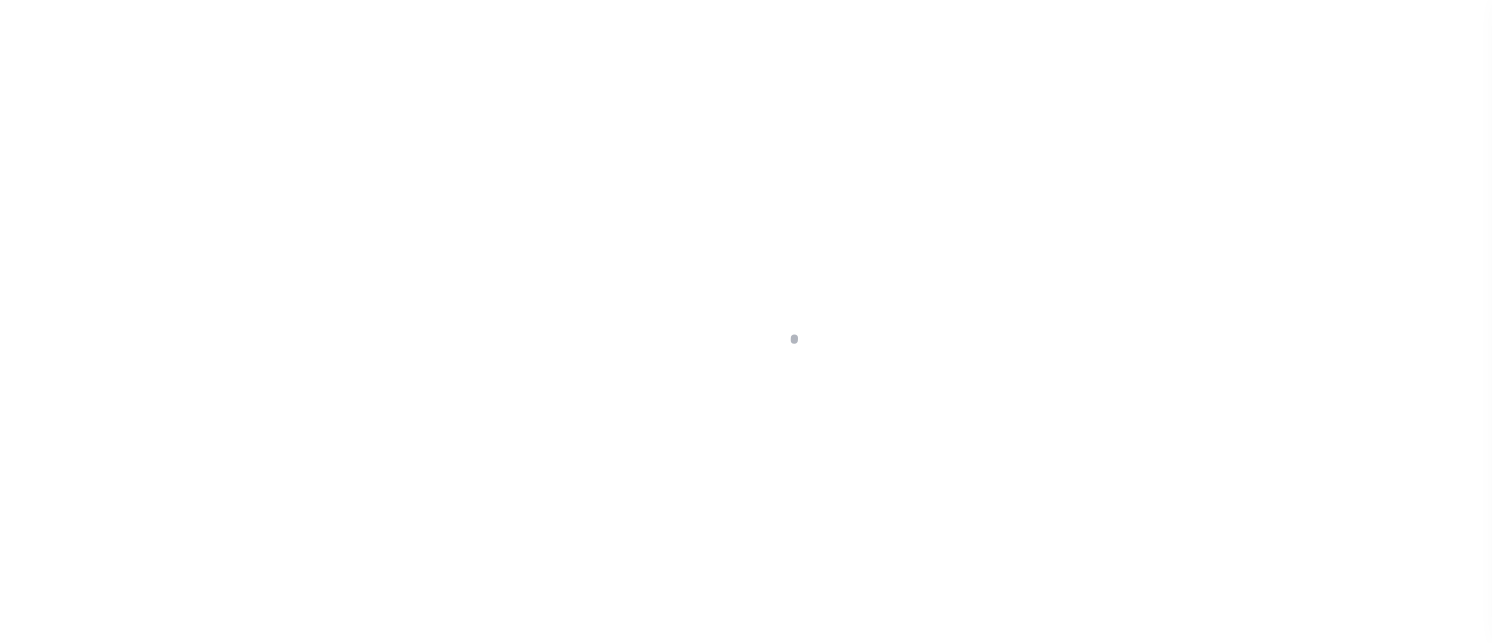 select on "10" 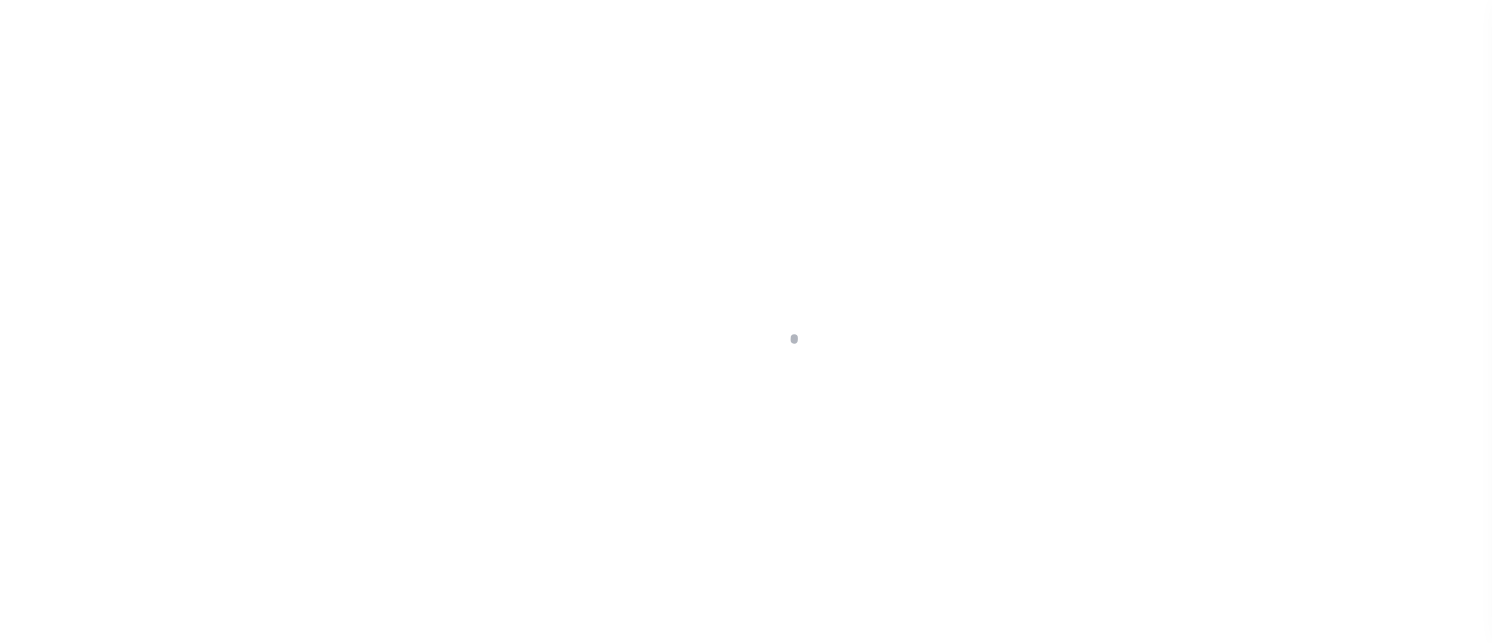 scroll, scrollTop: 143, scrollLeft: 0, axis: vertical 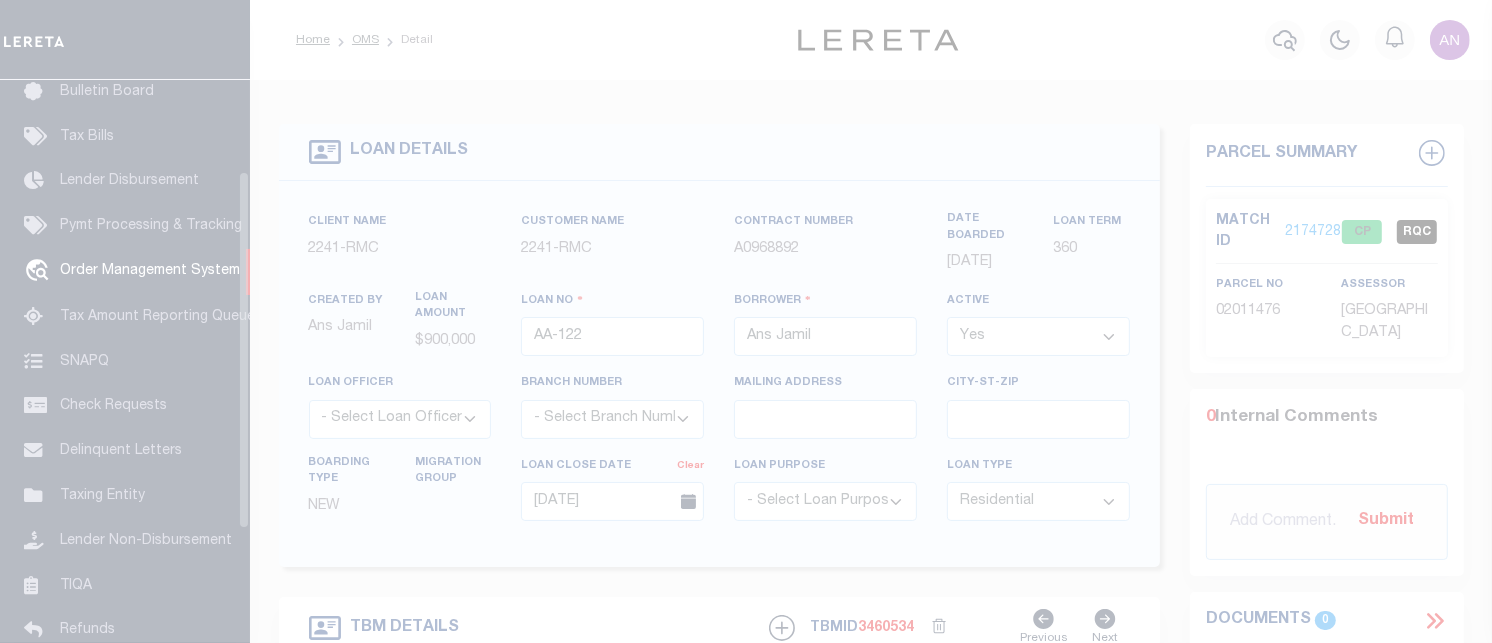 select on "200" 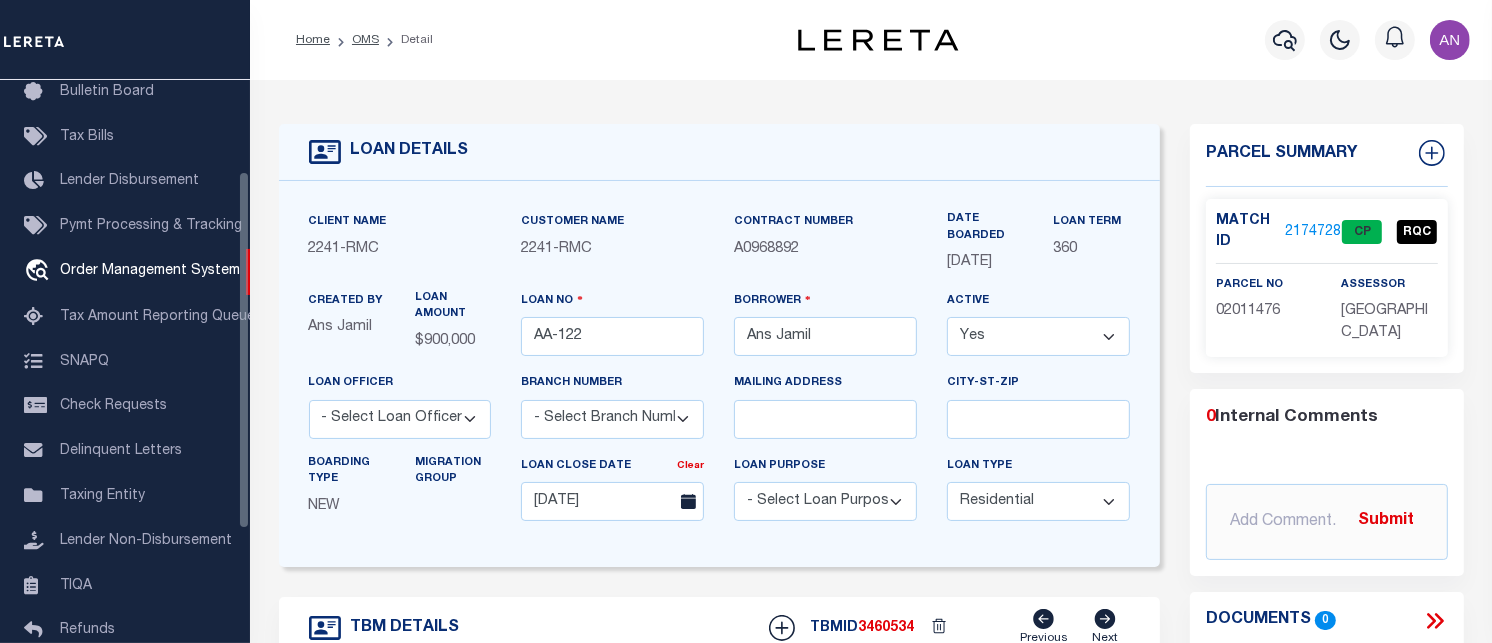 select on "200" 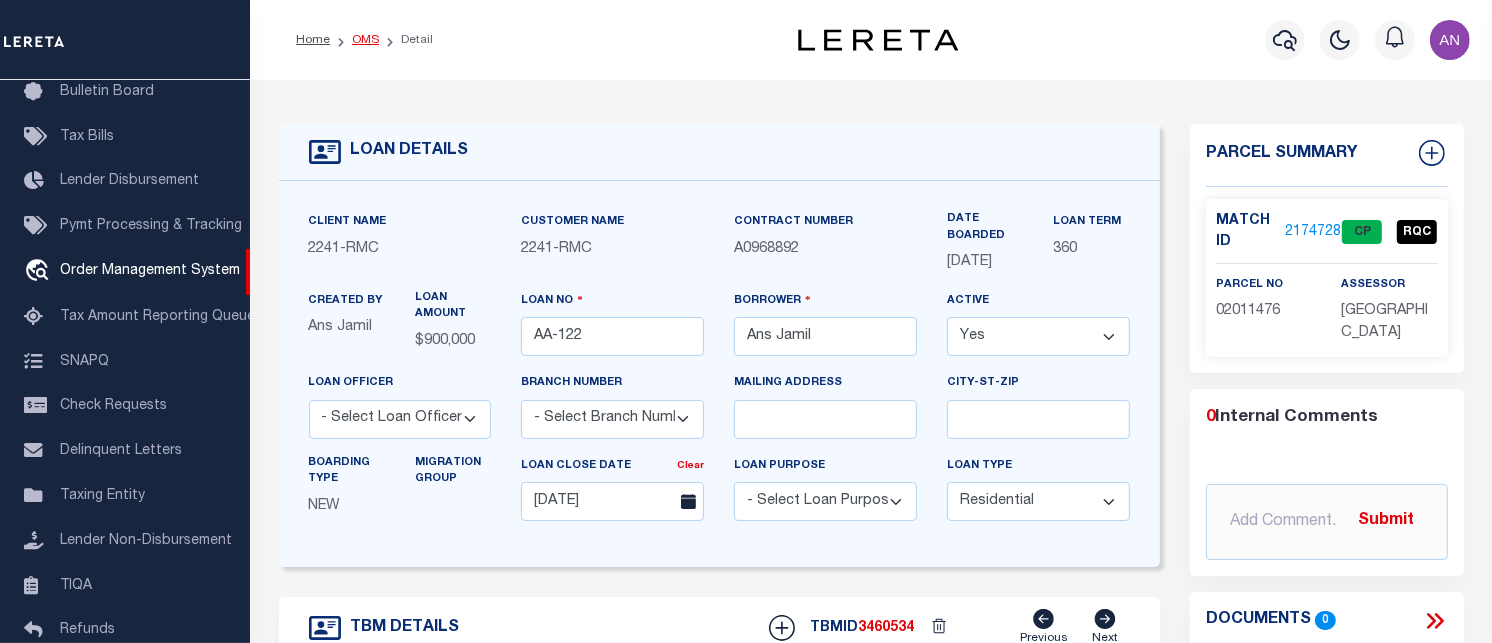 click on "OMS" at bounding box center (365, 40) 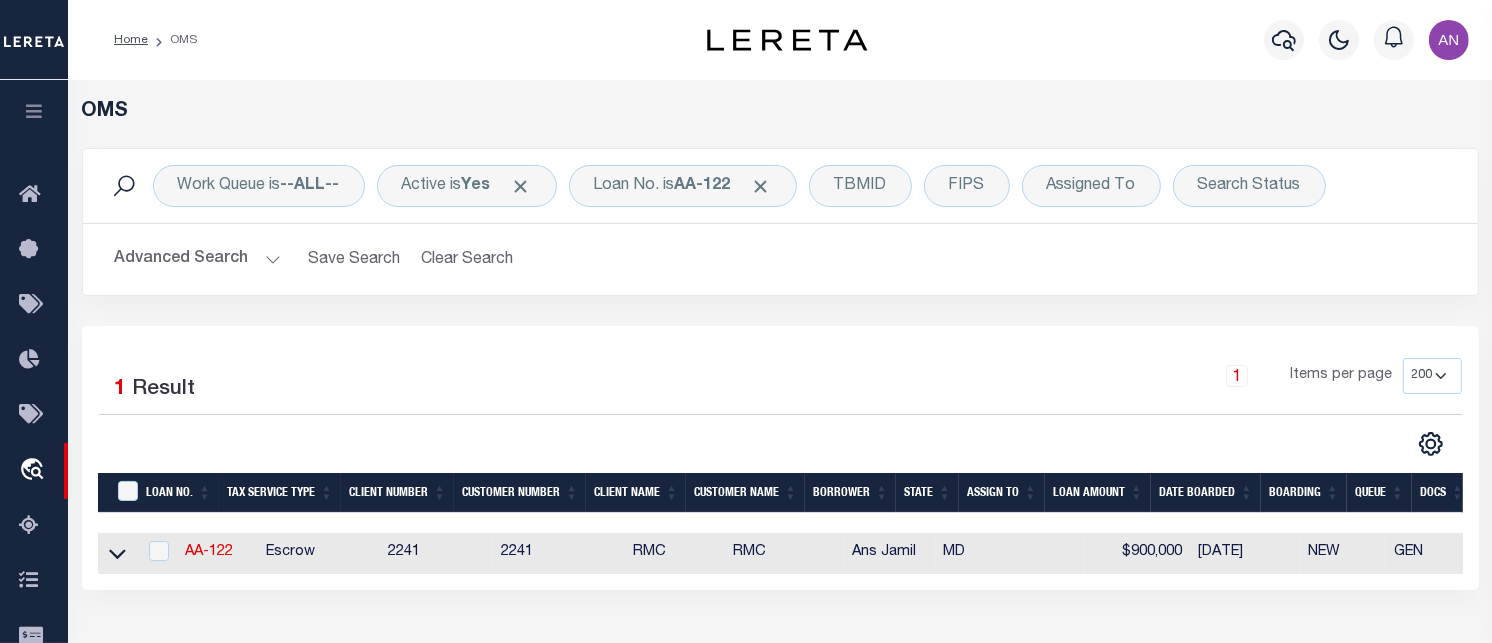 click on "Selected
1   Result
1
Items per page   10 25 50 100 200" at bounding box center (780, 458) 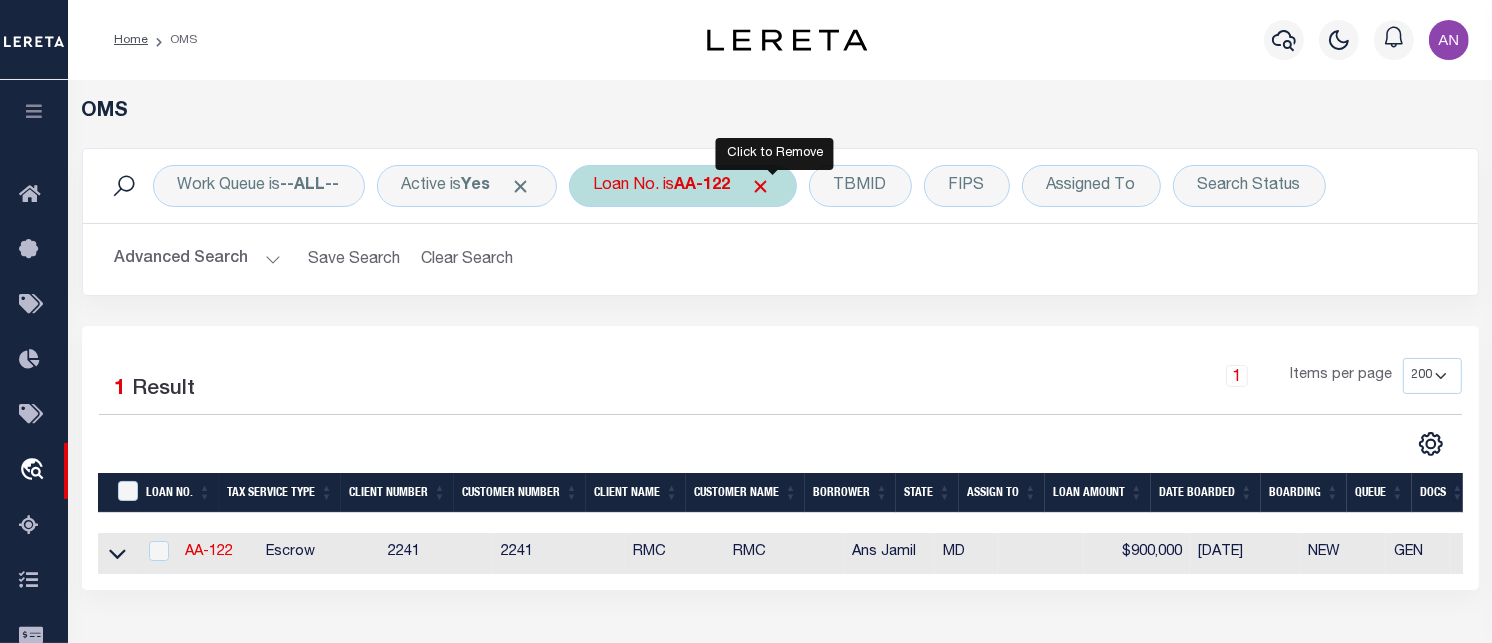 click at bounding box center [761, 186] 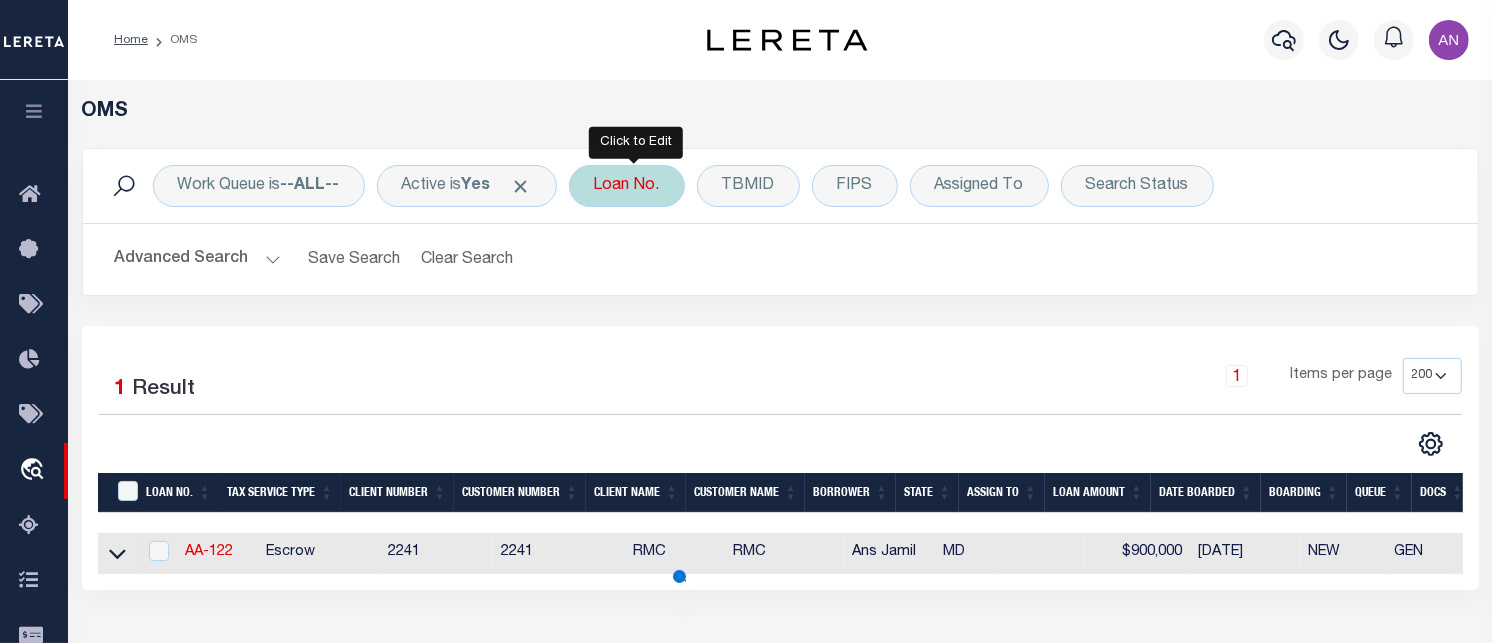 click on "Loan No." at bounding box center (627, 186) 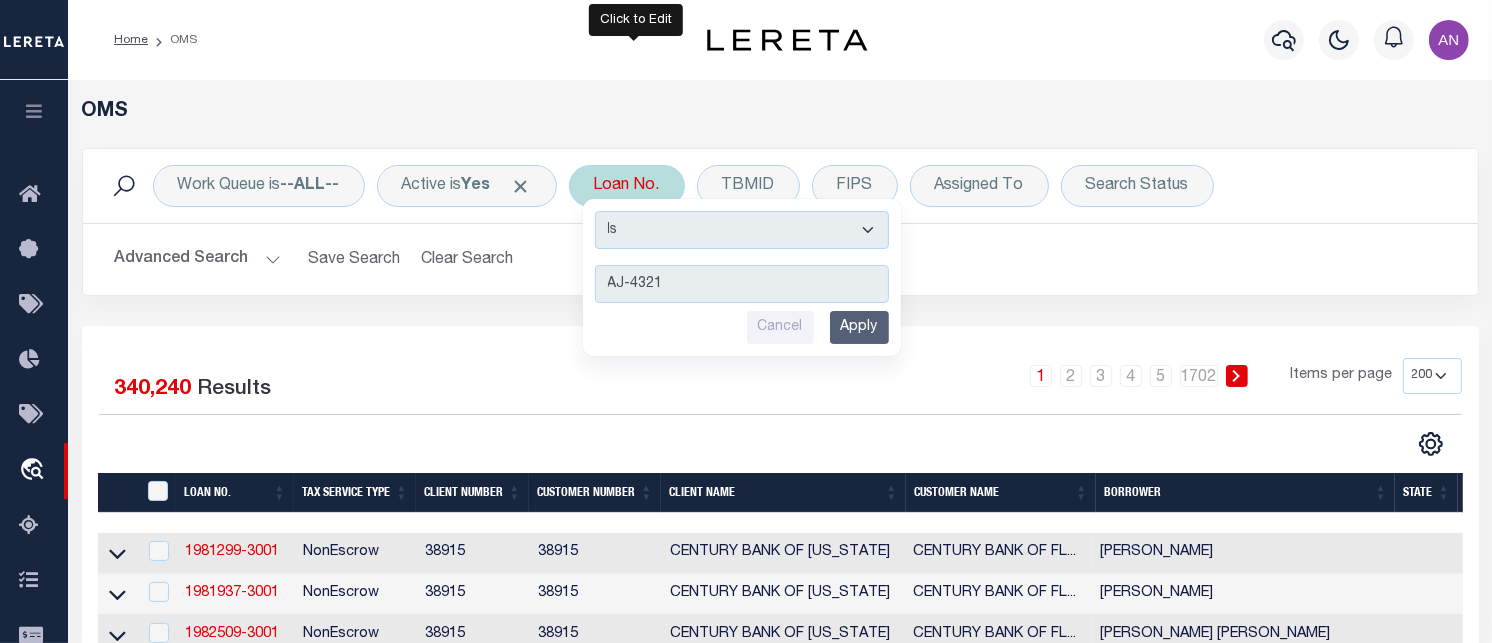 type on "AJ-4321" 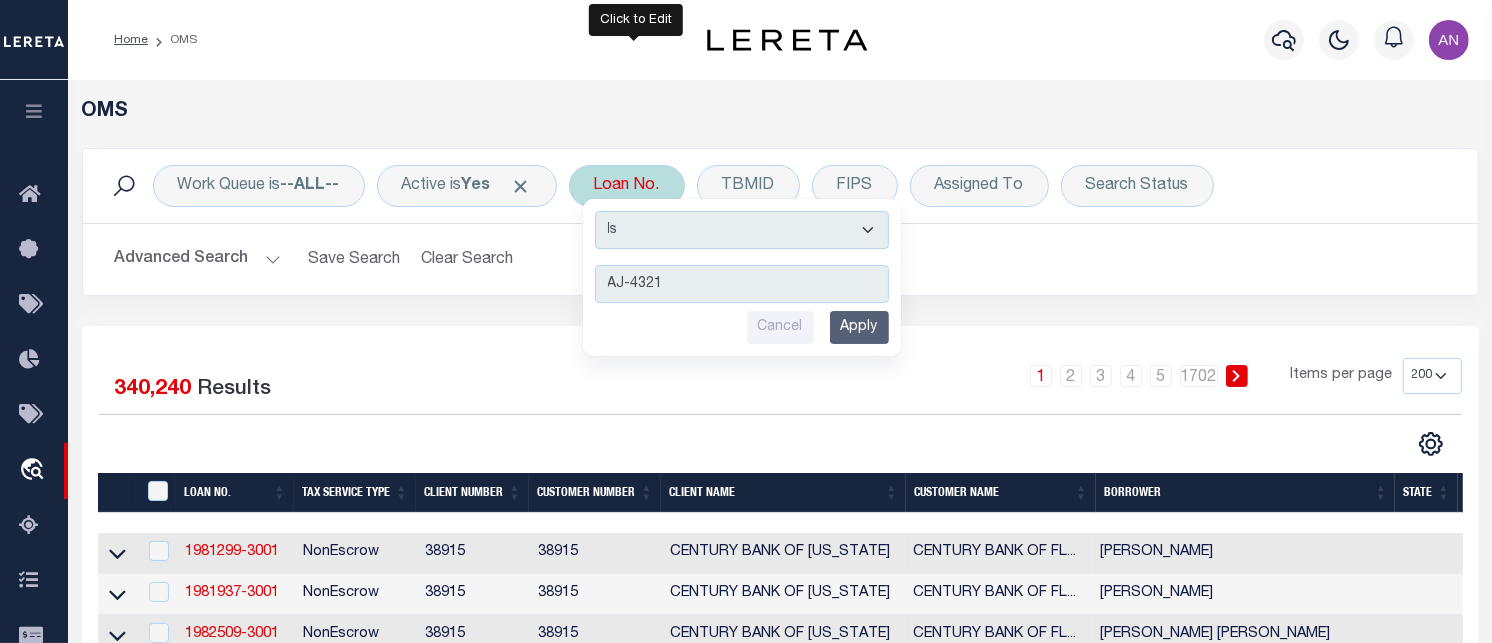 click on "Apply" at bounding box center (859, 327) 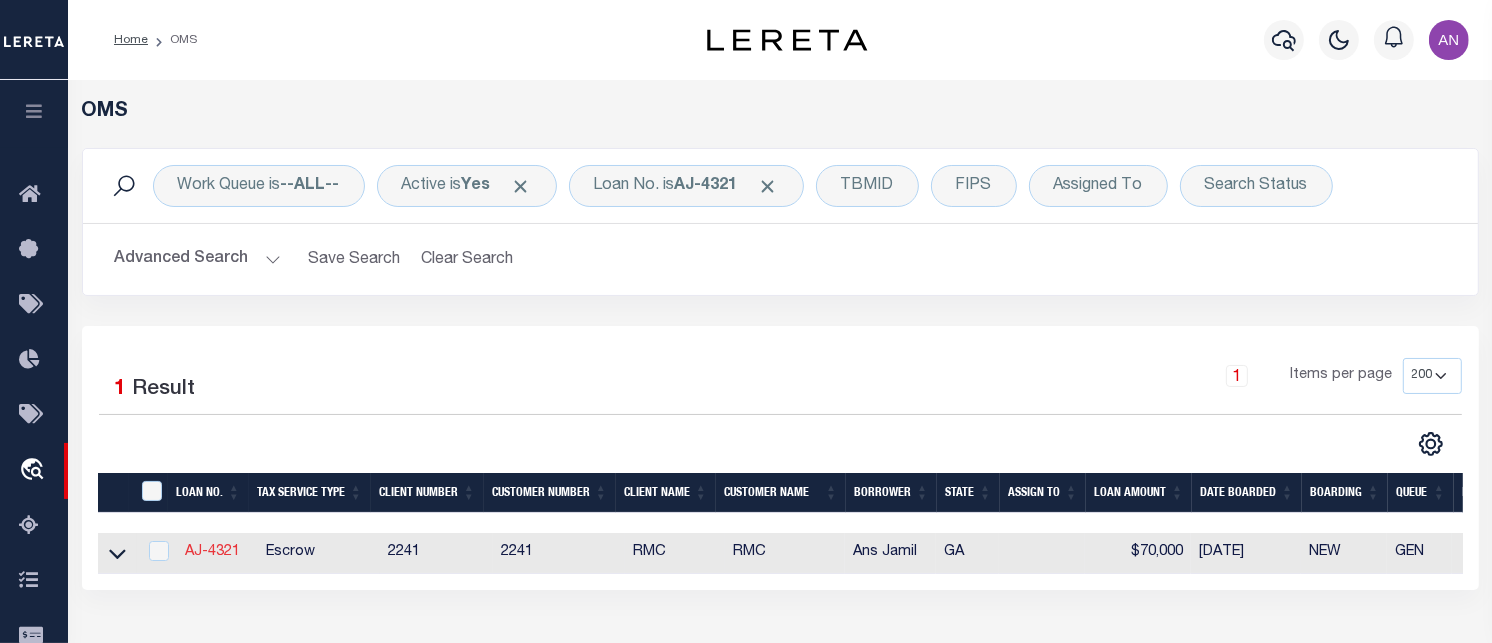 click on "AJ-4321" at bounding box center (212, 552) 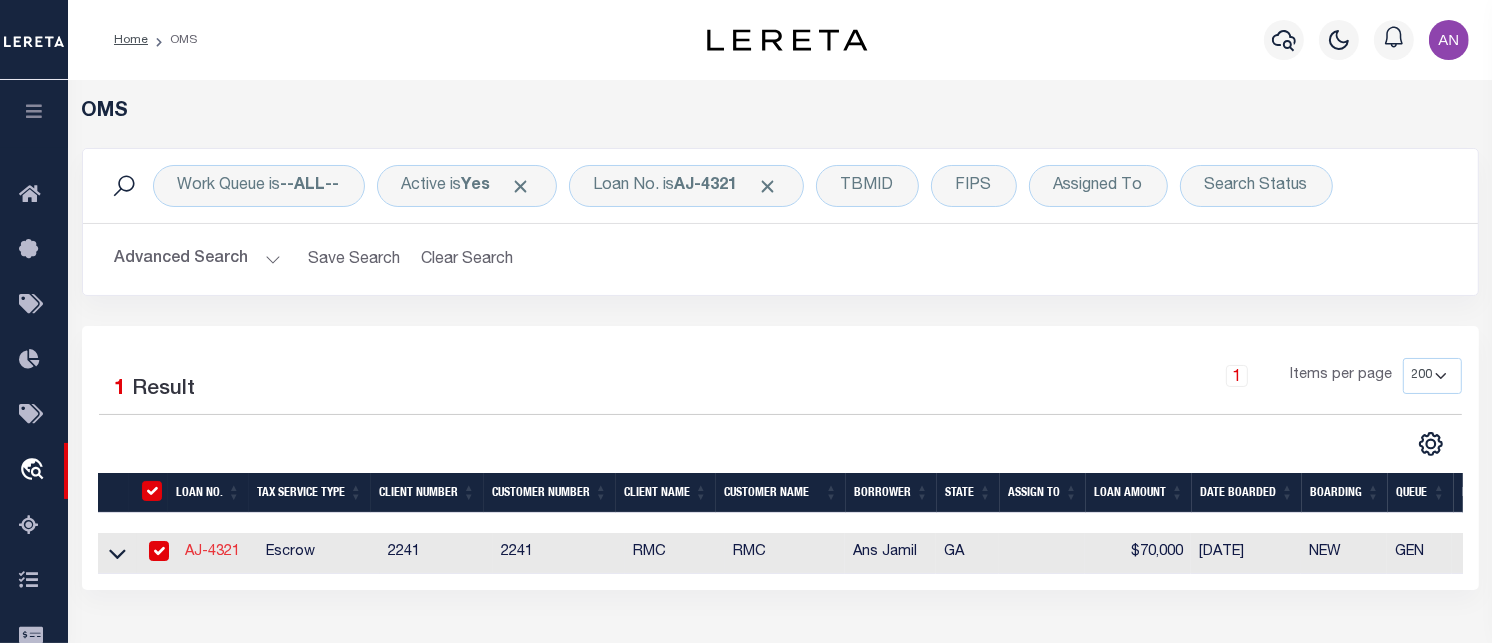 type on "AJ-4321" 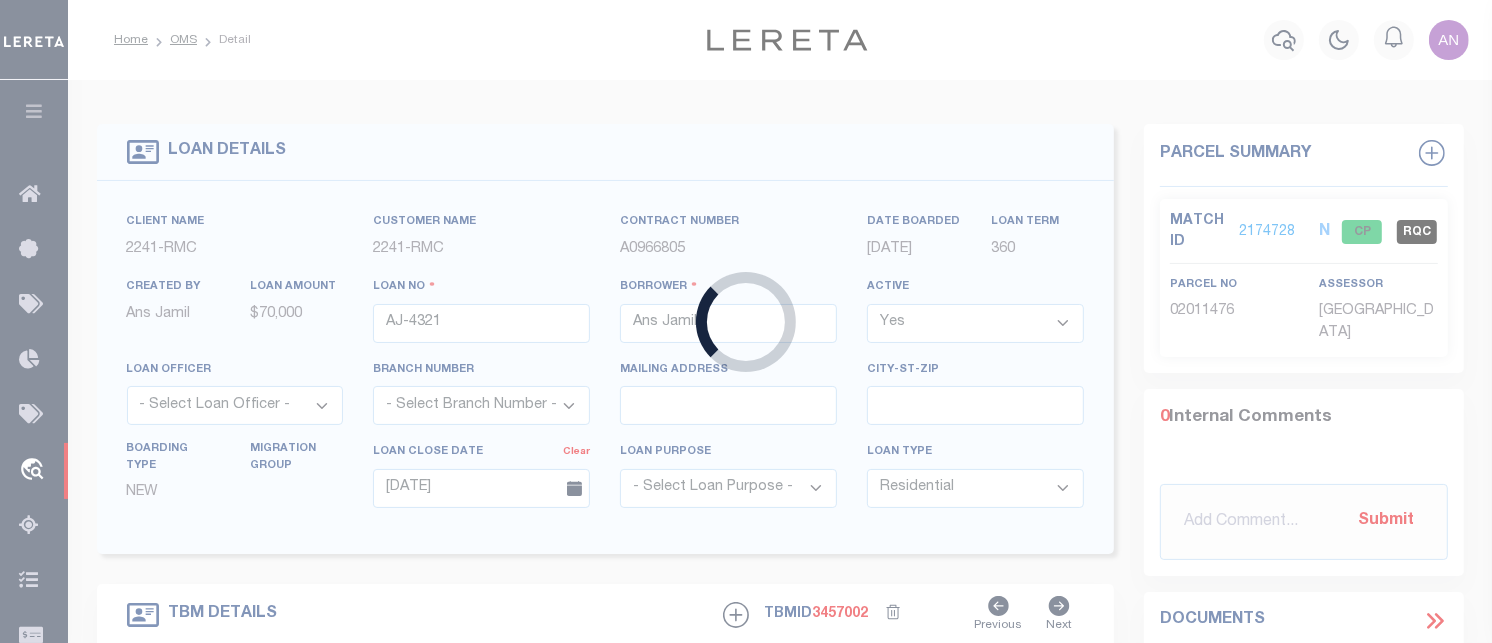 type on "5761 ANTELOPE TRL" 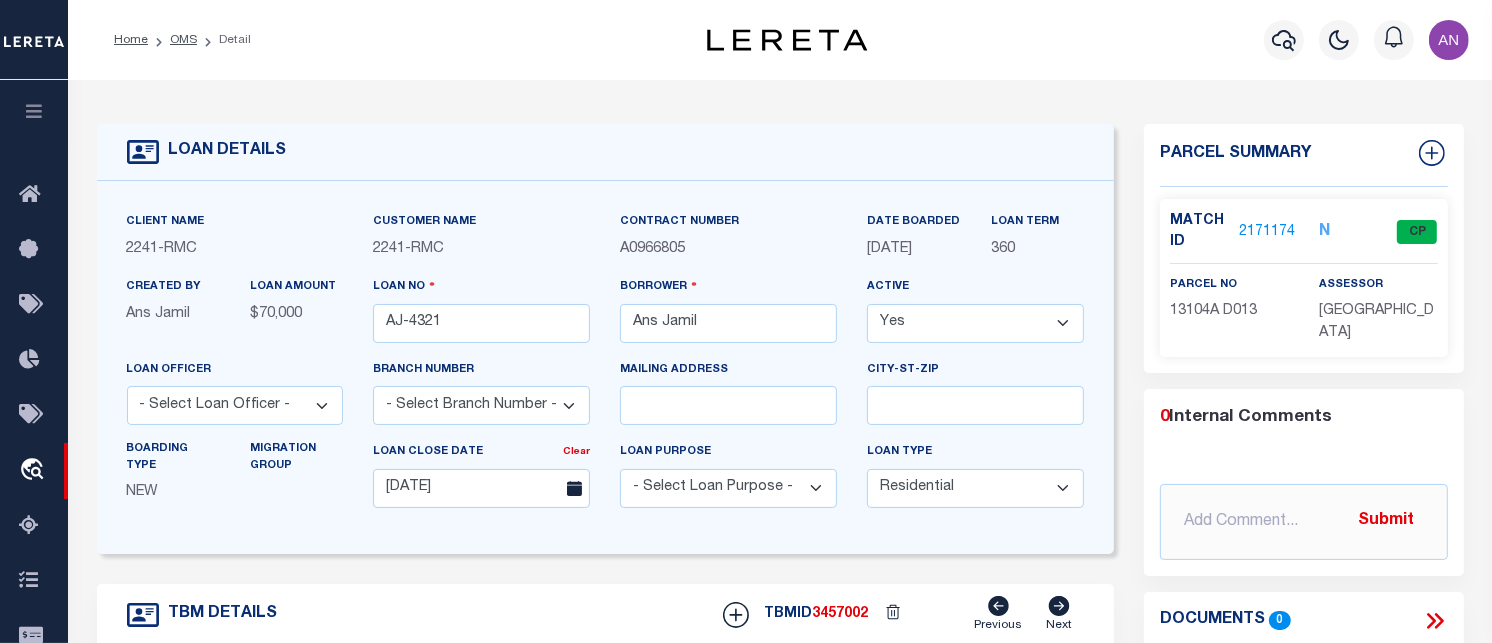 click on "2171174" at bounding box center (1267, 232) 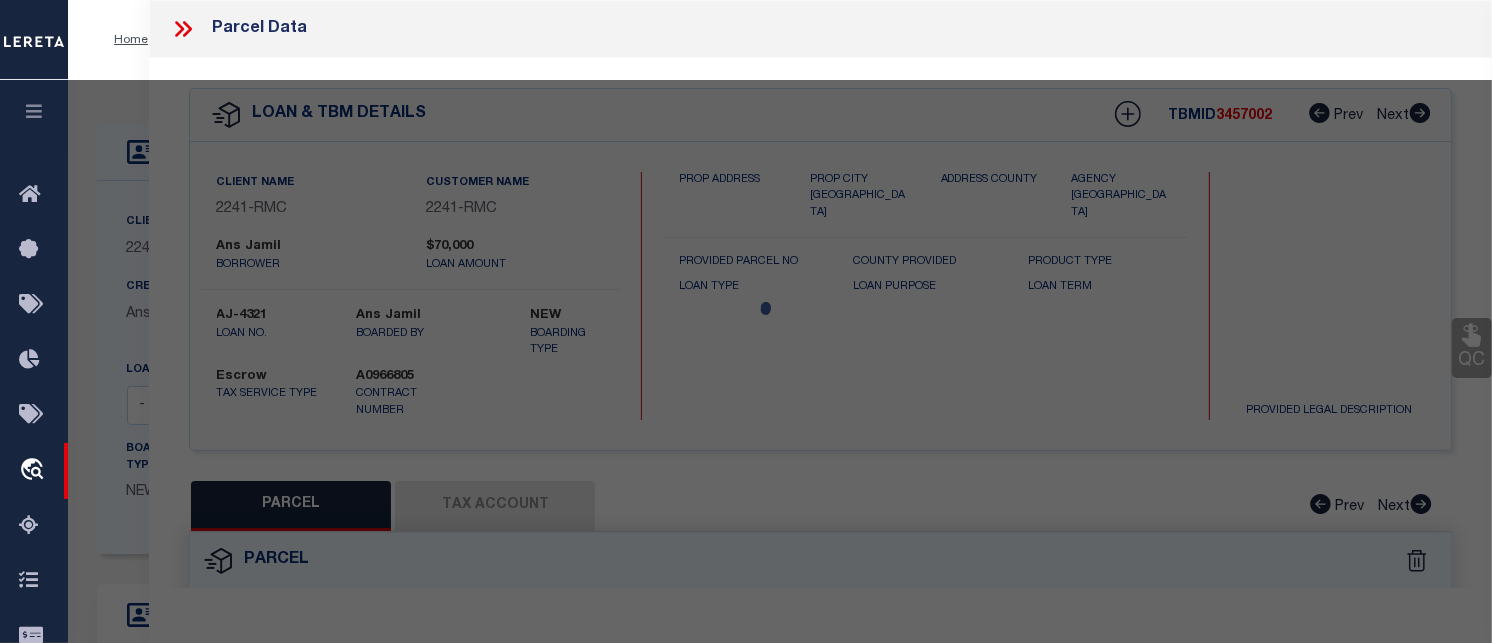 checkbox on "false" 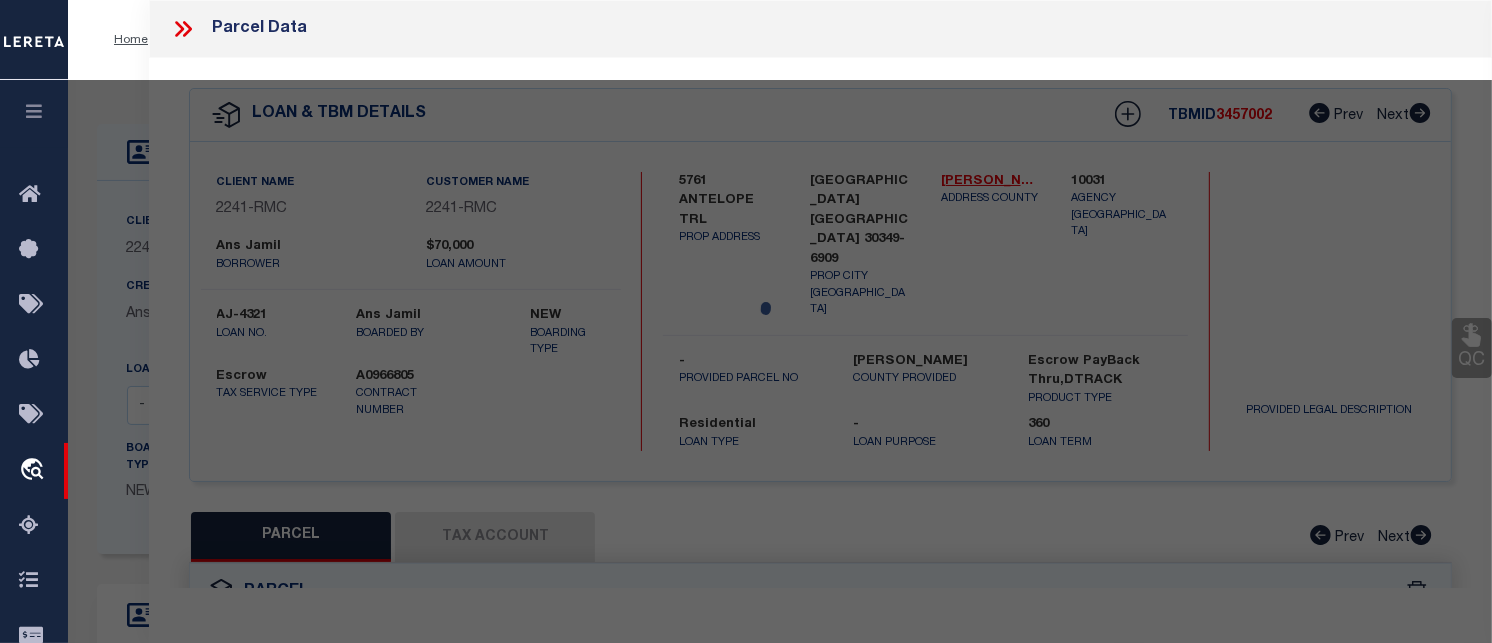 select on "CP" 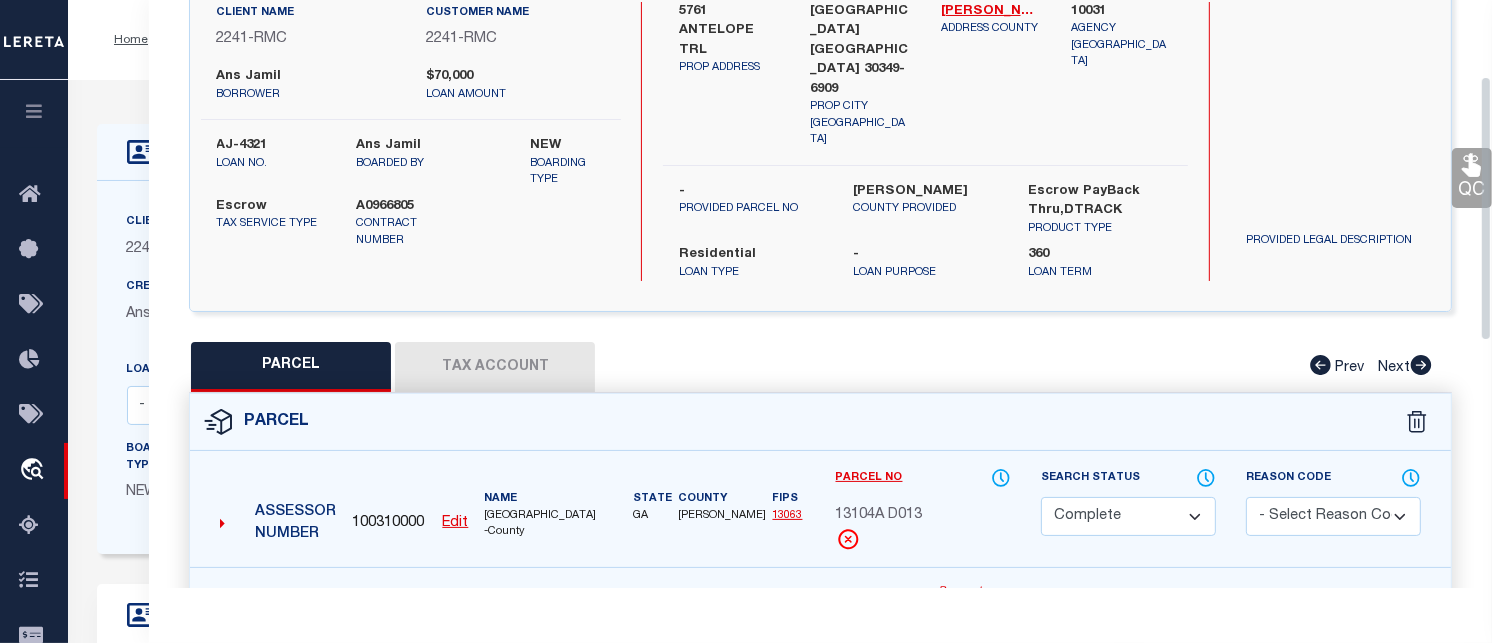 scroll, scrollTop: 196, scrollLeft: 0, axis: vertical 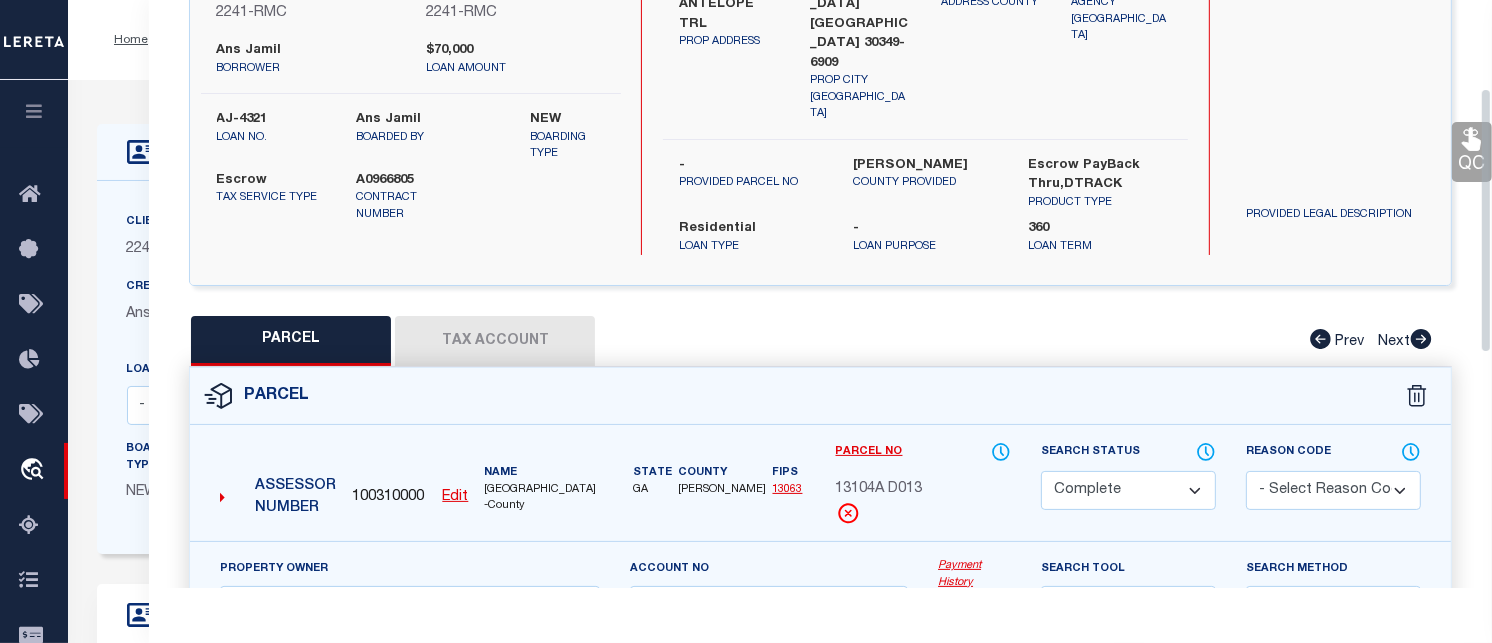 drag, startPoint x: 1488, startPoint y: 235, endPoint x: 1488, endPoint y: 324, distance: 89 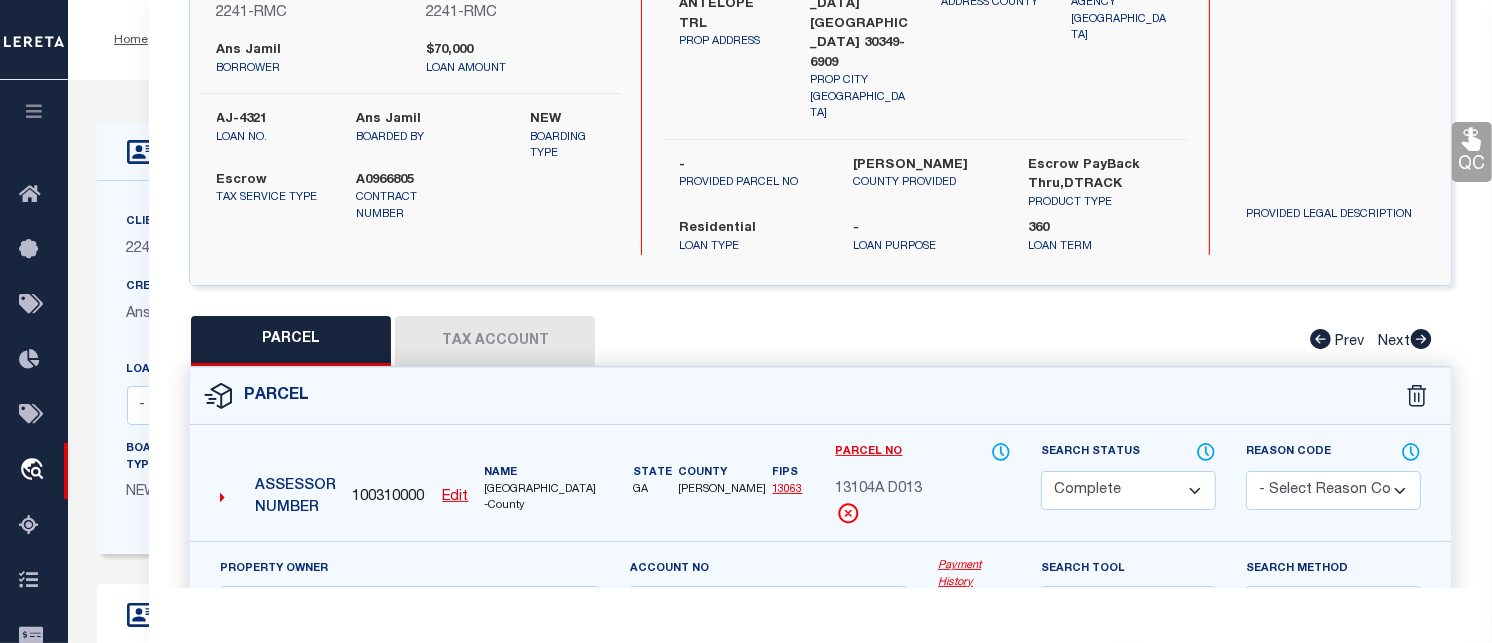 click on "Payment History" at bounding box center (974, 574) 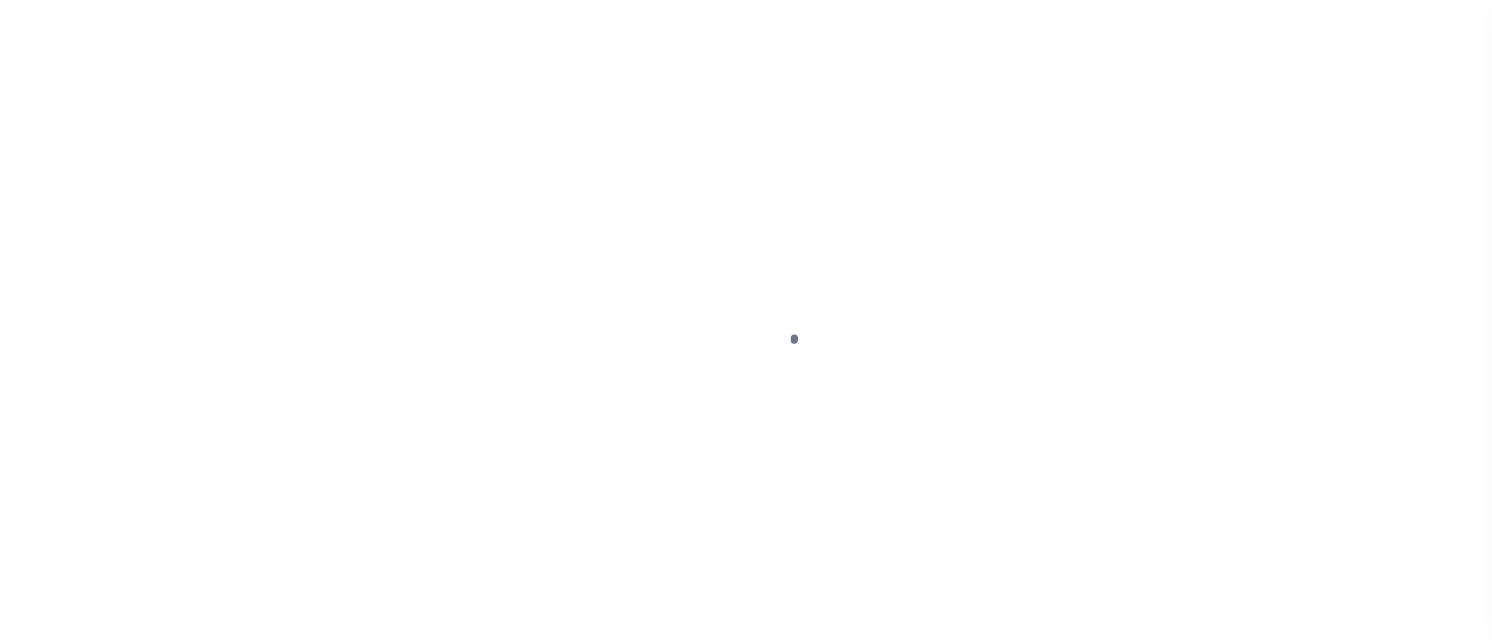 scroll, scrollTop: 0, scrollLeft: 0, axis: both 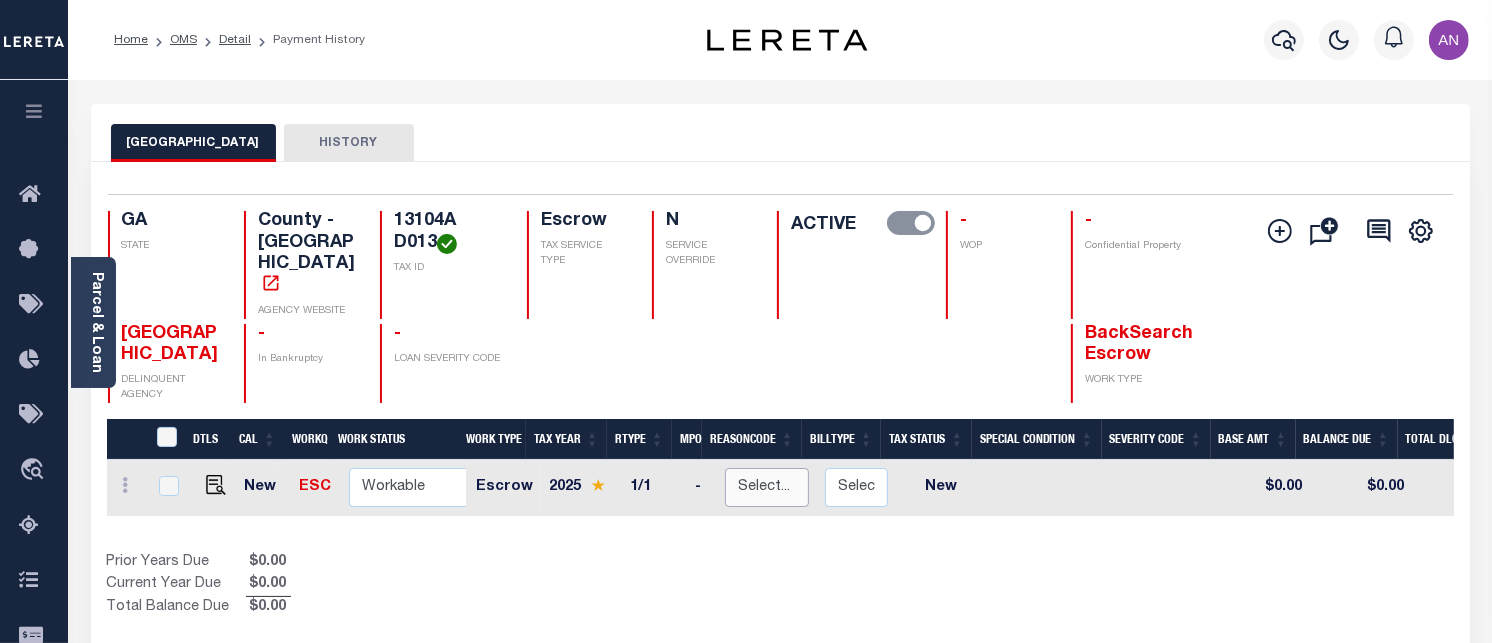 click on "Select... Payment Reversal Taxable Value Change Assessment Change Occupancy Tax Rate Change Billing Change Exemption Change Added/Omitted Tax Tax Correction Data Conversion Error Data Entry Error Back Applied Payment" at bounding box center (767, 487) 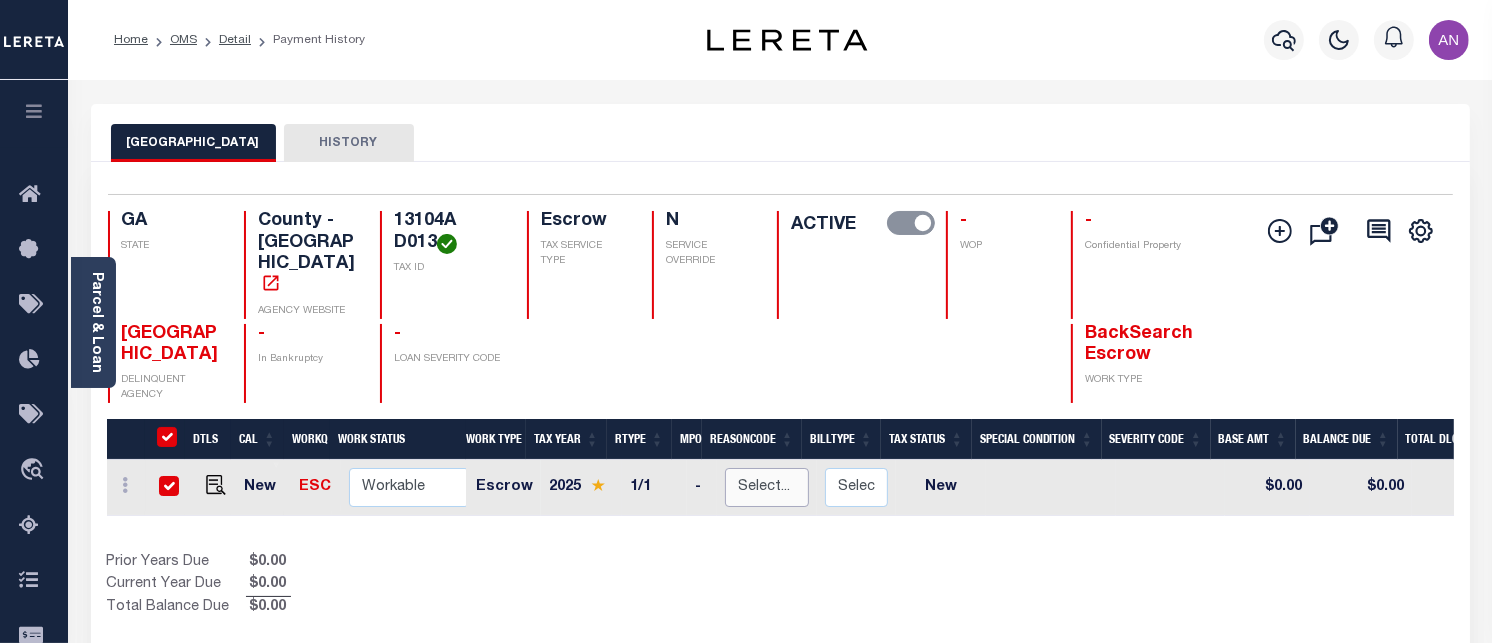 checkbox on "true" 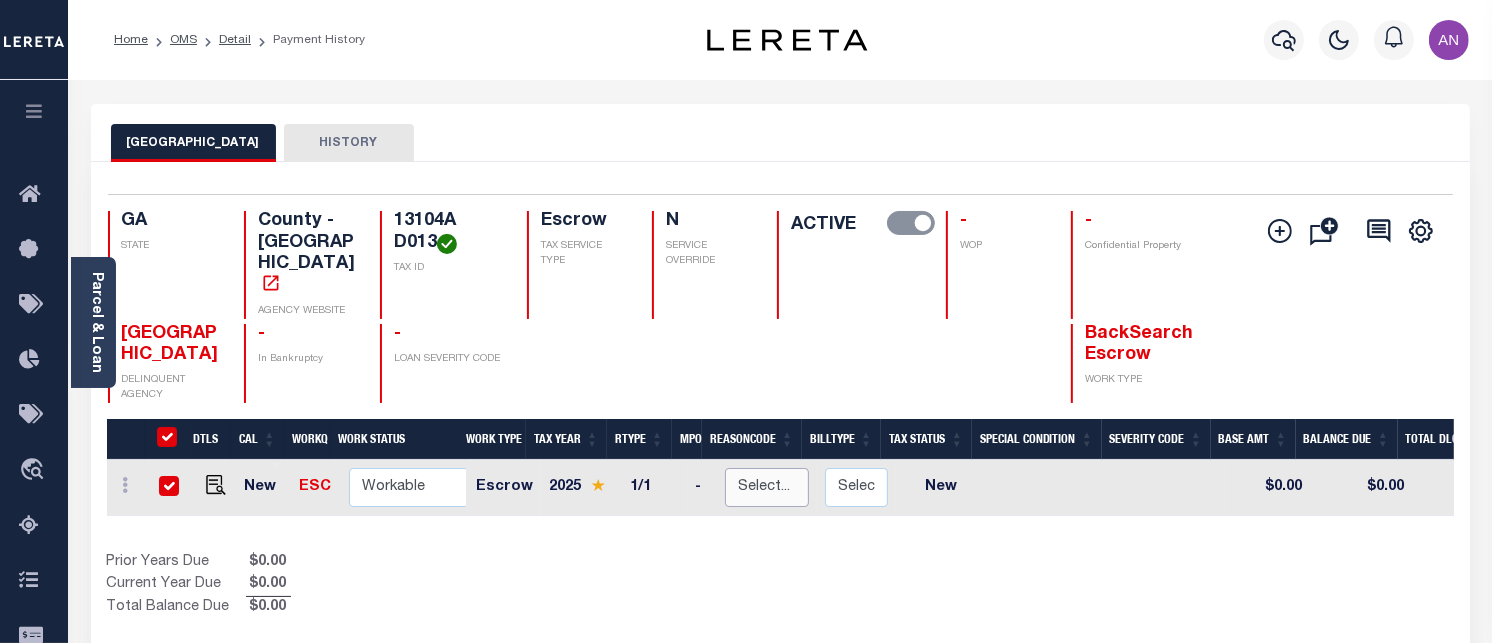 checkbox on "true" 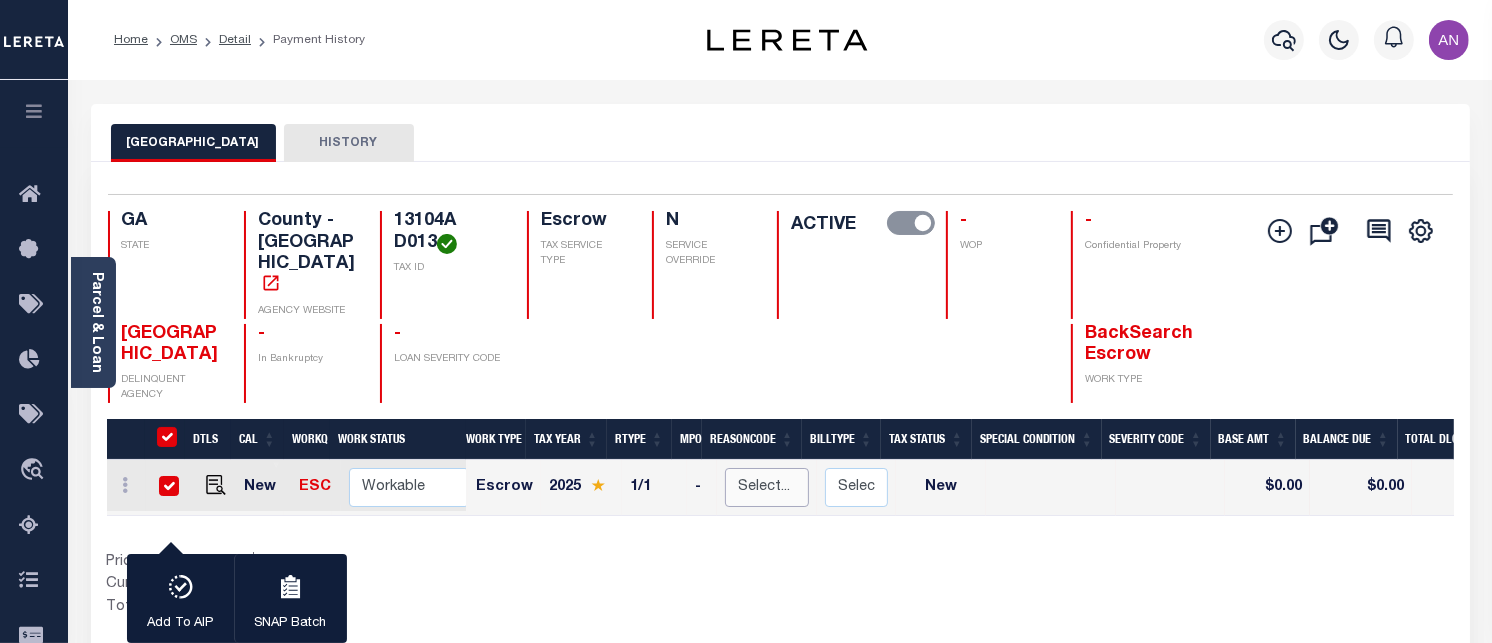 click on "Select... Payment Reversal Taxable Value Change Assessment Change Occupancy Tax Rate Change Billing Change Exemption Change Added/Omitted Tax Tax Correction Data Conversion Error Data Entry Error Back Applied Payment" at bounding box center [767, 487] 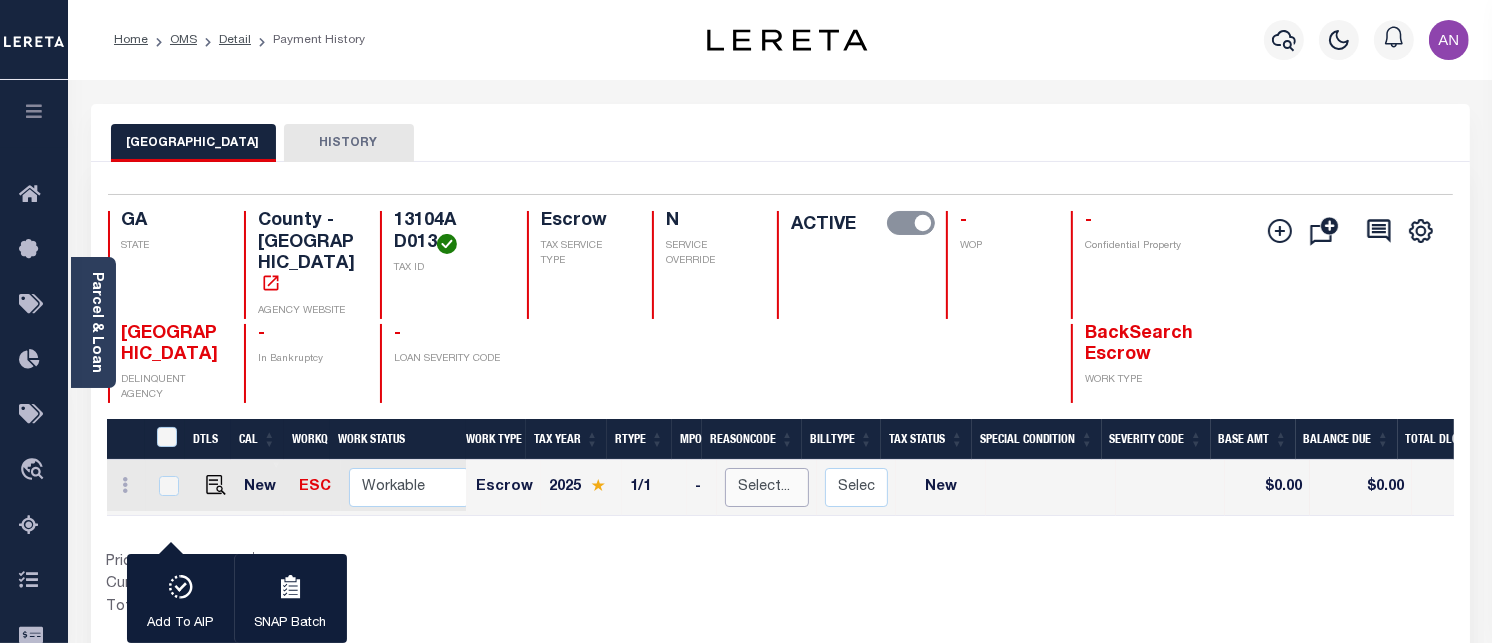 checkbox on "false" 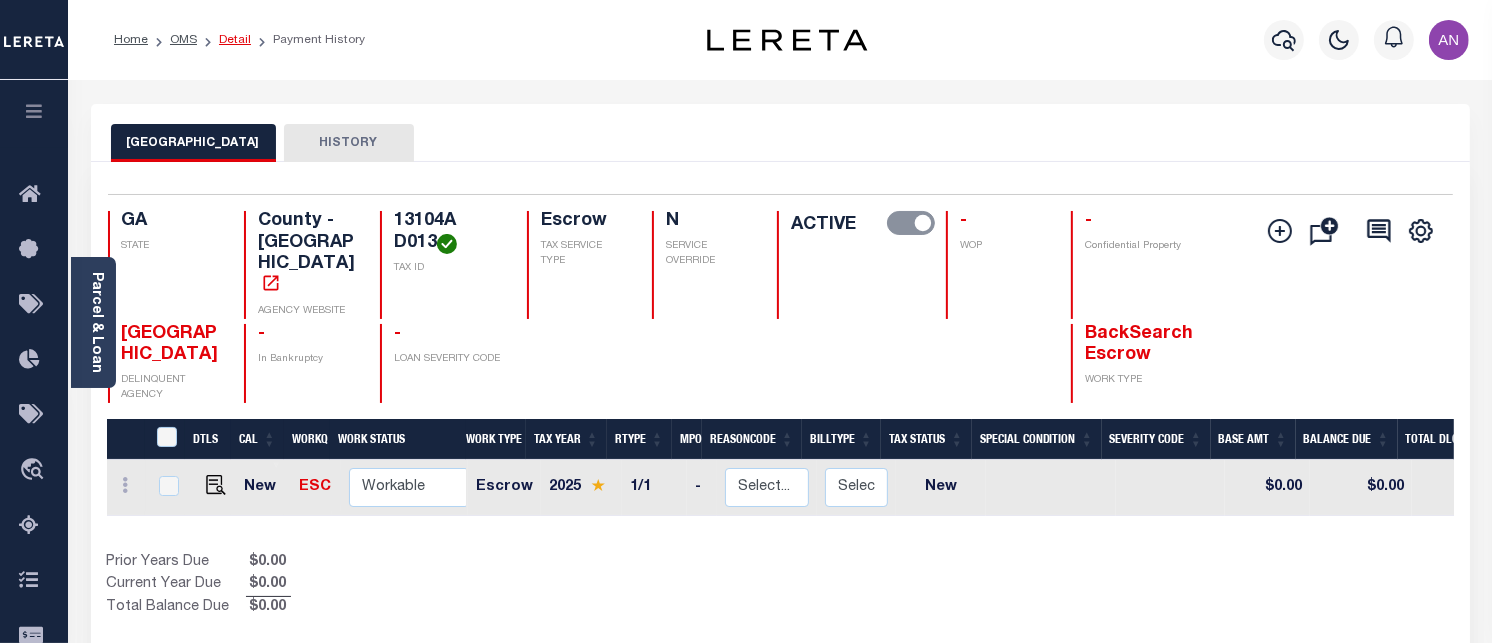 click on "Detail" at bounding box center [235, 40] 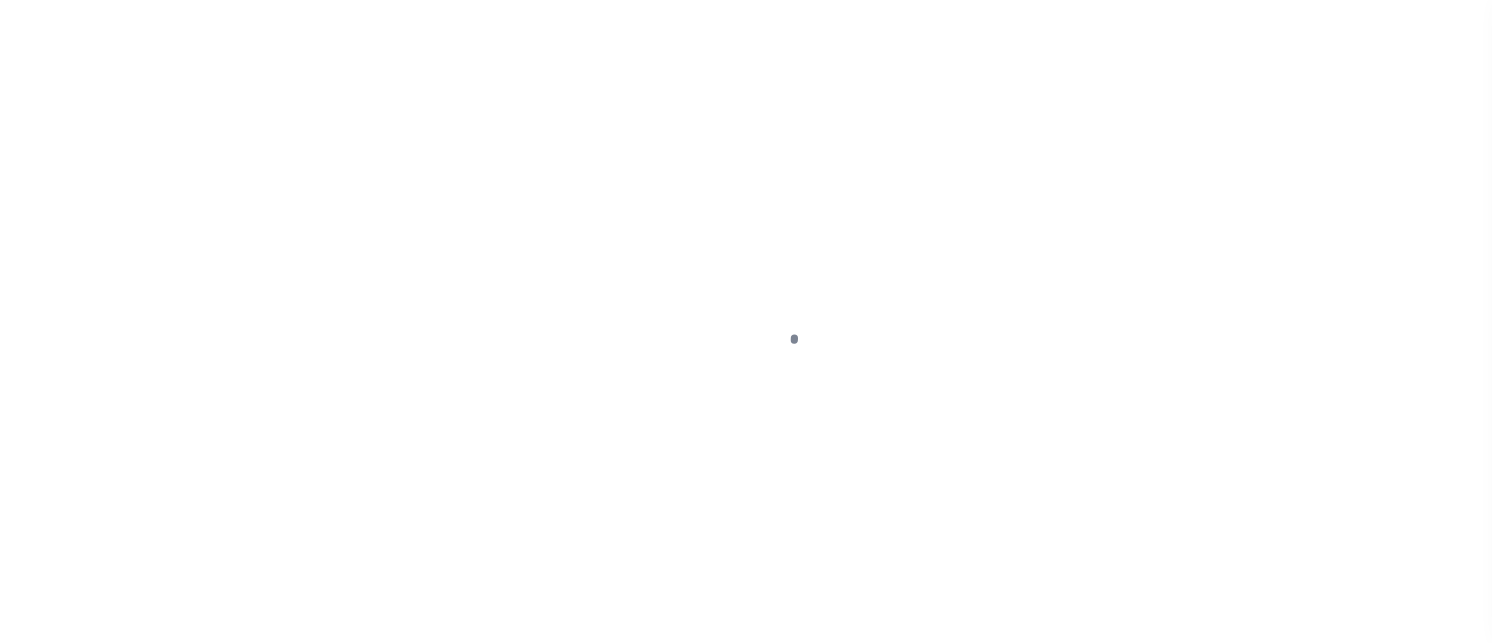 scroll, scrollTop: 0, scrollLeft: 0, axis: both 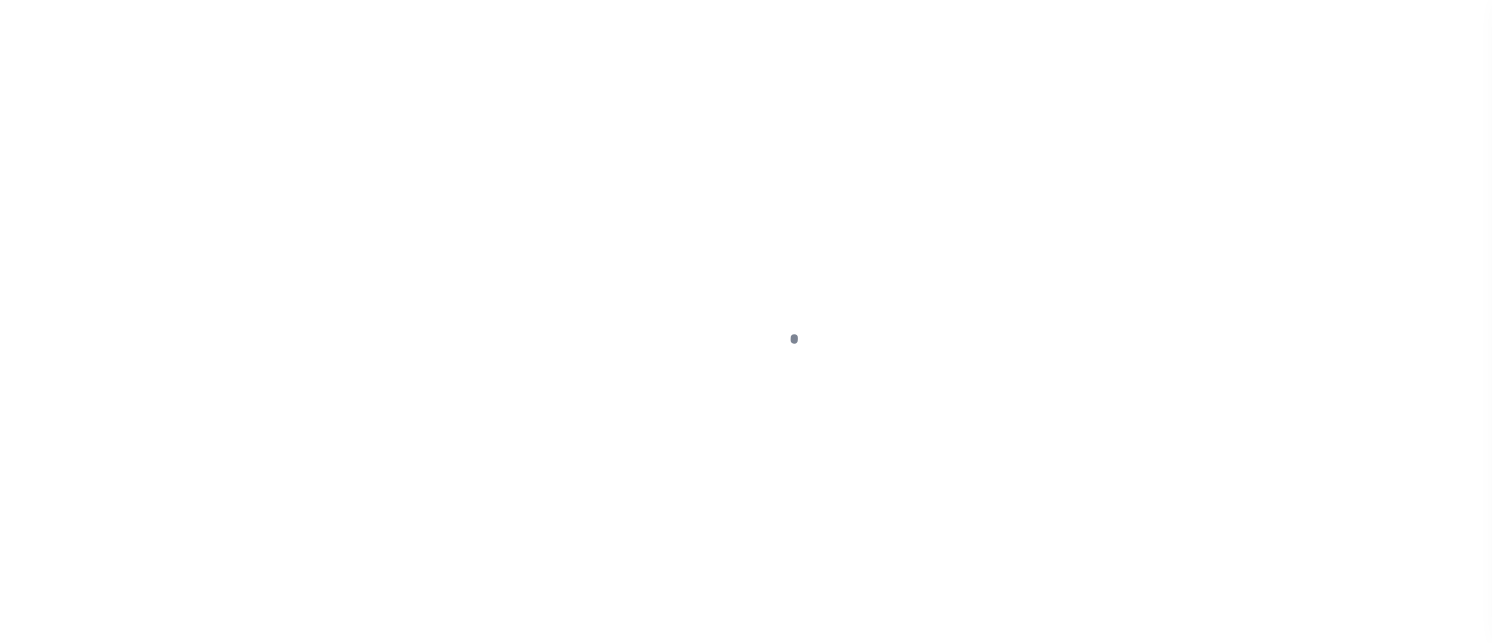 type on "AJ-4321" 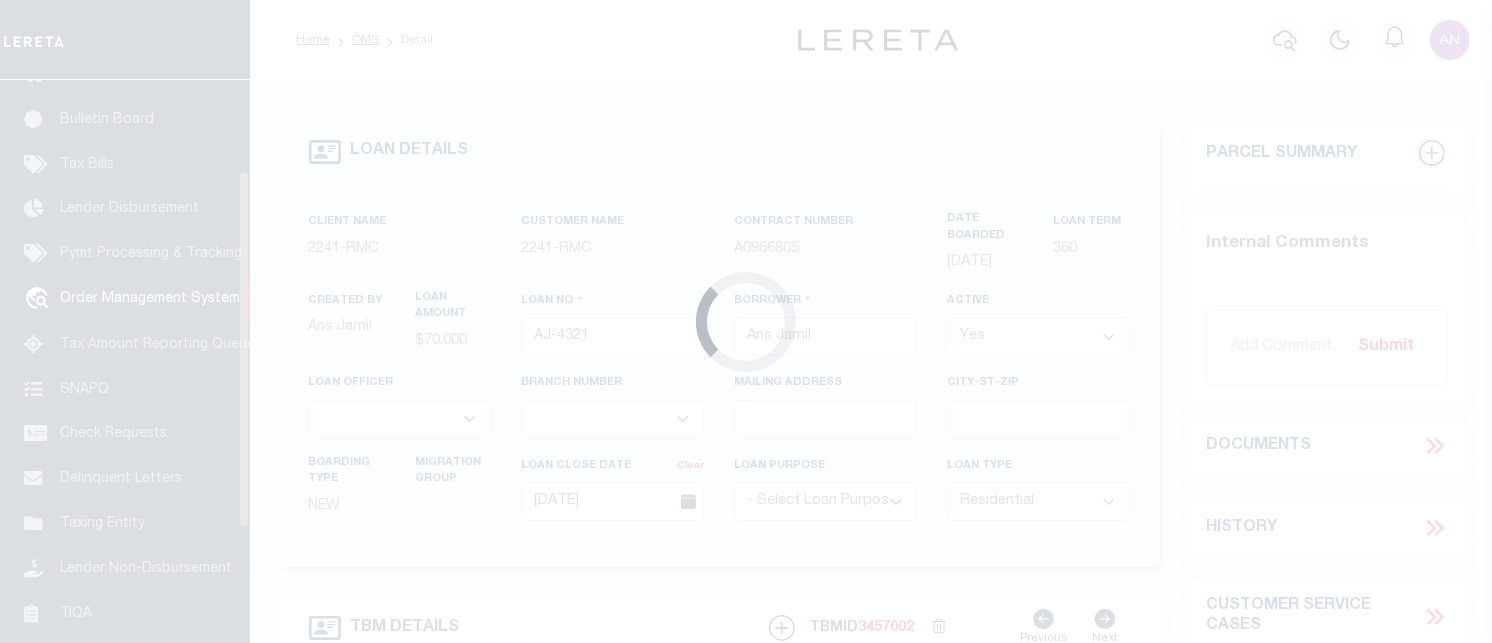 scroll, scrollTop: 143, scrollLeft: 0, axis: vertical 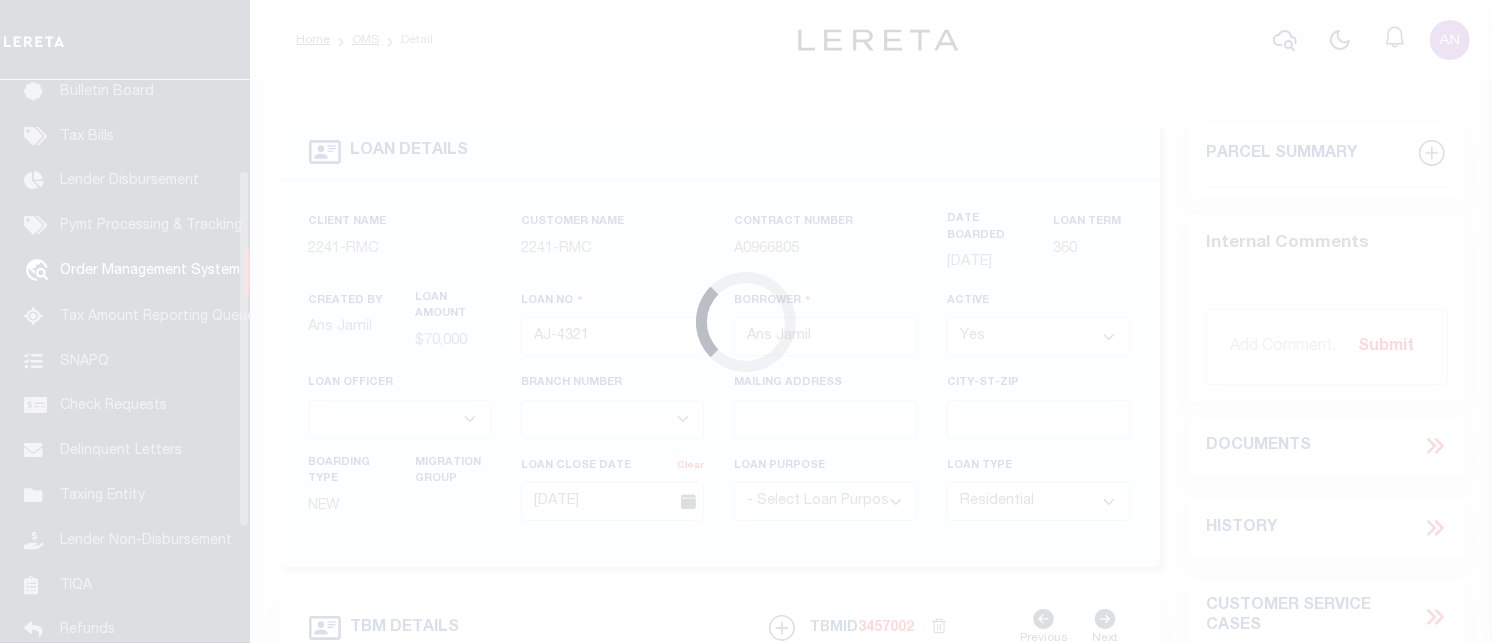 type on "5761 ANTELOPE TRL" 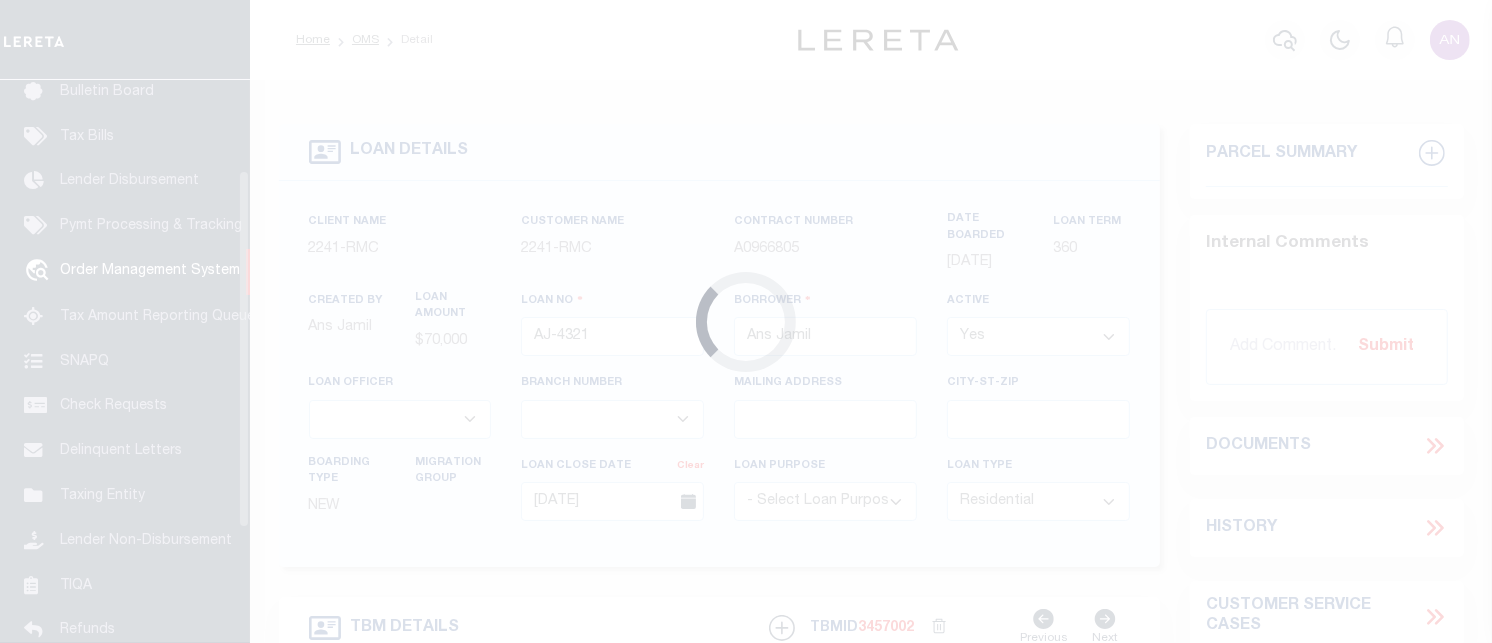 select 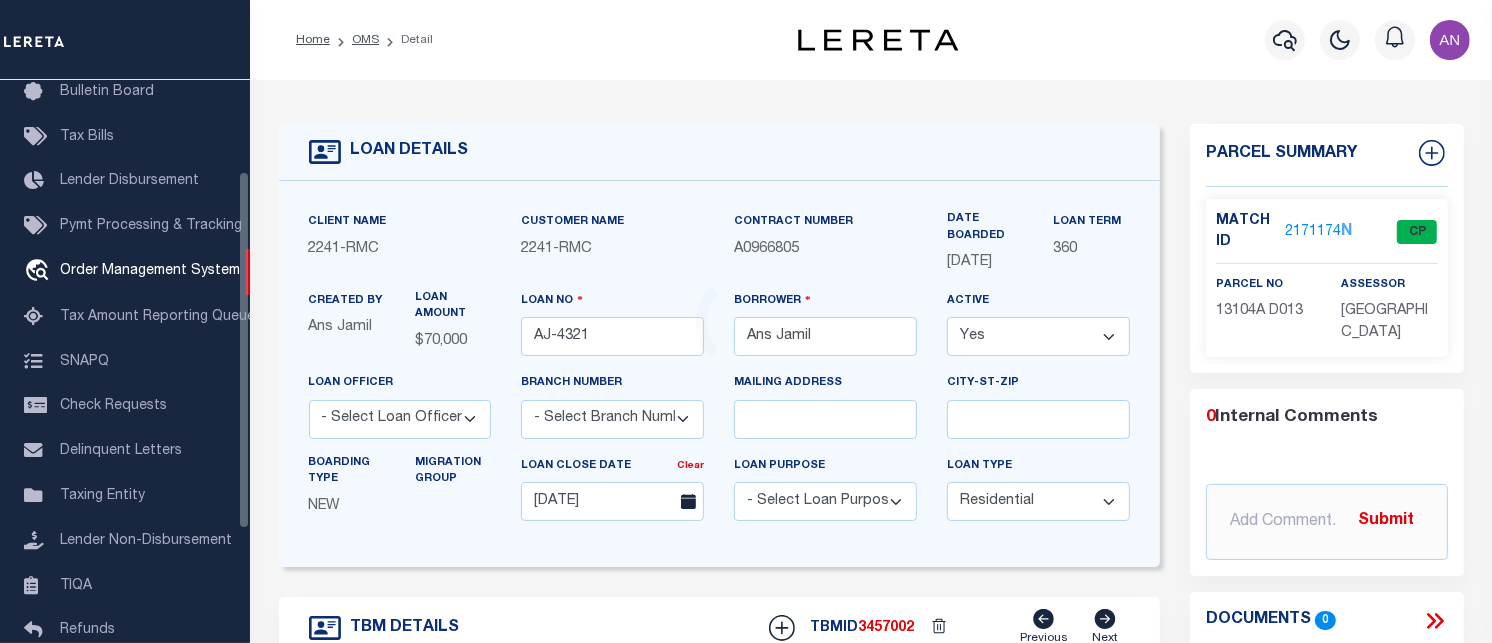 select on "200" 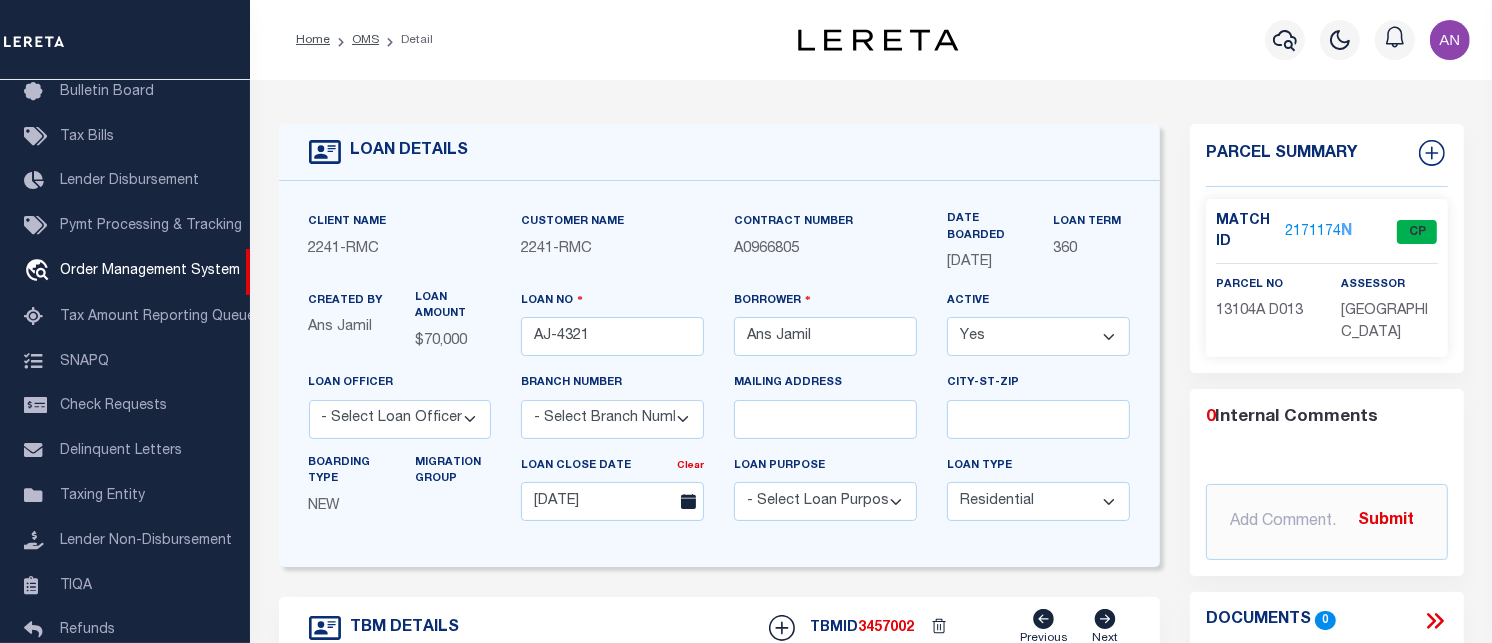 select on "200" 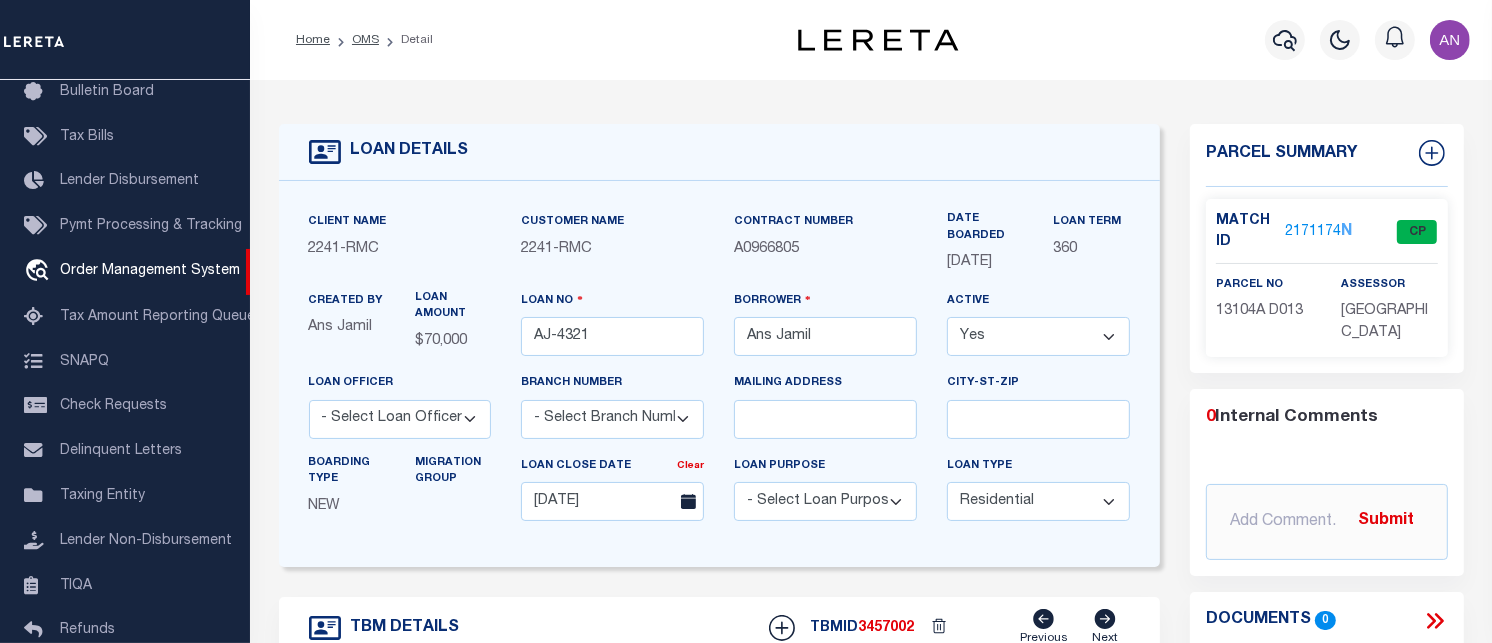 click on "Detail" at bounding box center [406, 40] 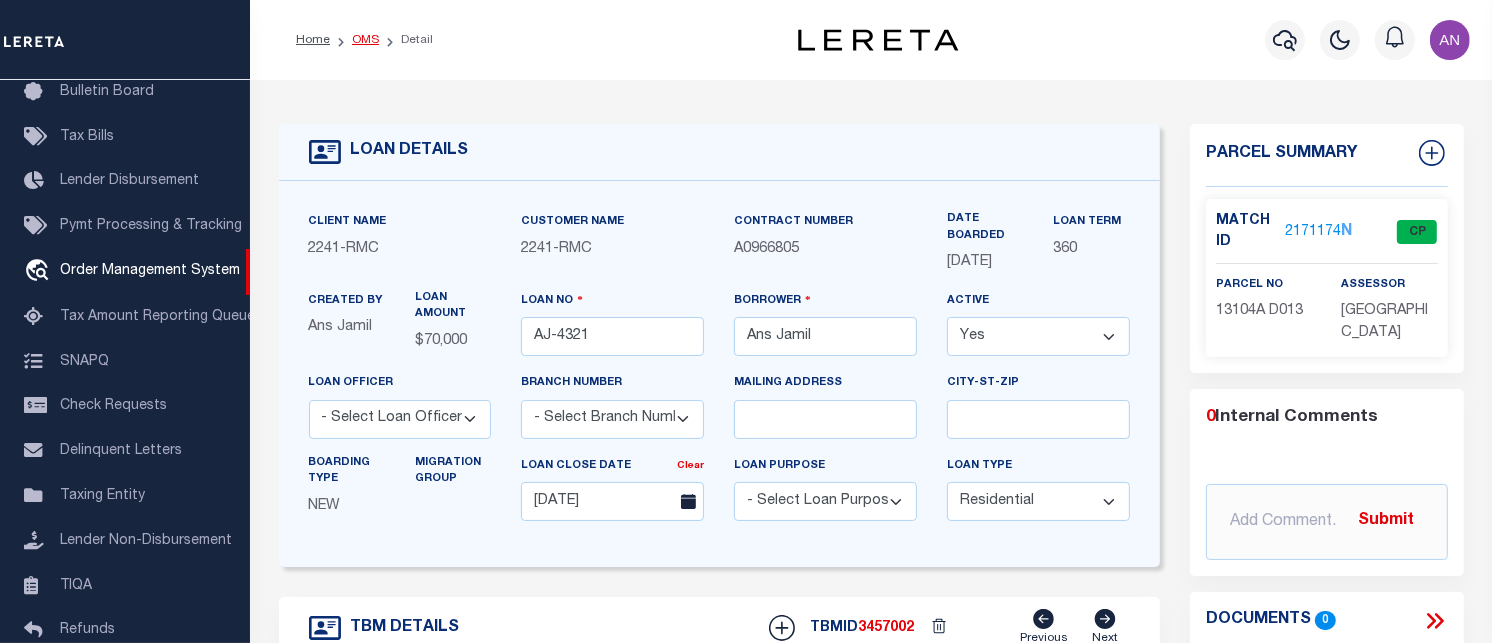 click on "OMS" at bounding box center [365, 40] 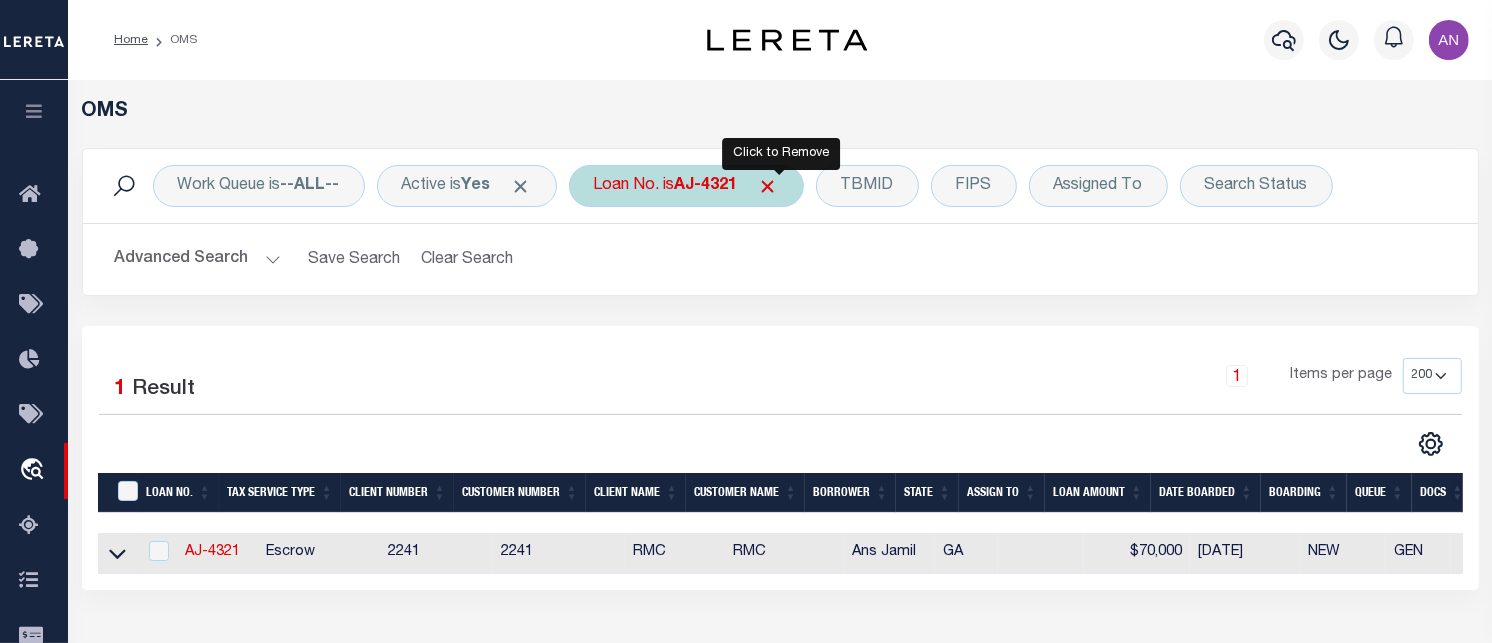 click at bounding box center (768, 186) 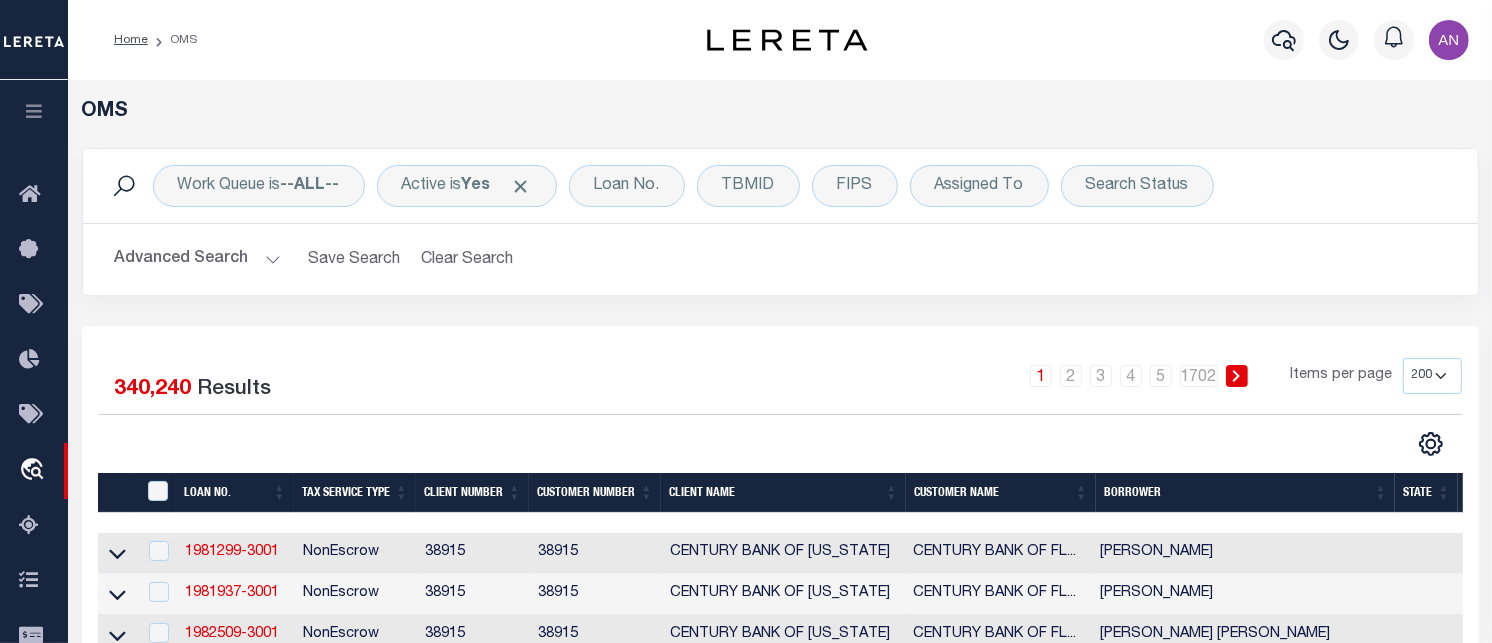 click on "Advanced Search
Save Search Clear Search
tblSearchTopScreen_dynamictable_____DefaultSaveFilter" at bounding box center [780, 259] 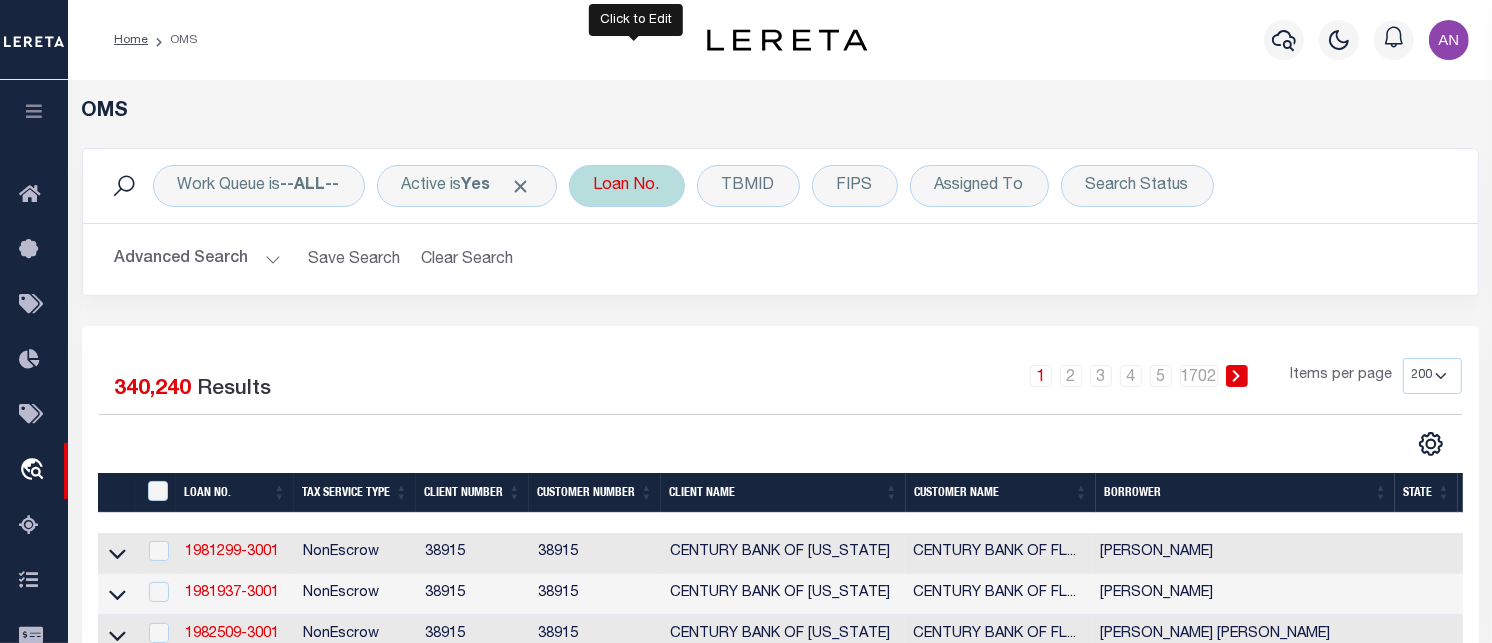 click on "Loan No." at bounding box center (627, 186) 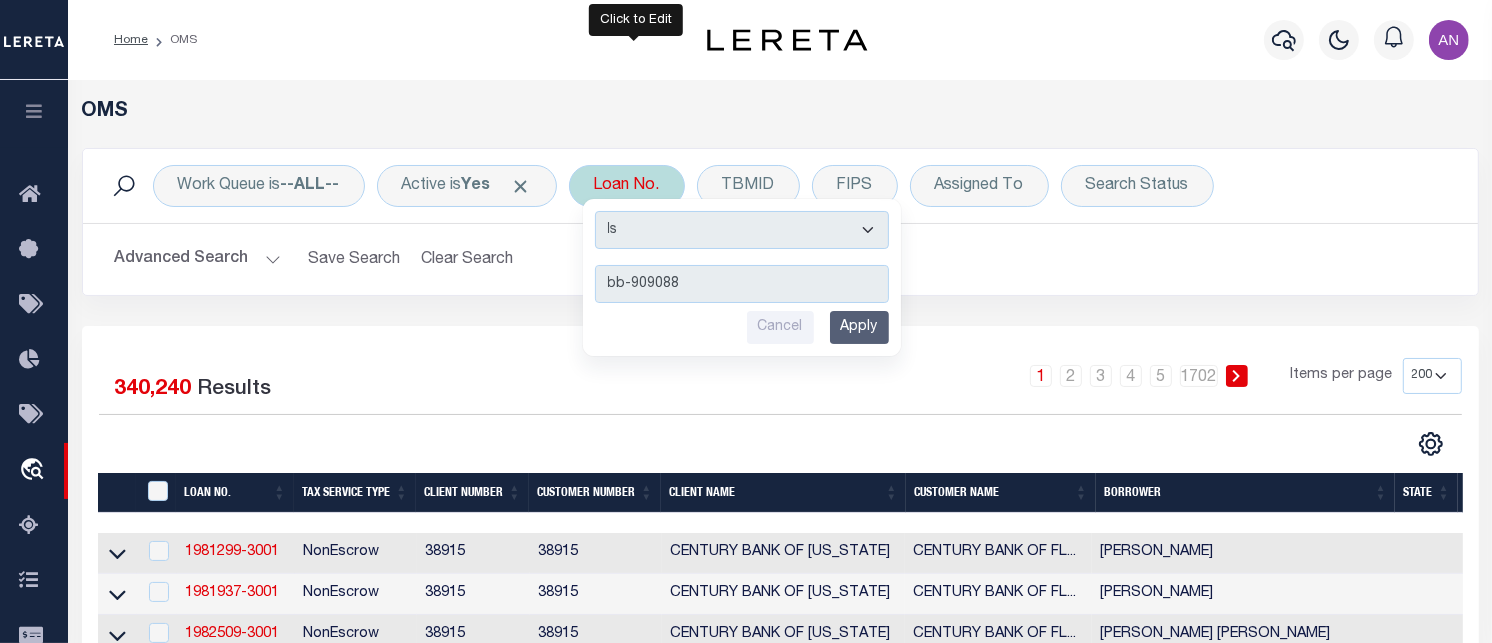 type on "bb-909088" 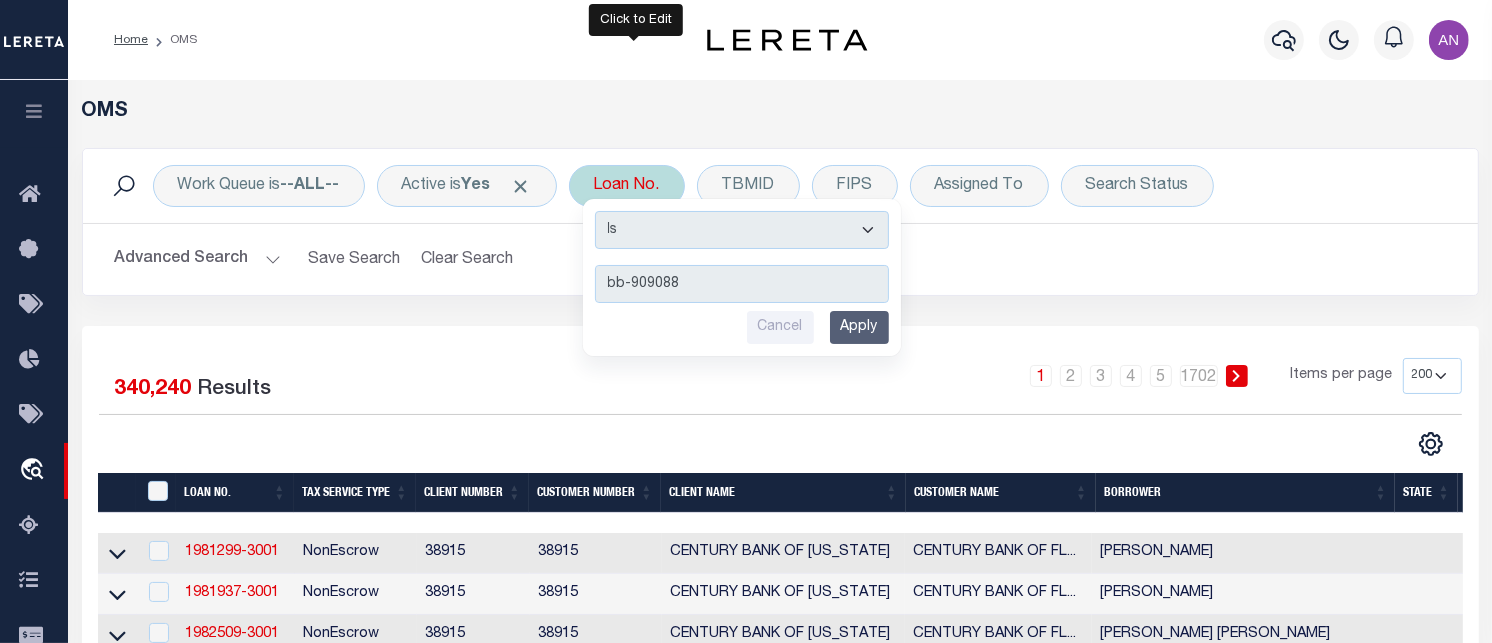 click on "Apply" at bounding box center [859, 327] 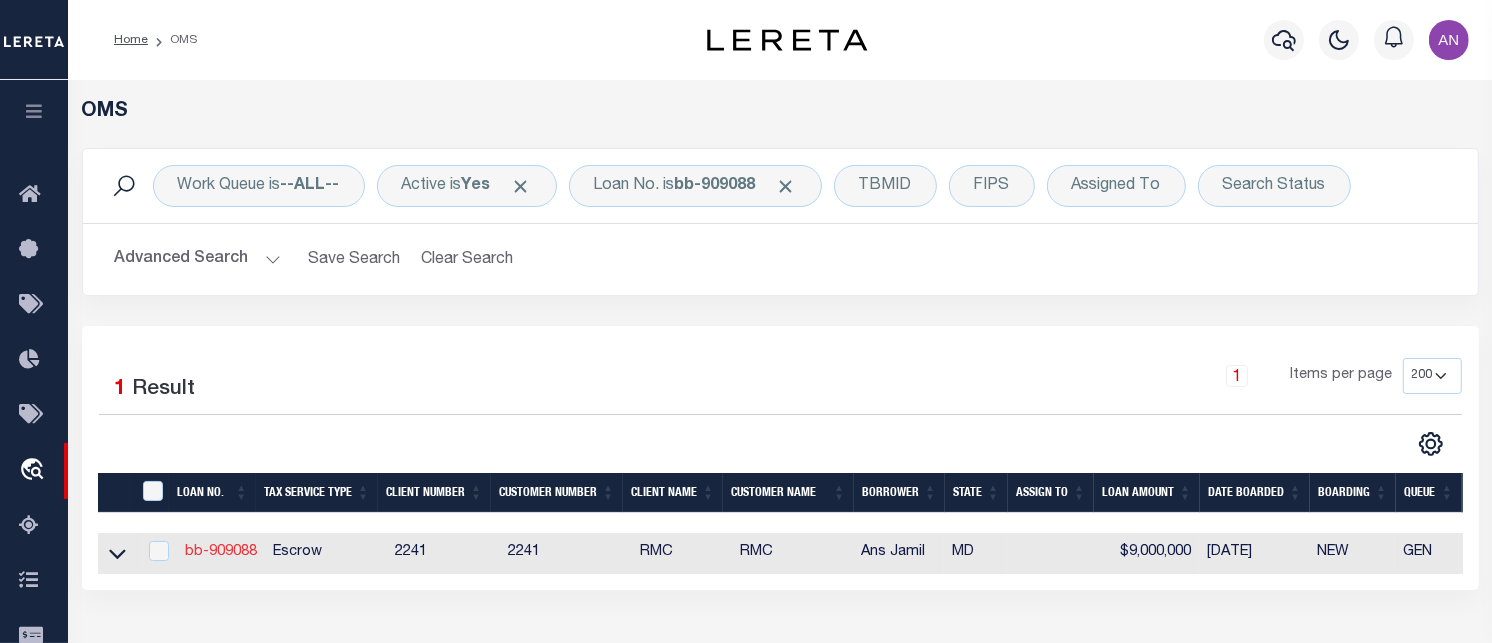 click on "bb-909088" at bounding box center (221, 552) 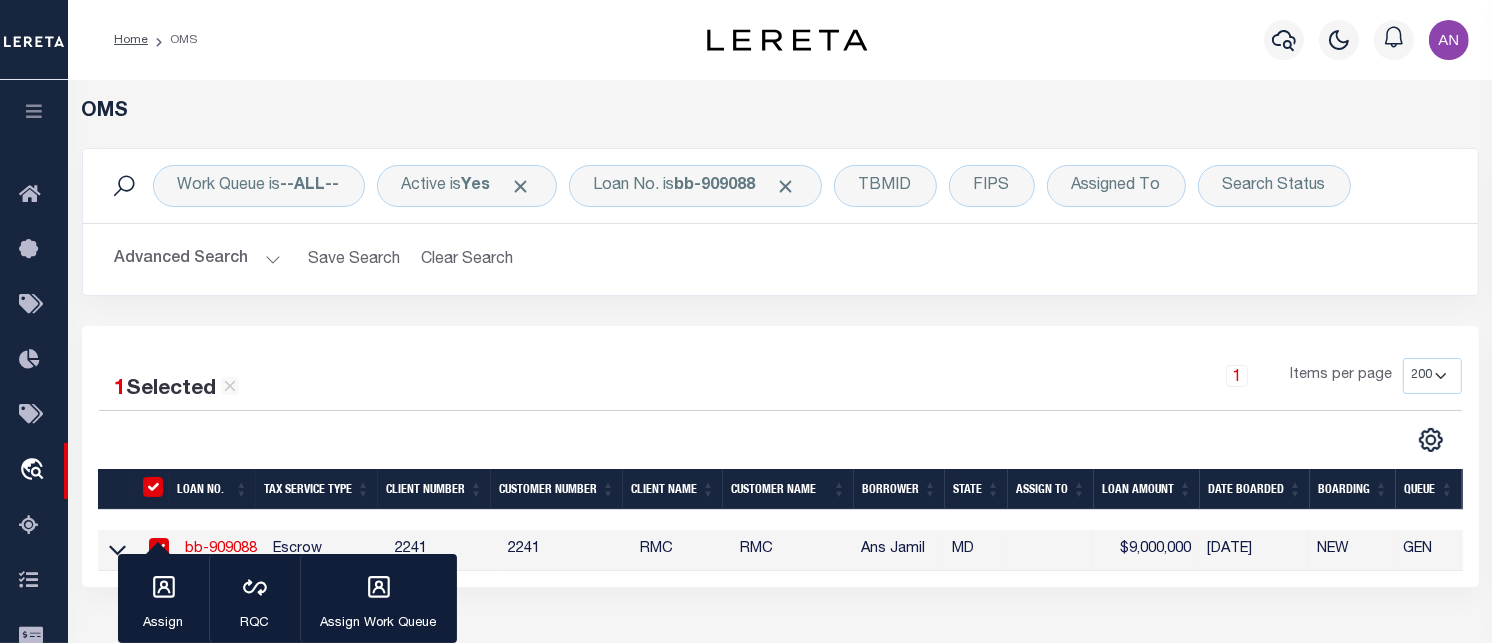 type on "bb-909088" 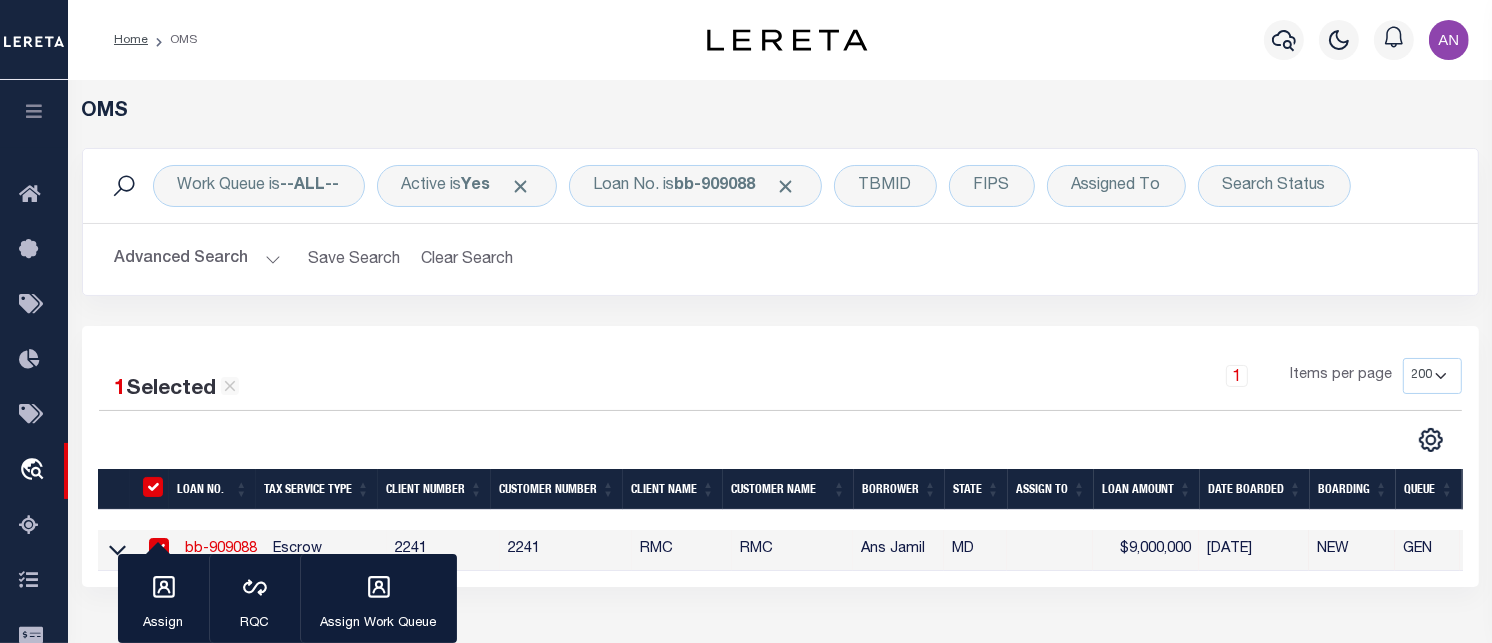 type on "[DATE]" 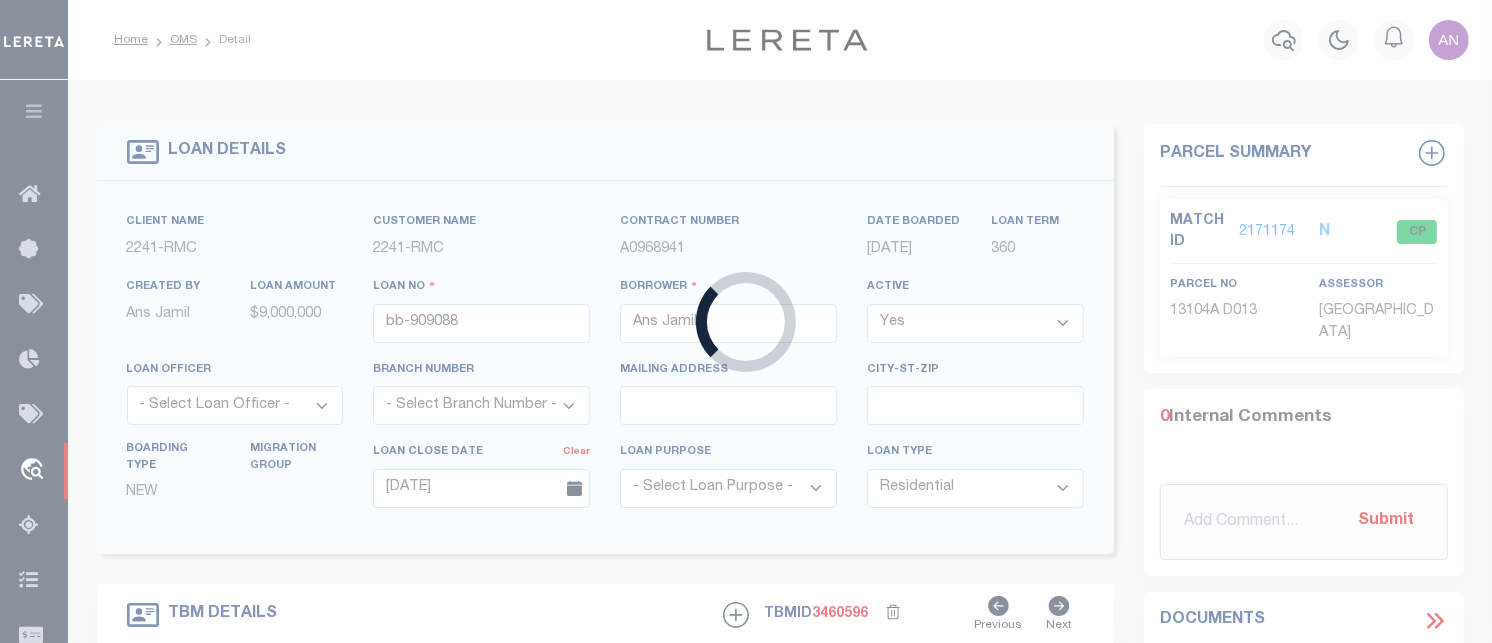 type on "[STREET_ADDRESS]" 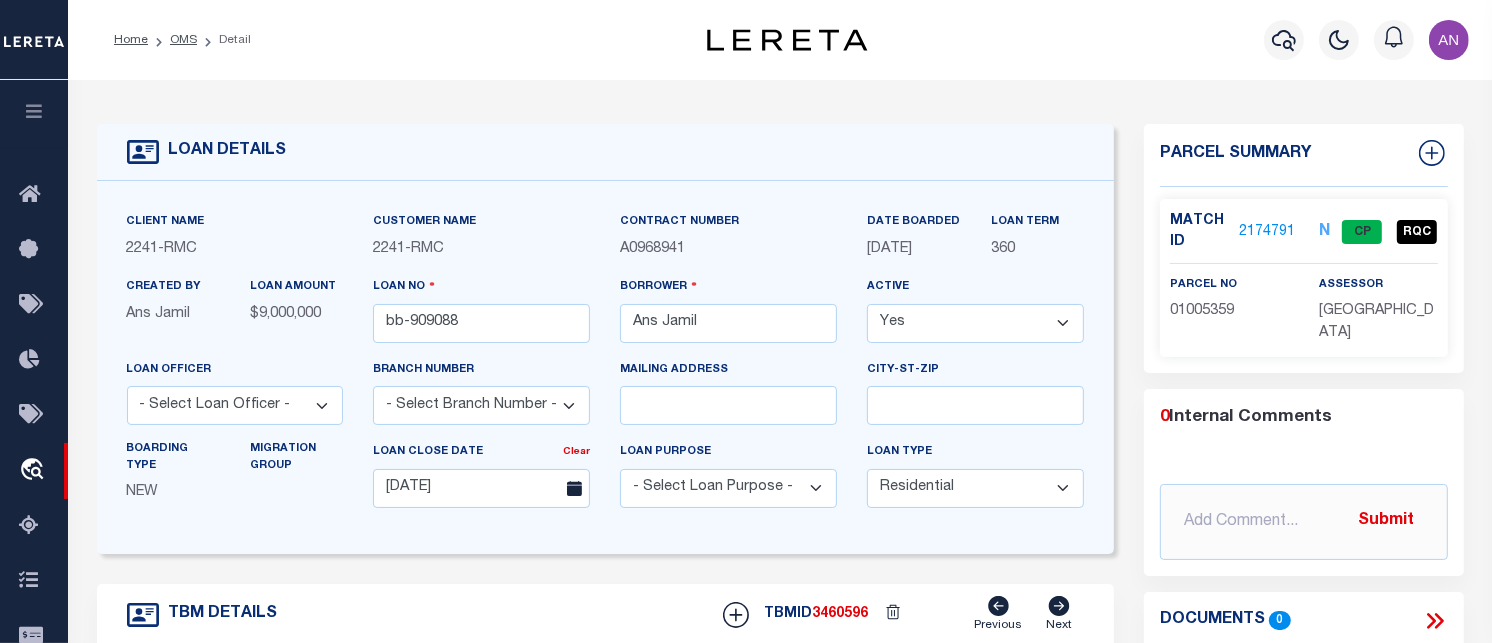 click on "2174791" at bounding box center (1267, 232) 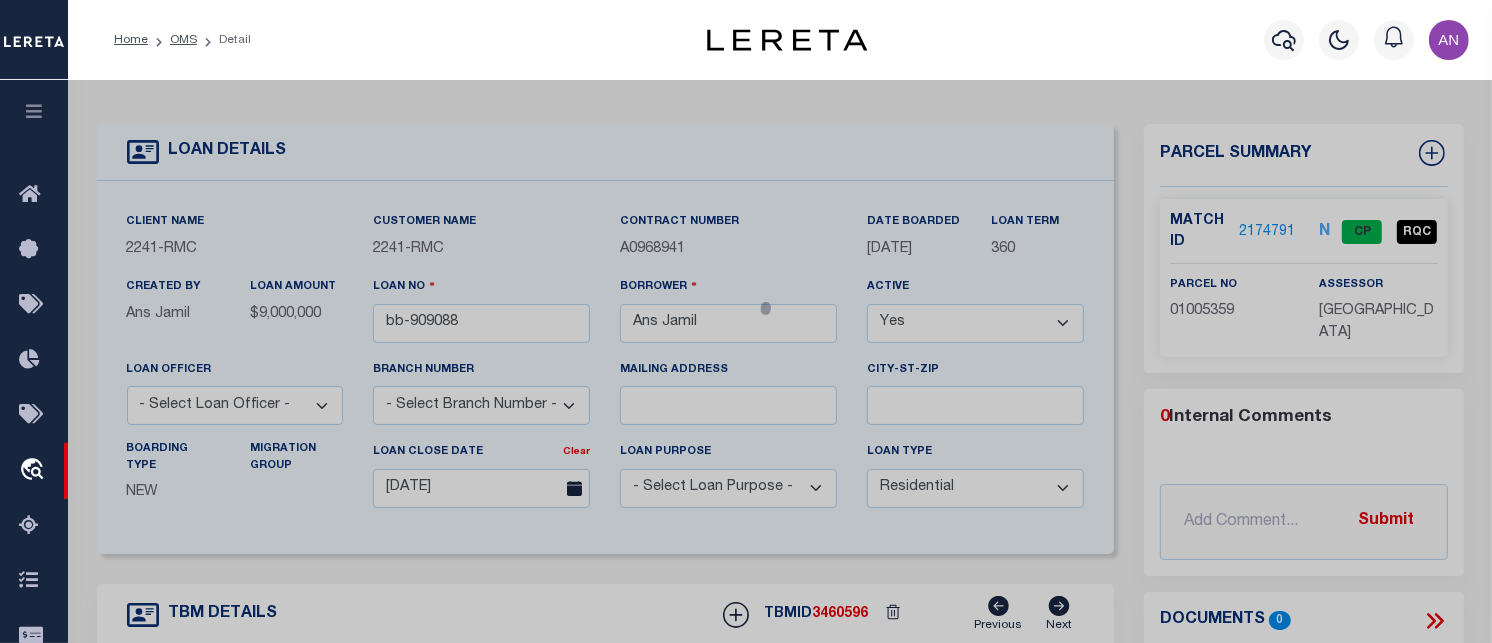 checkbox on "false" 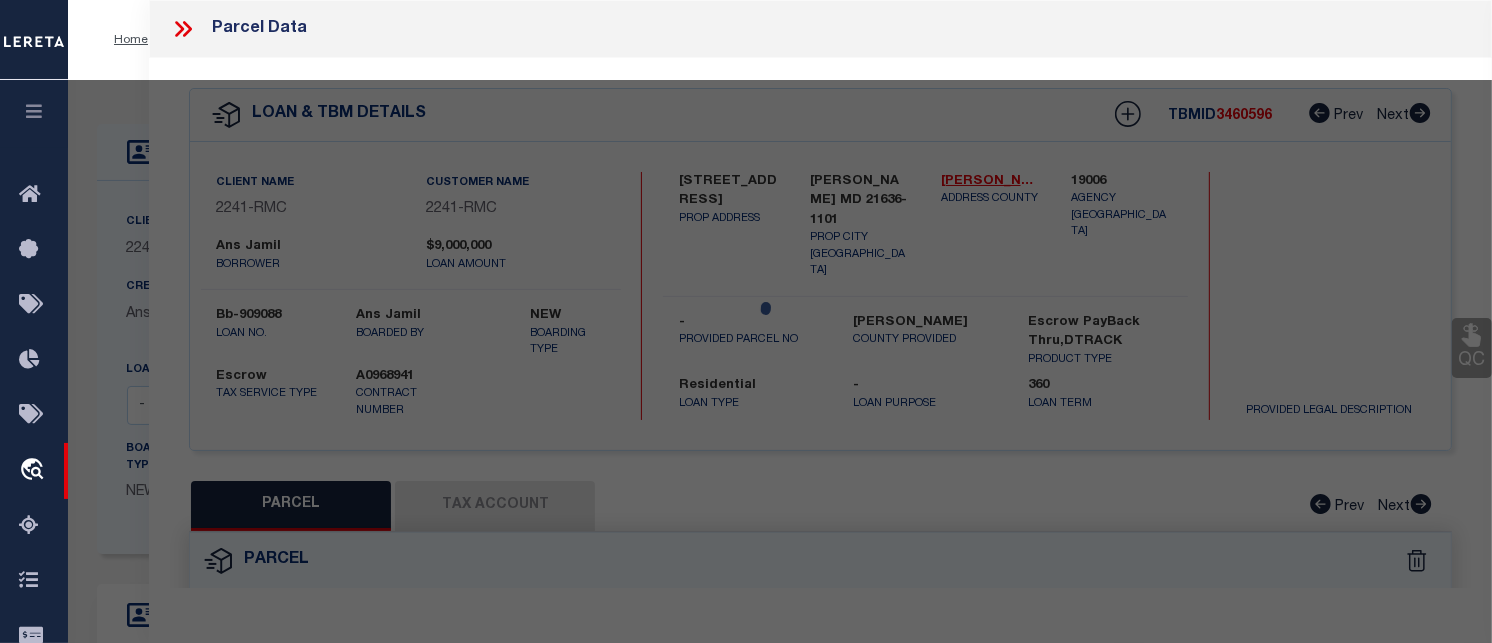select on "CP" 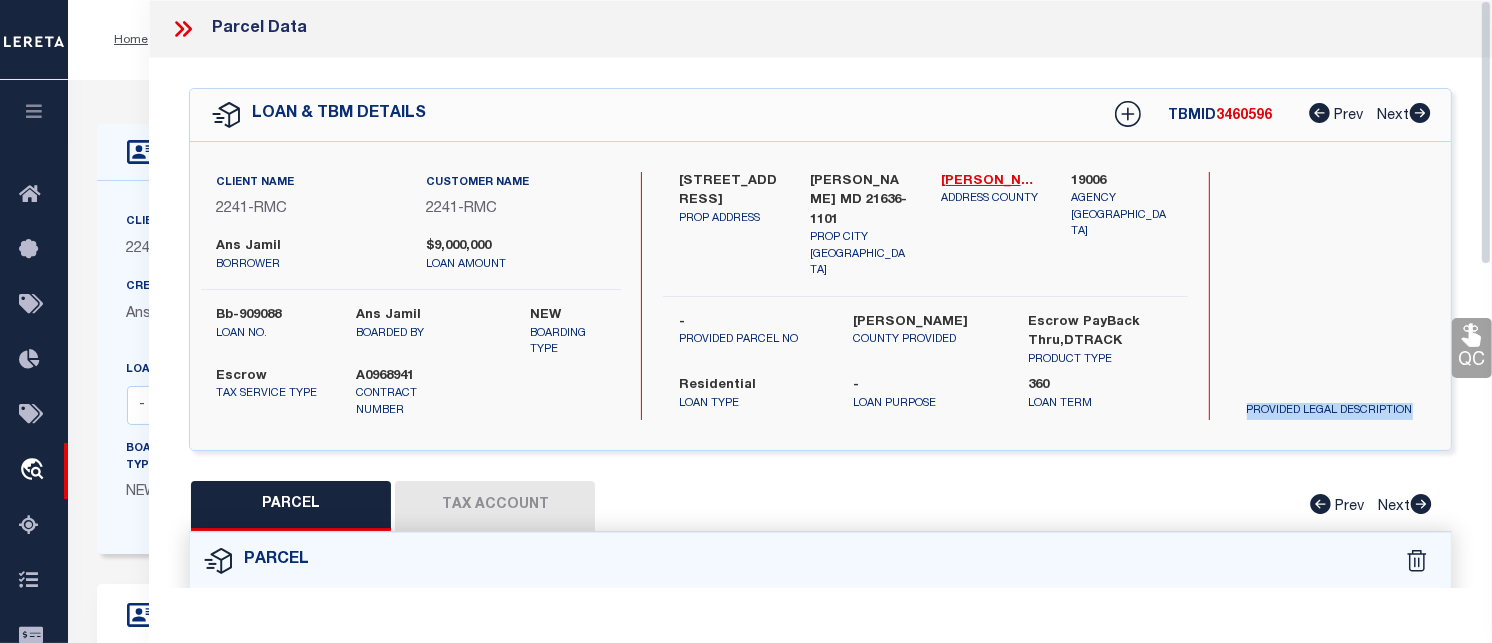 drag, startPoint x: 1482, startPoint y: 238, endPoint x: 1482, endPoint y: 441, distance: 203 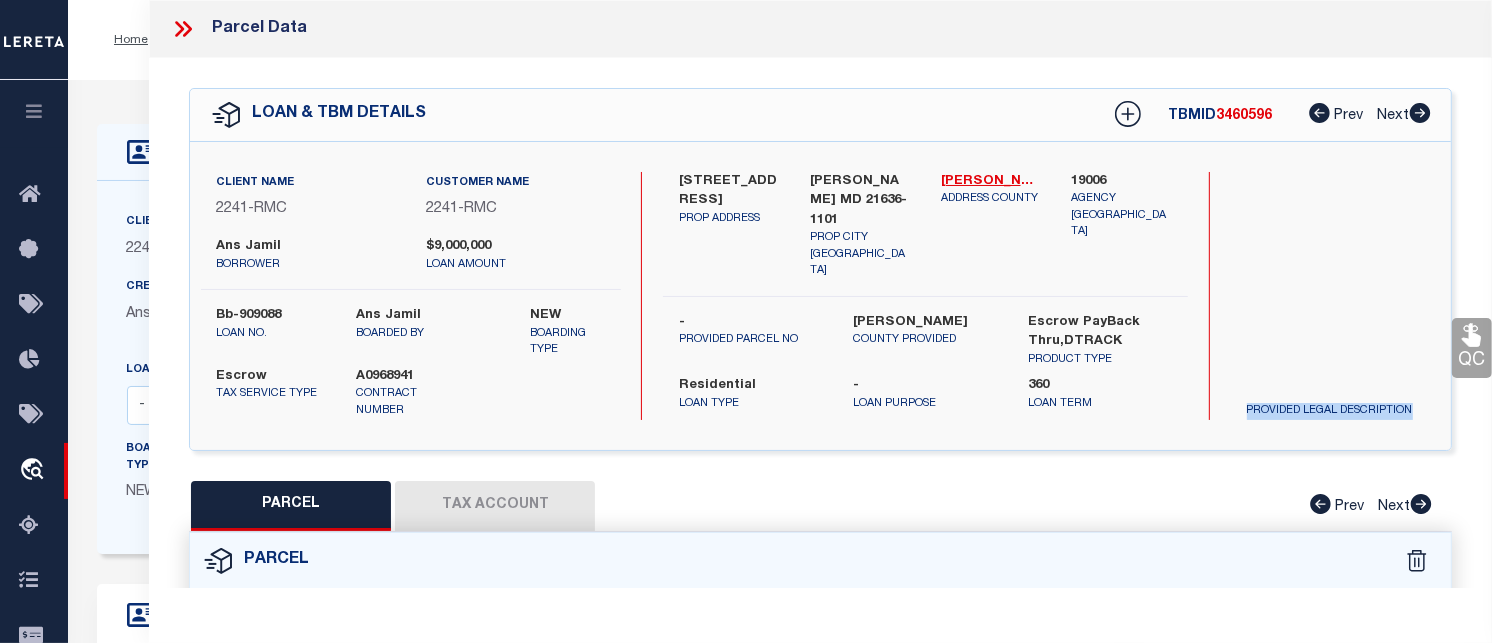 click on "QC
QC
QC" at bounding box center [820, 680] 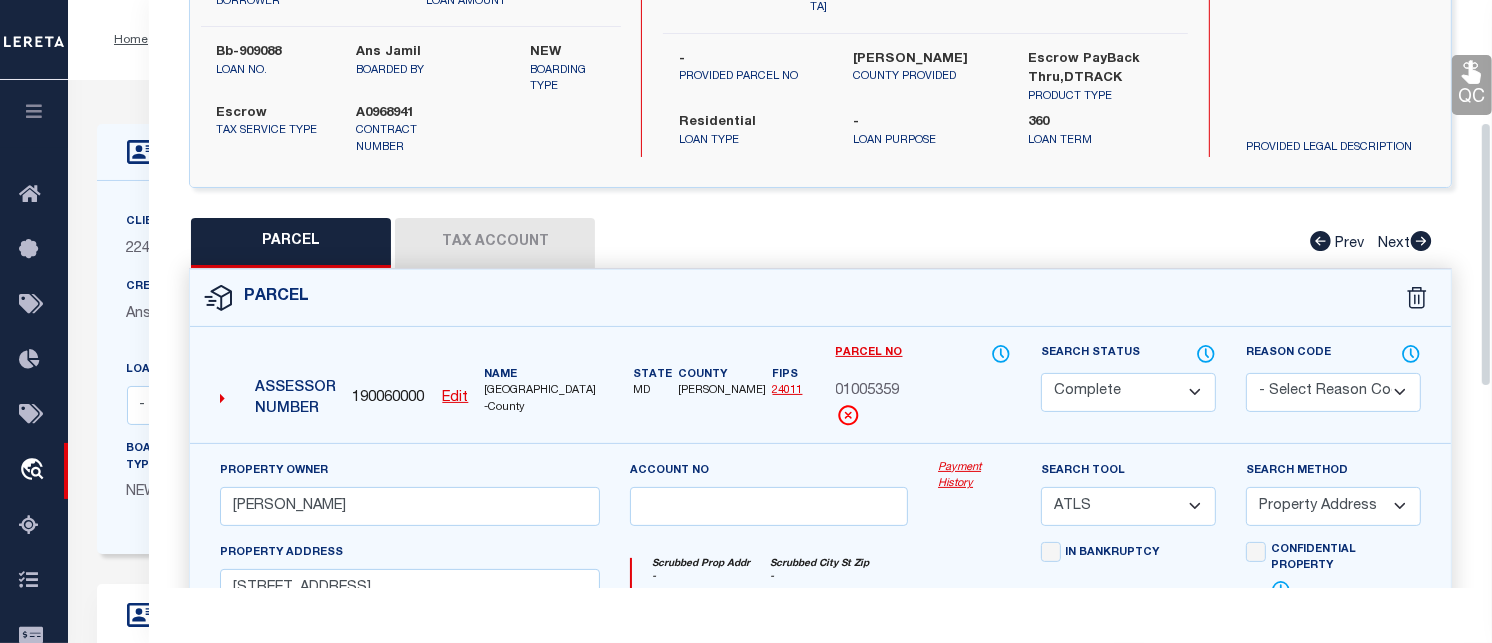 scroll, scrollTop: 283, scrollLeft: 0, axis: vertical 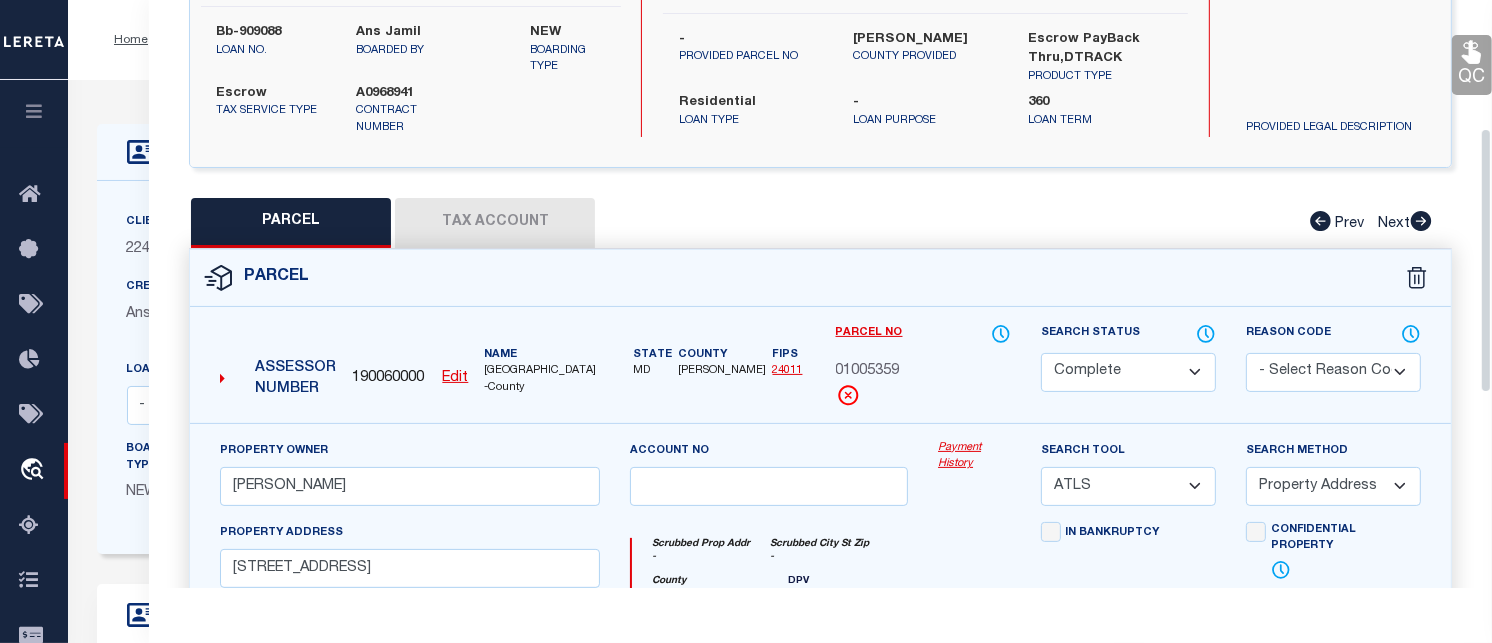 drag, startPoint x: 1485, startPoint y: 253, endPoint x: 1478, endPoint y: 381, distance: 128.19127 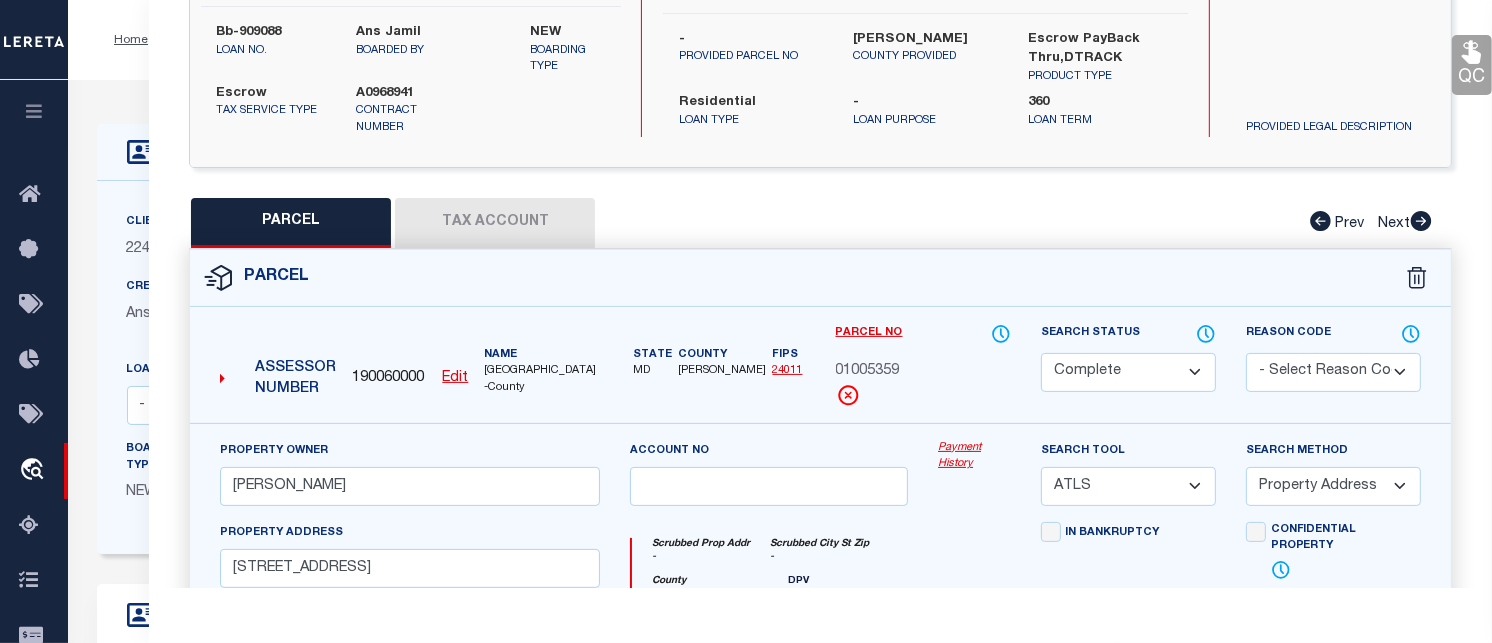 click on "Payment History" at bounding box center (974, 456) 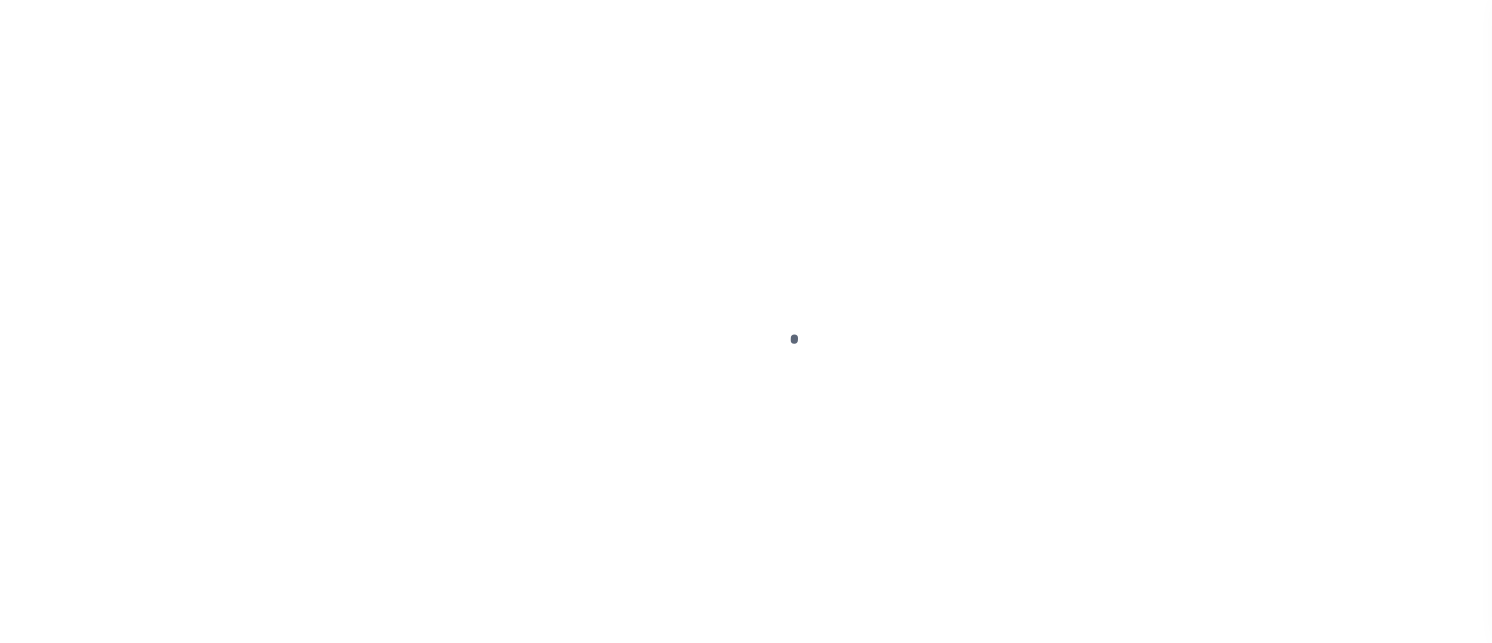 scroll, scrollTop: 0, scrollLeft: 0, axis: both 